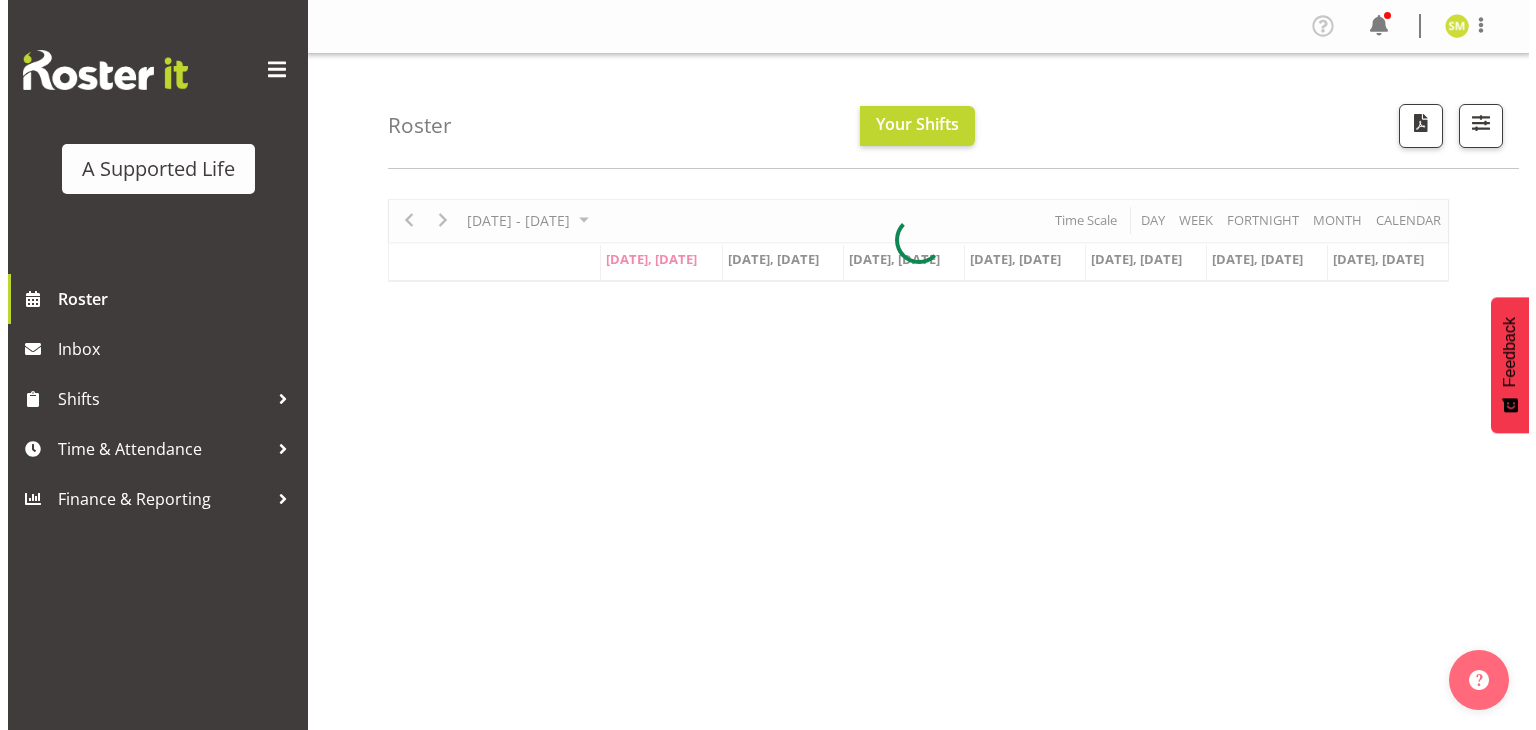 scroll, scrollTop: 0, scrollLeft: 0, axis: both 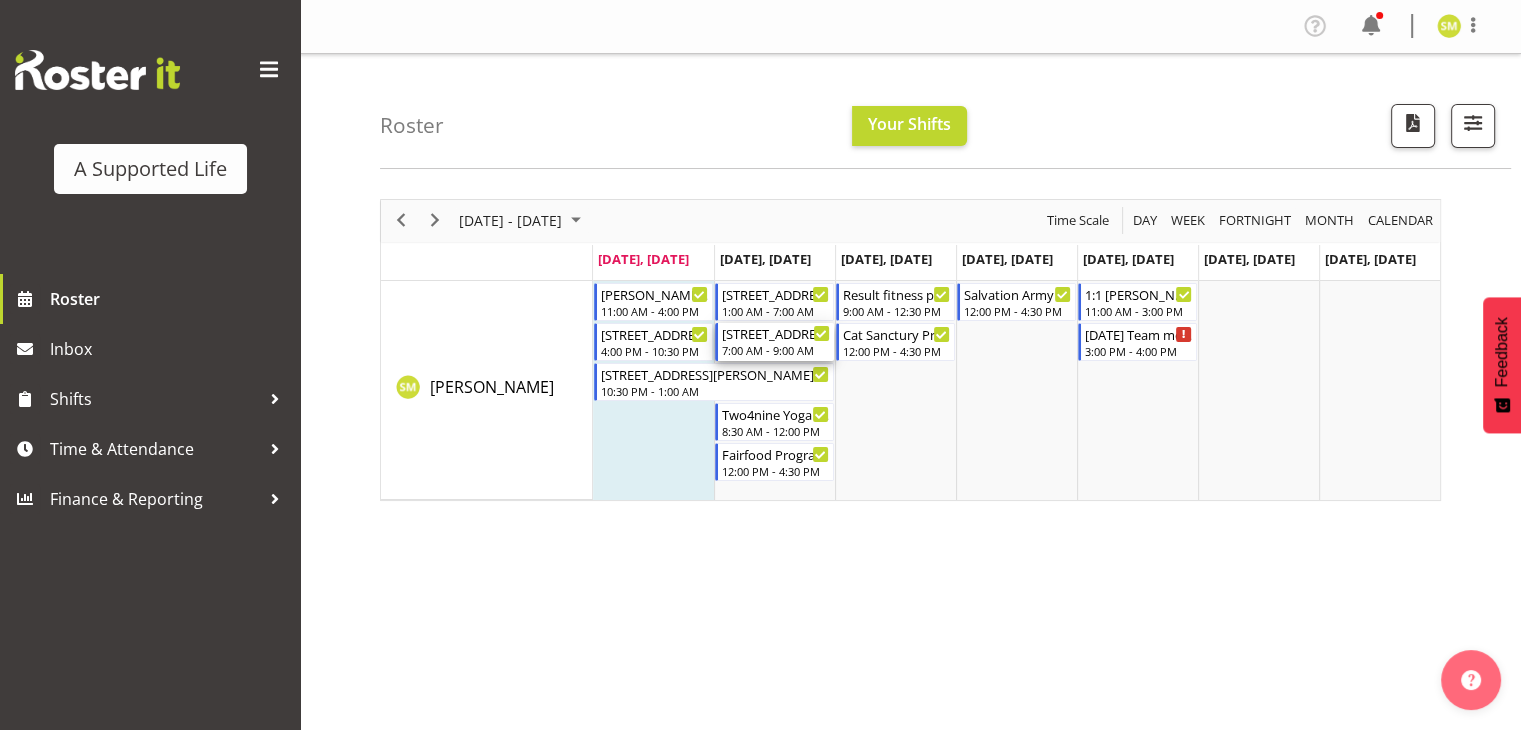 click on "[STREET_ADDRESS][PERSON_NAME]" at bounding box center [776, 333] 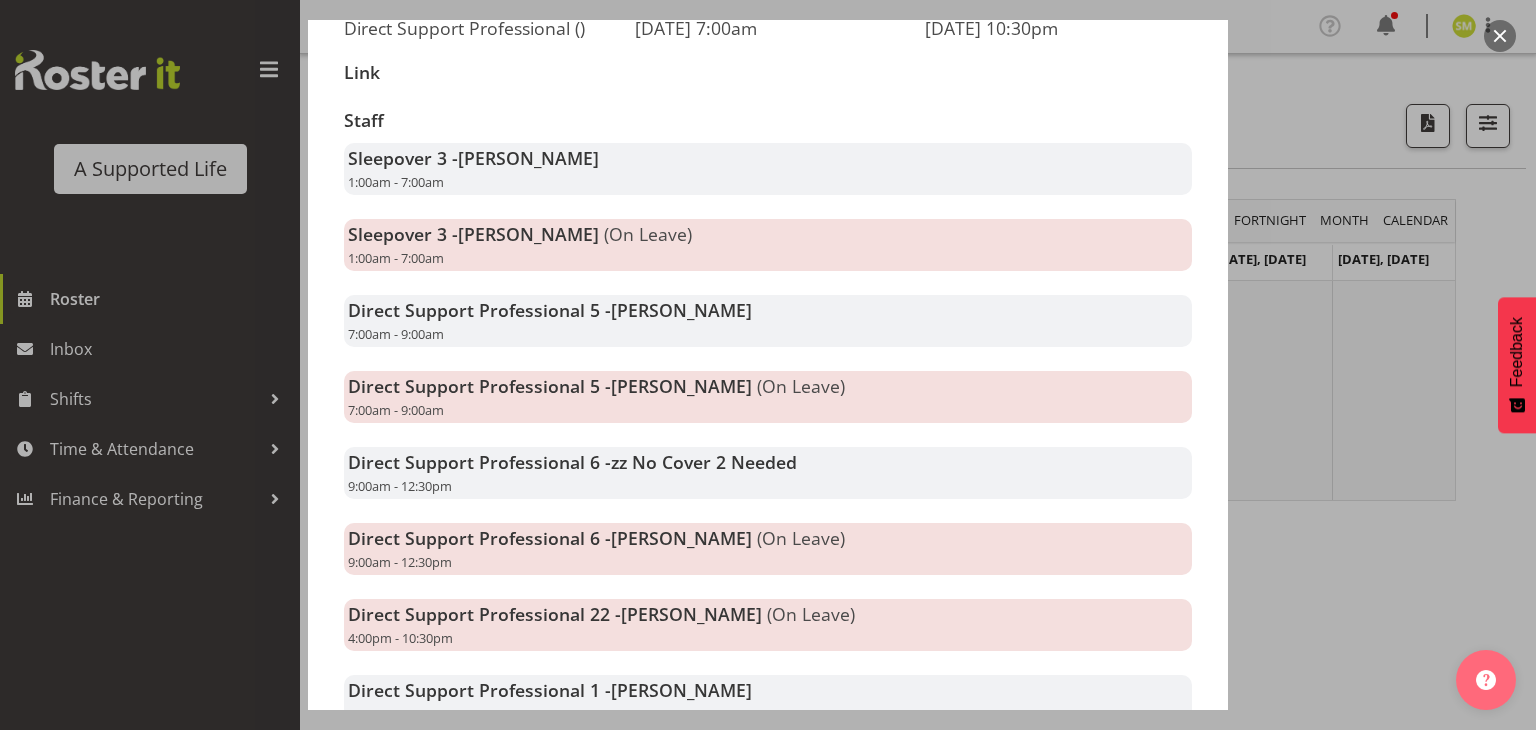 scroll, scrollTop: 668, scrollLeft: 0, axis: vertical 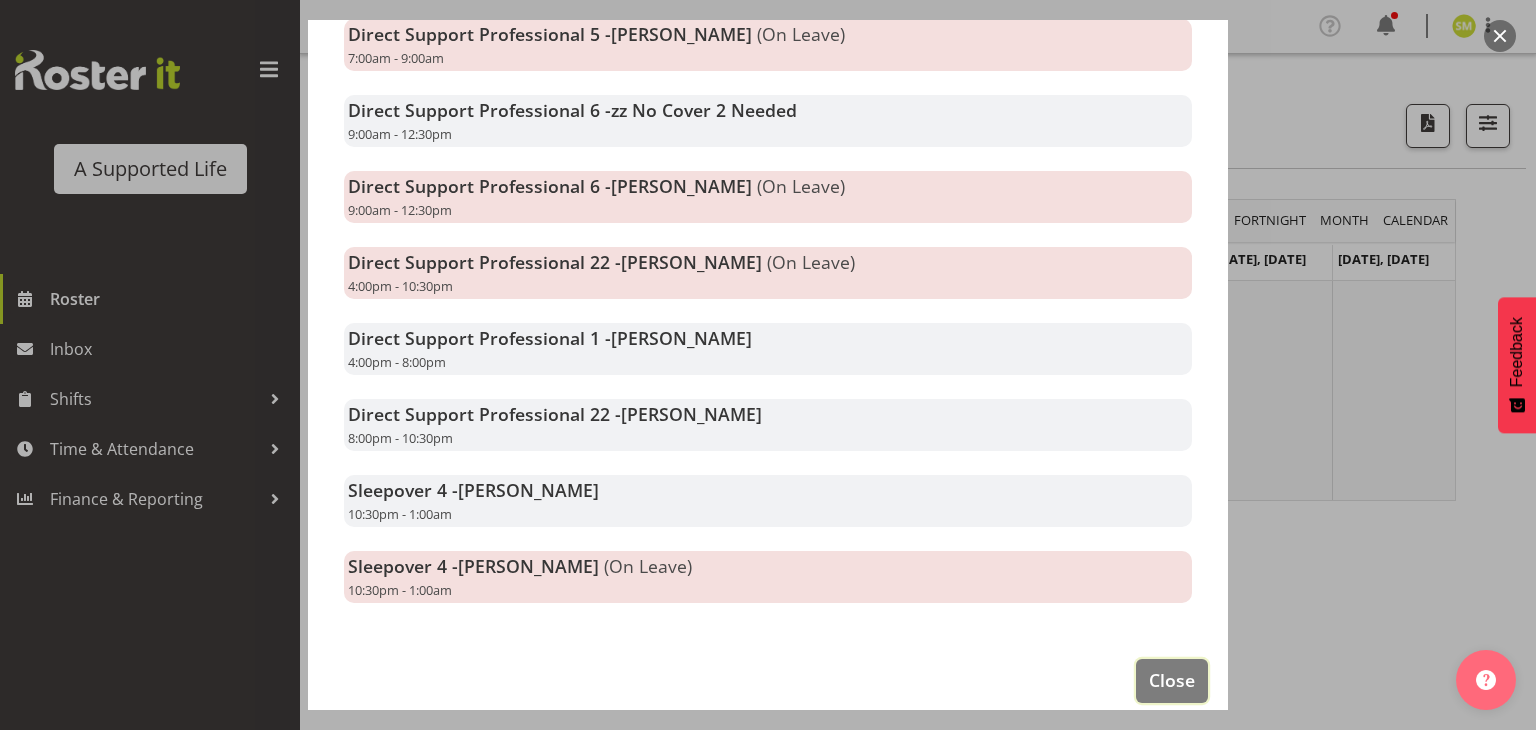 click on "Close" at bounding box center (1172, 680) 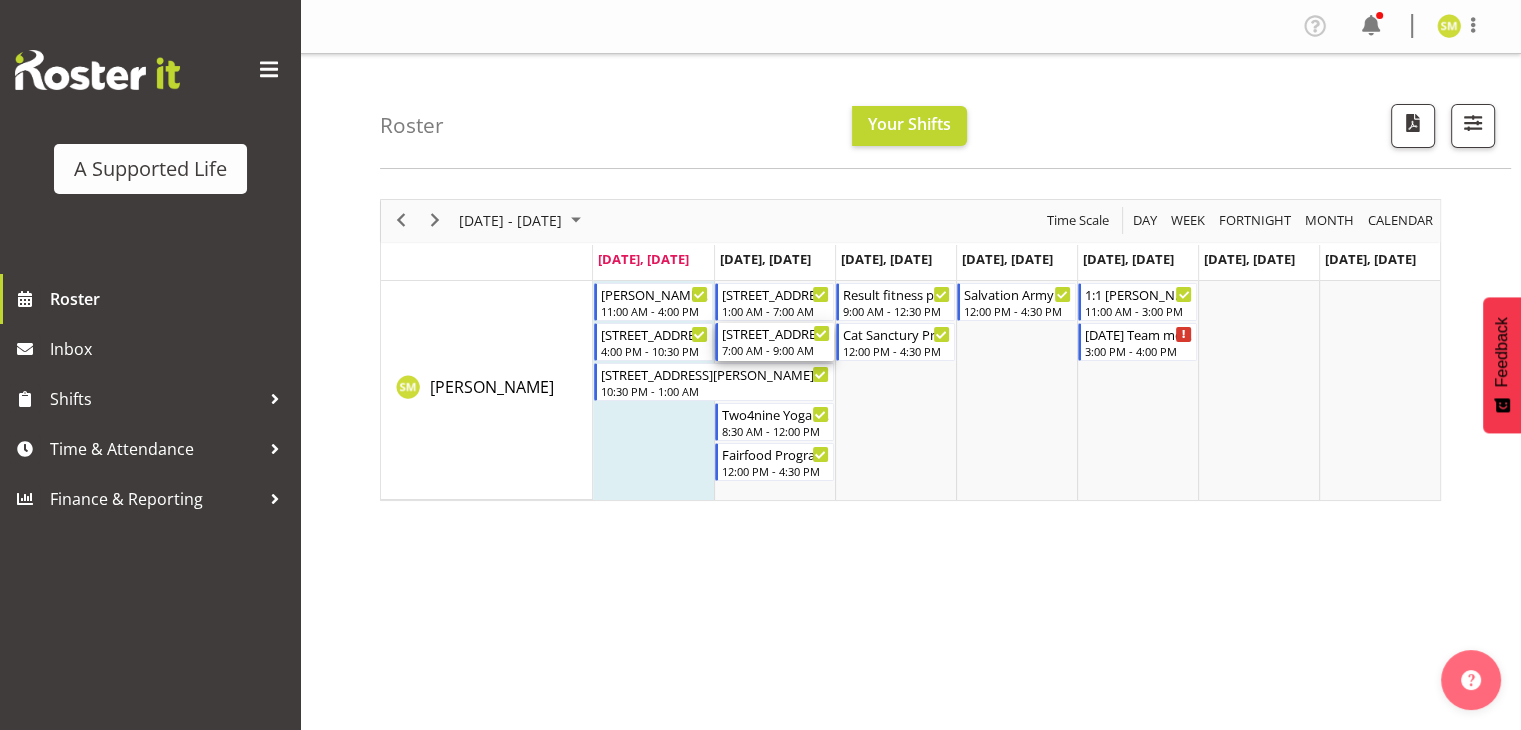 click on "7:00 AM - 9:00 AM" at bounding box center (776, 350) 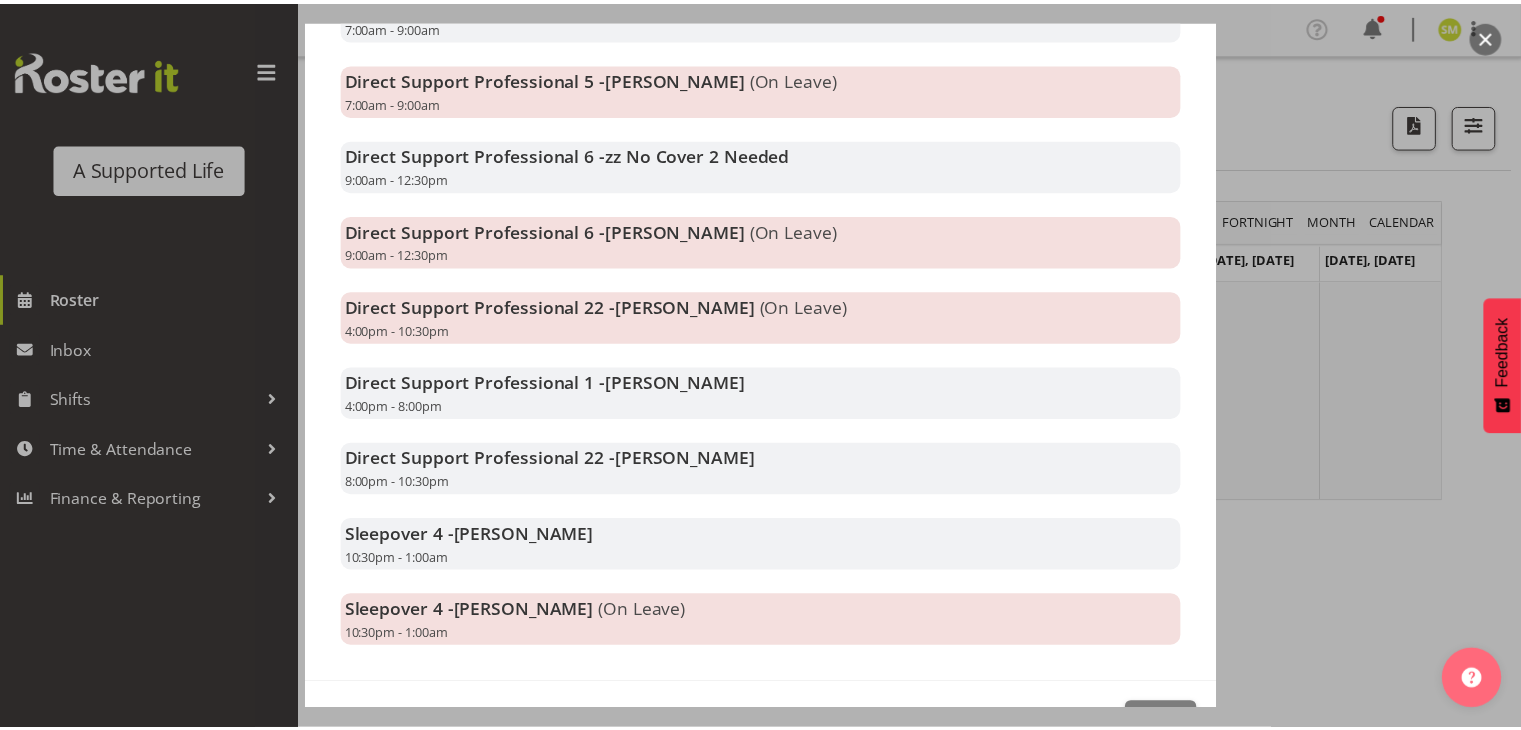 scroll, scrollTop: 668, scrollLeft: 0, axis: vertical 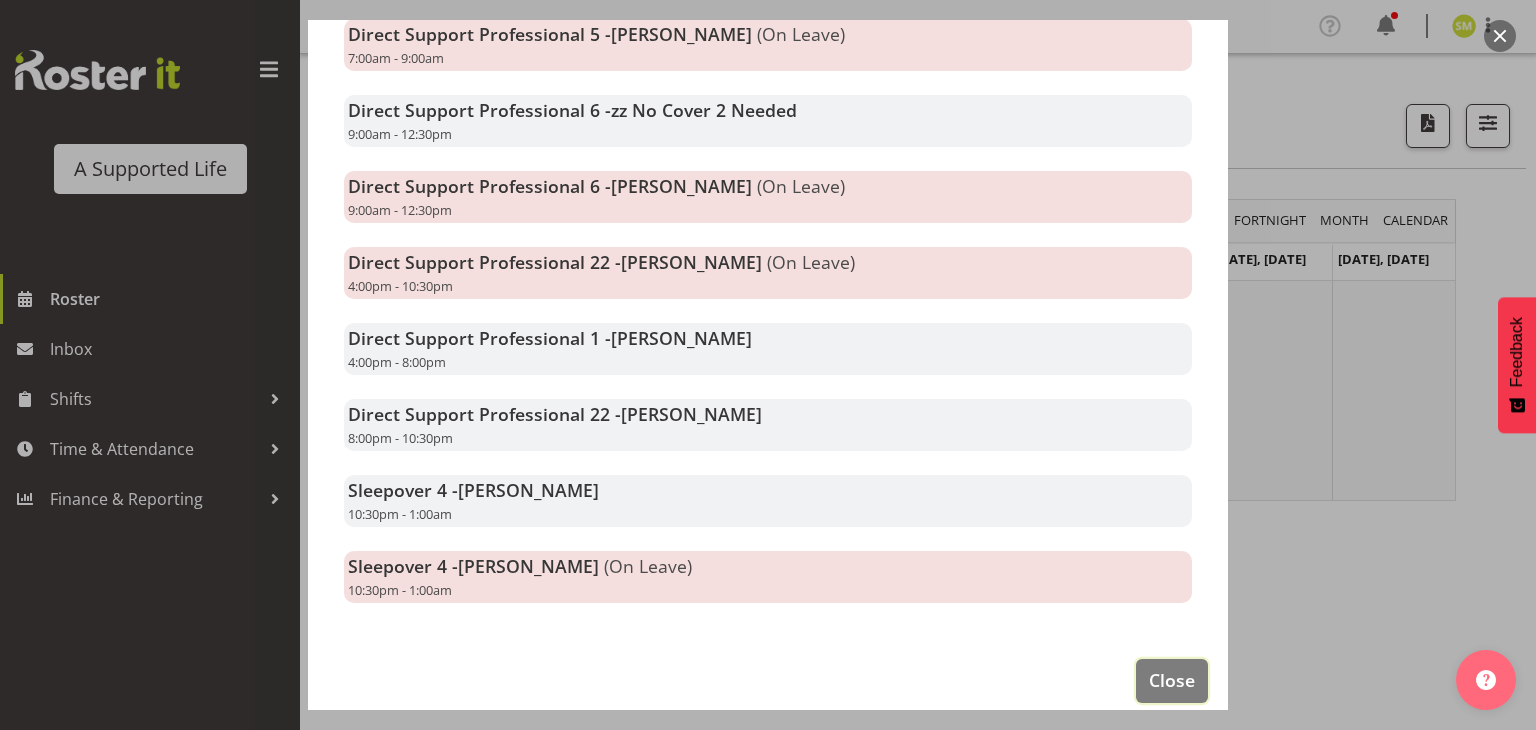 click on "Close" at bounding box center [1172, 681] 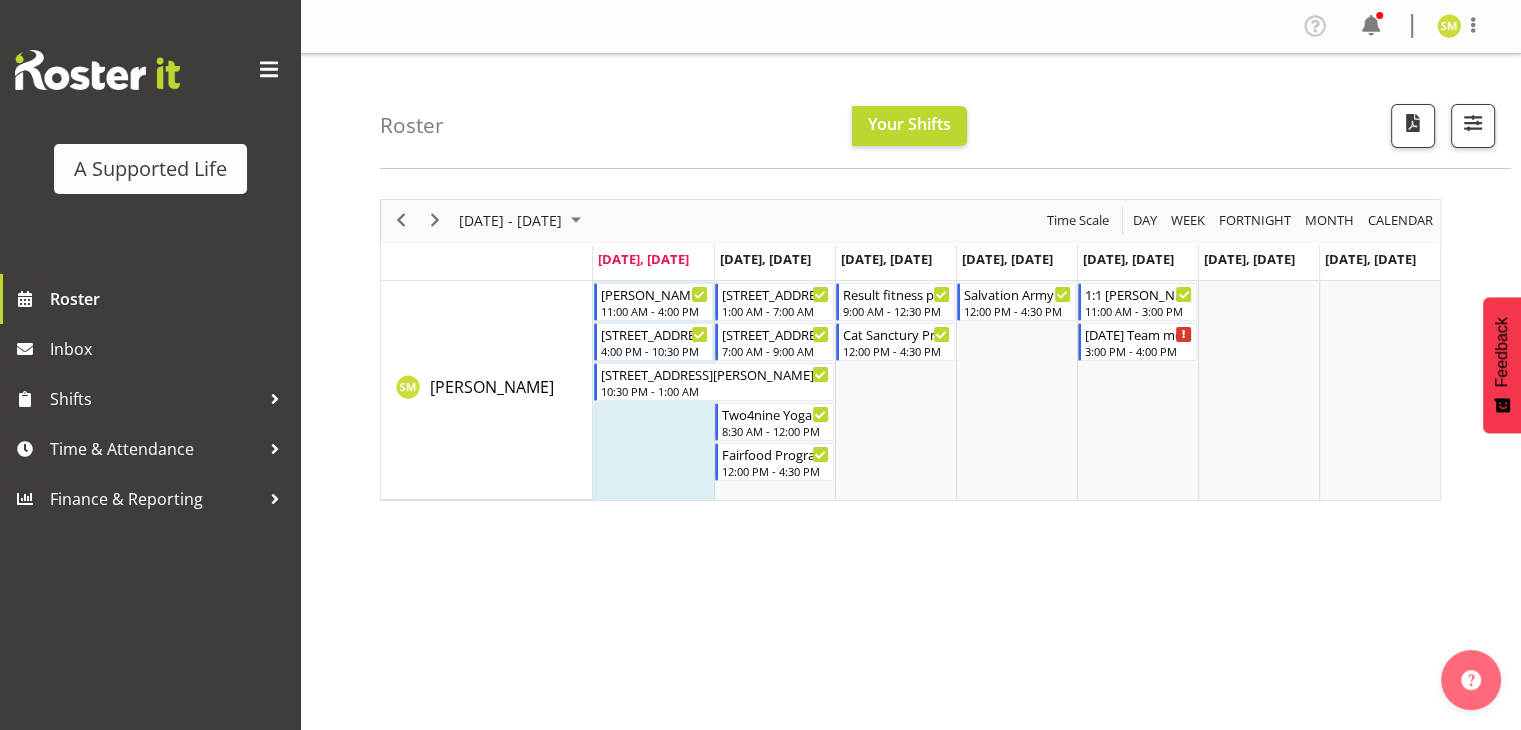 click at bounding box center (487, 263) 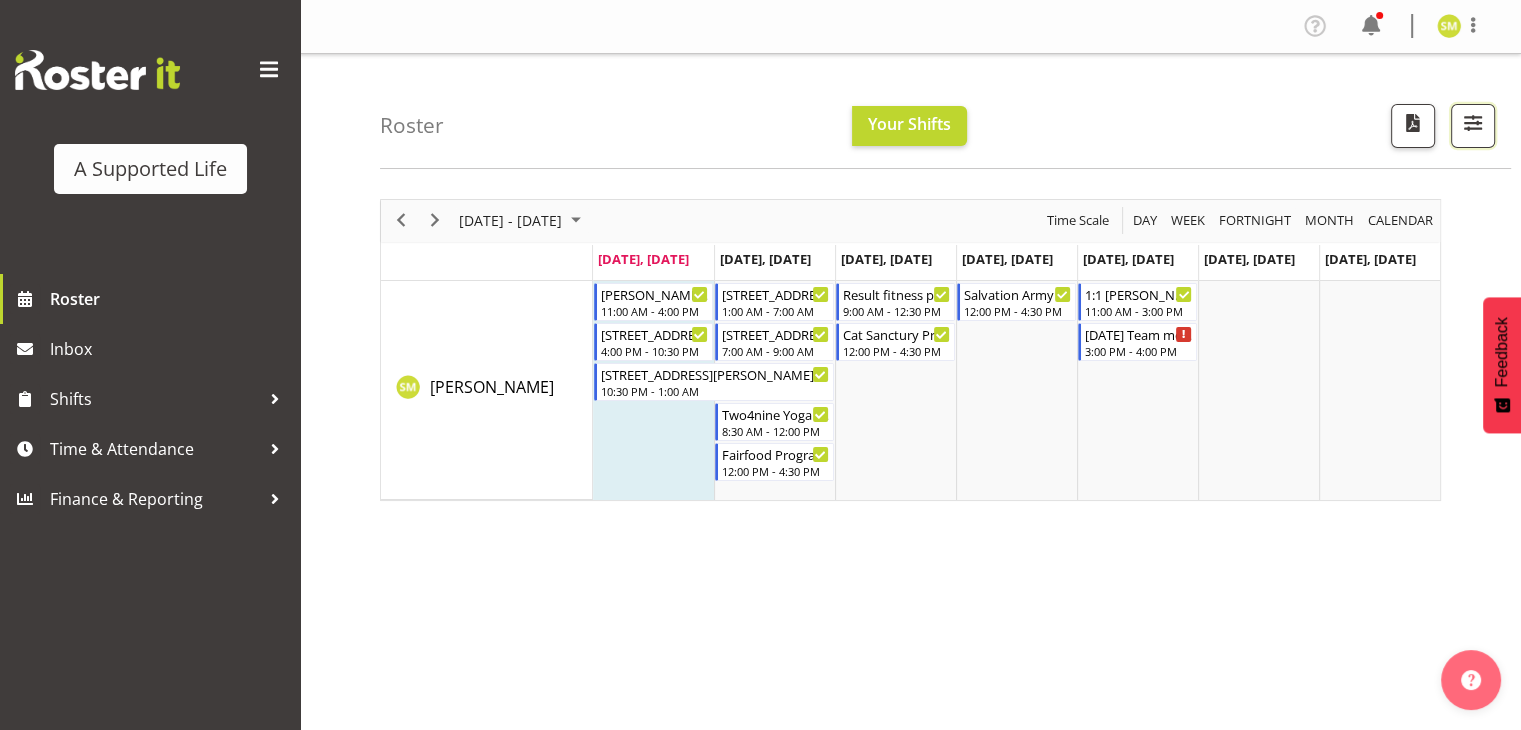 click at bounding box center [1473, 123] 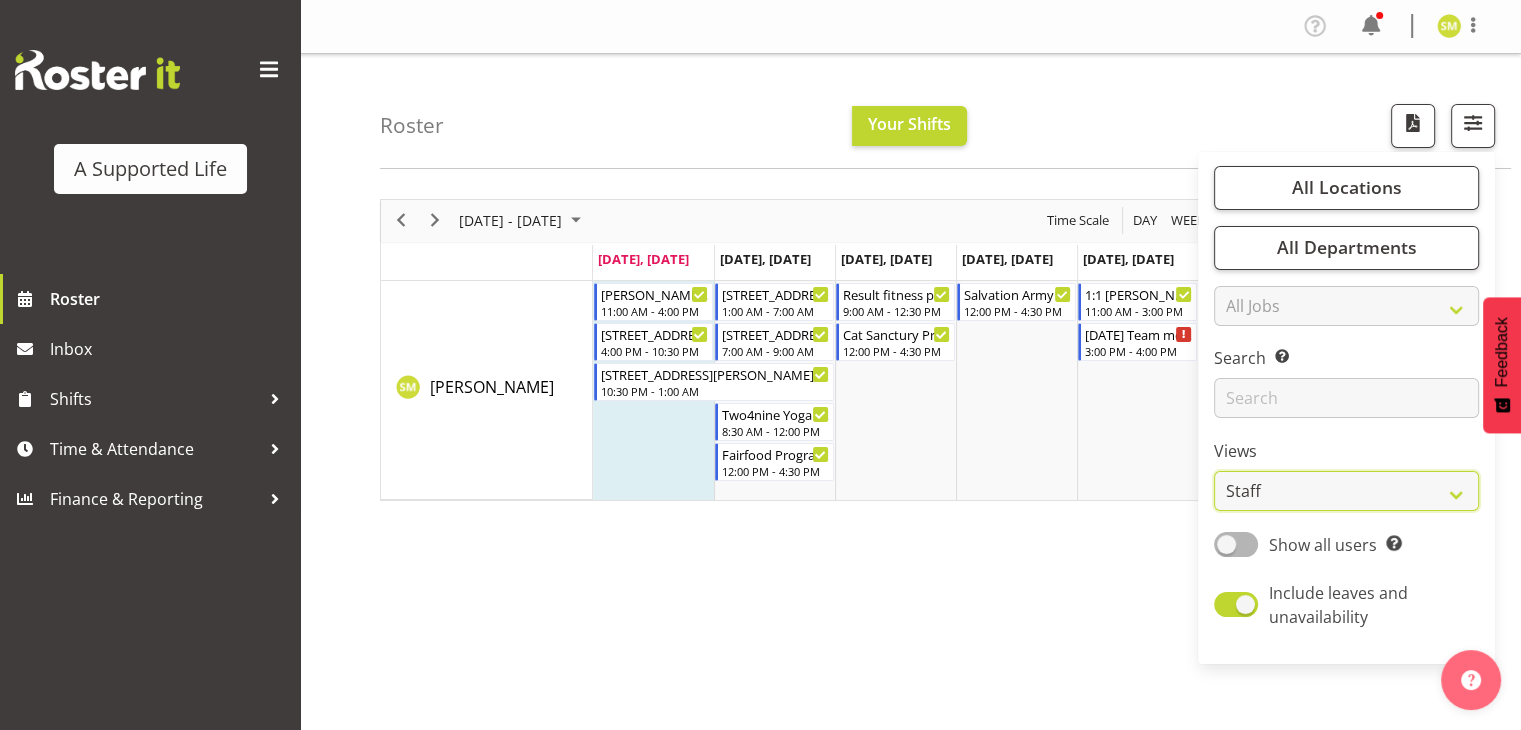click on "Staff
Role
Shift - Horizontal
Shift - Vertical
Staff - Location" at bounding box center (1346, 491) 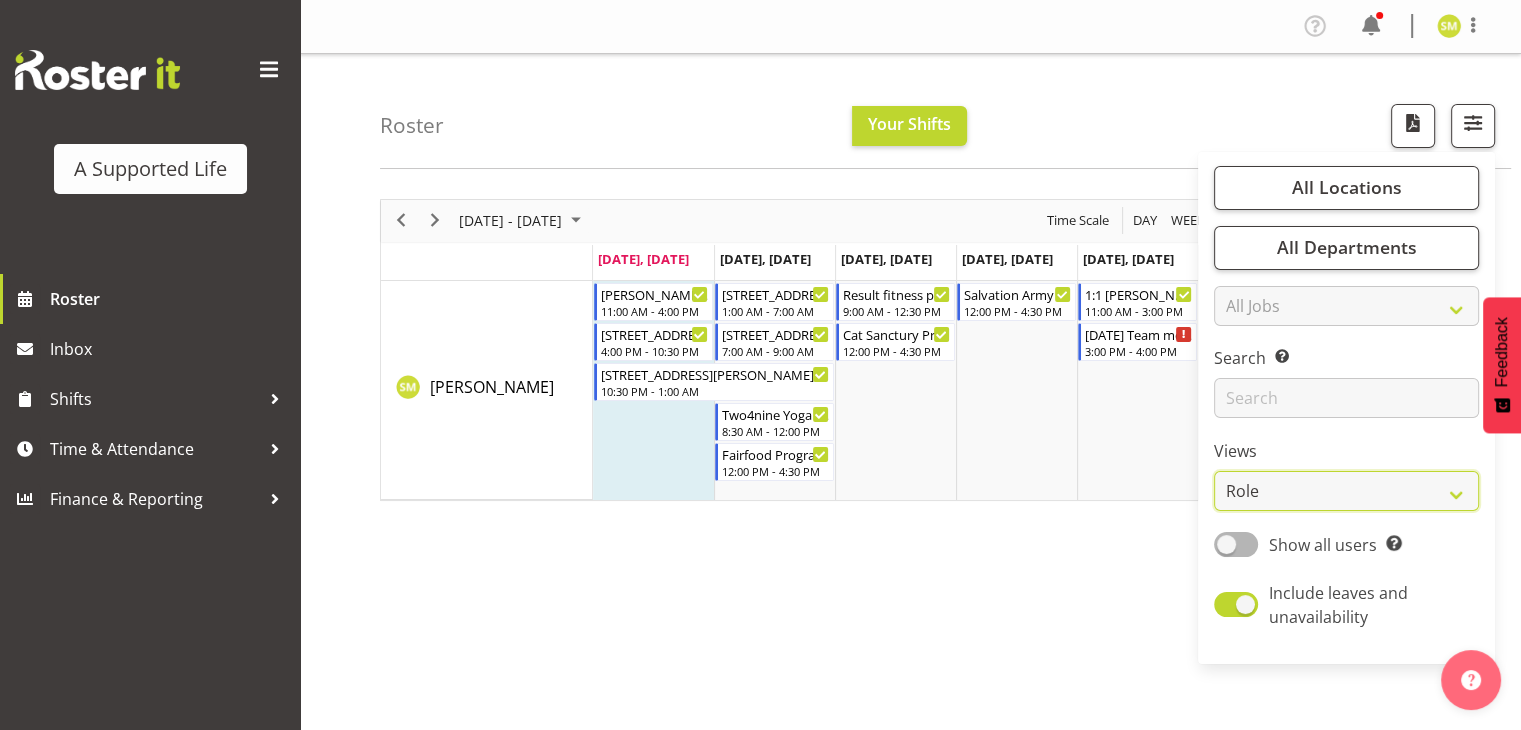 click on "Staff
Role
Shift - Horizontal
Shift - Vertical
Staff - Location" at bounding box center [1346, 491] 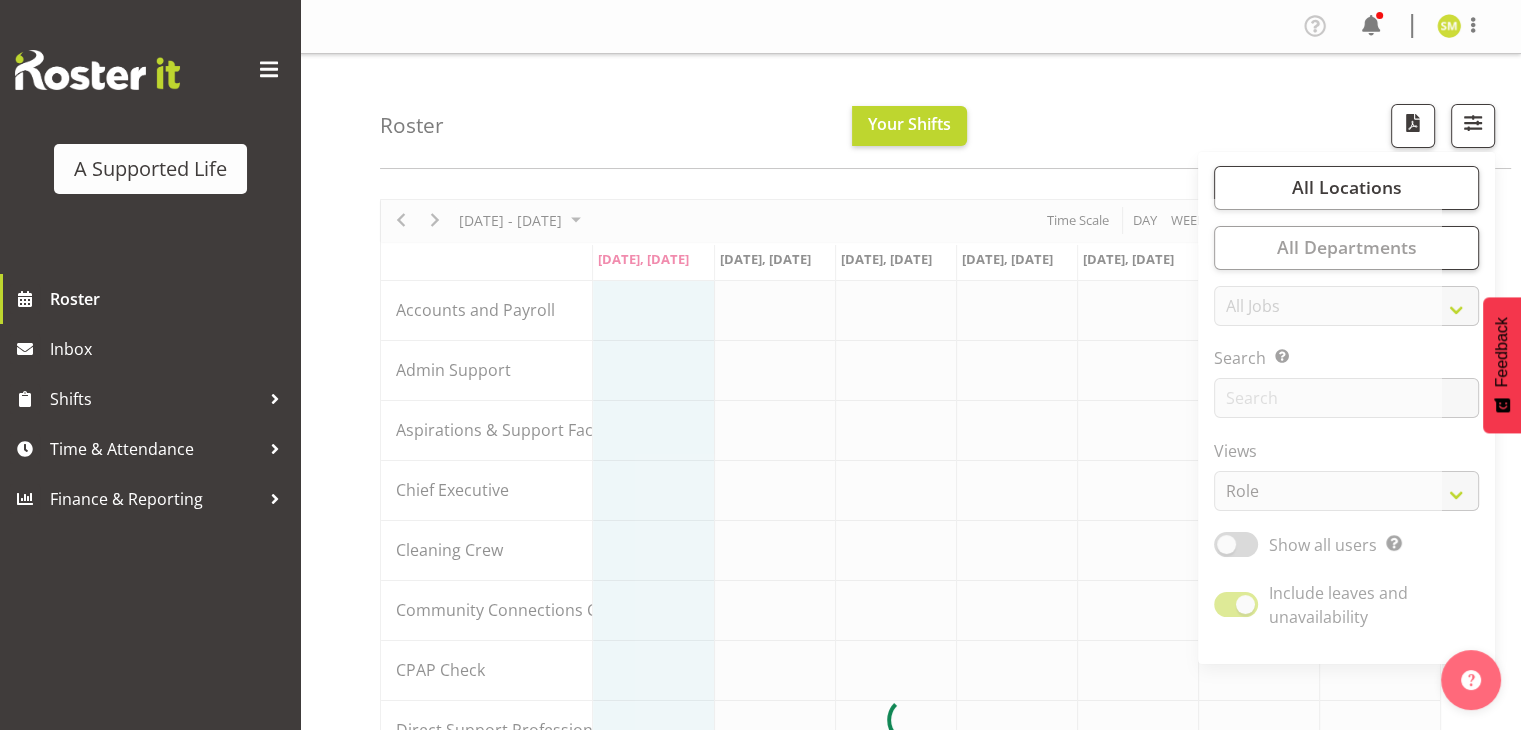 click on "Roster" at bounding box center [412, 125] 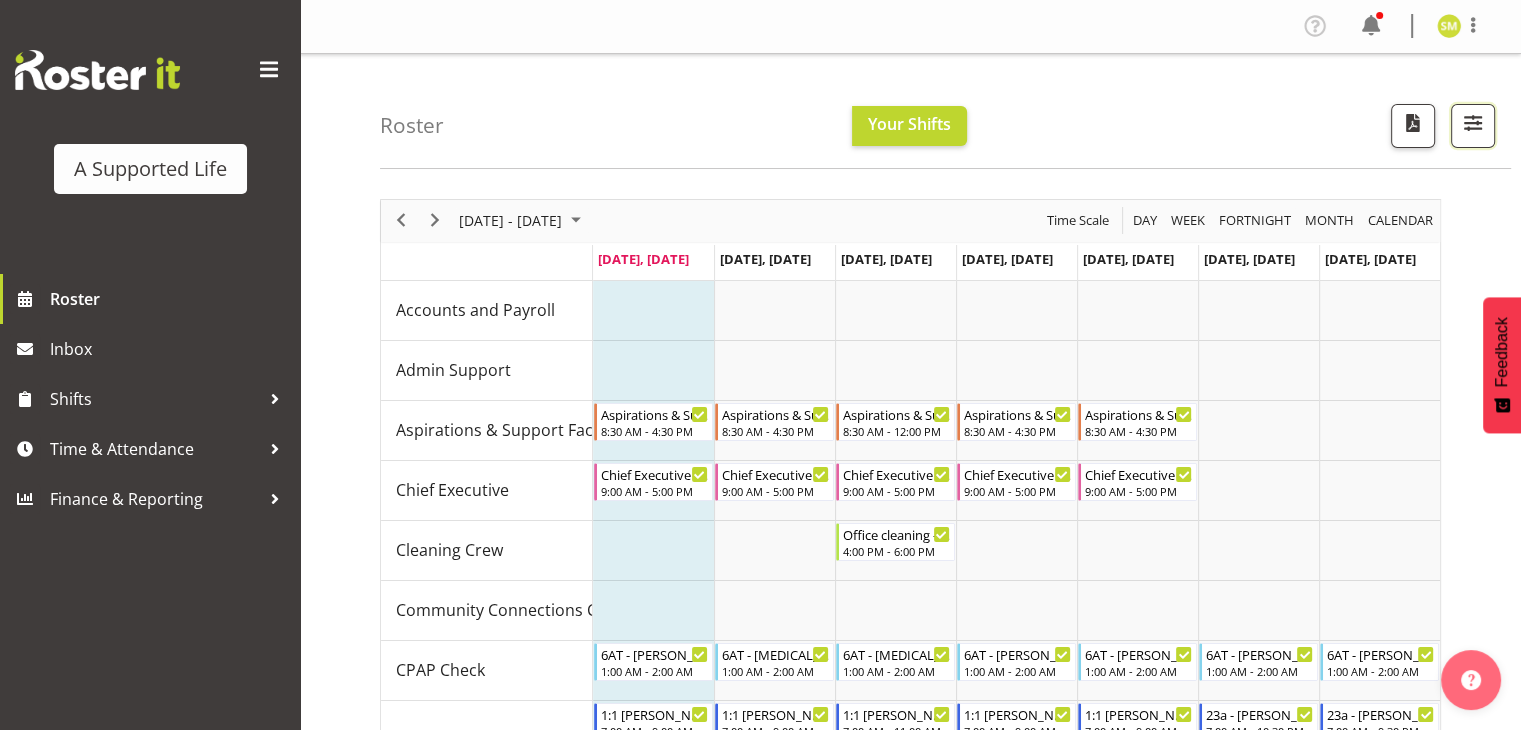 click at bounding box center [1473, 123] 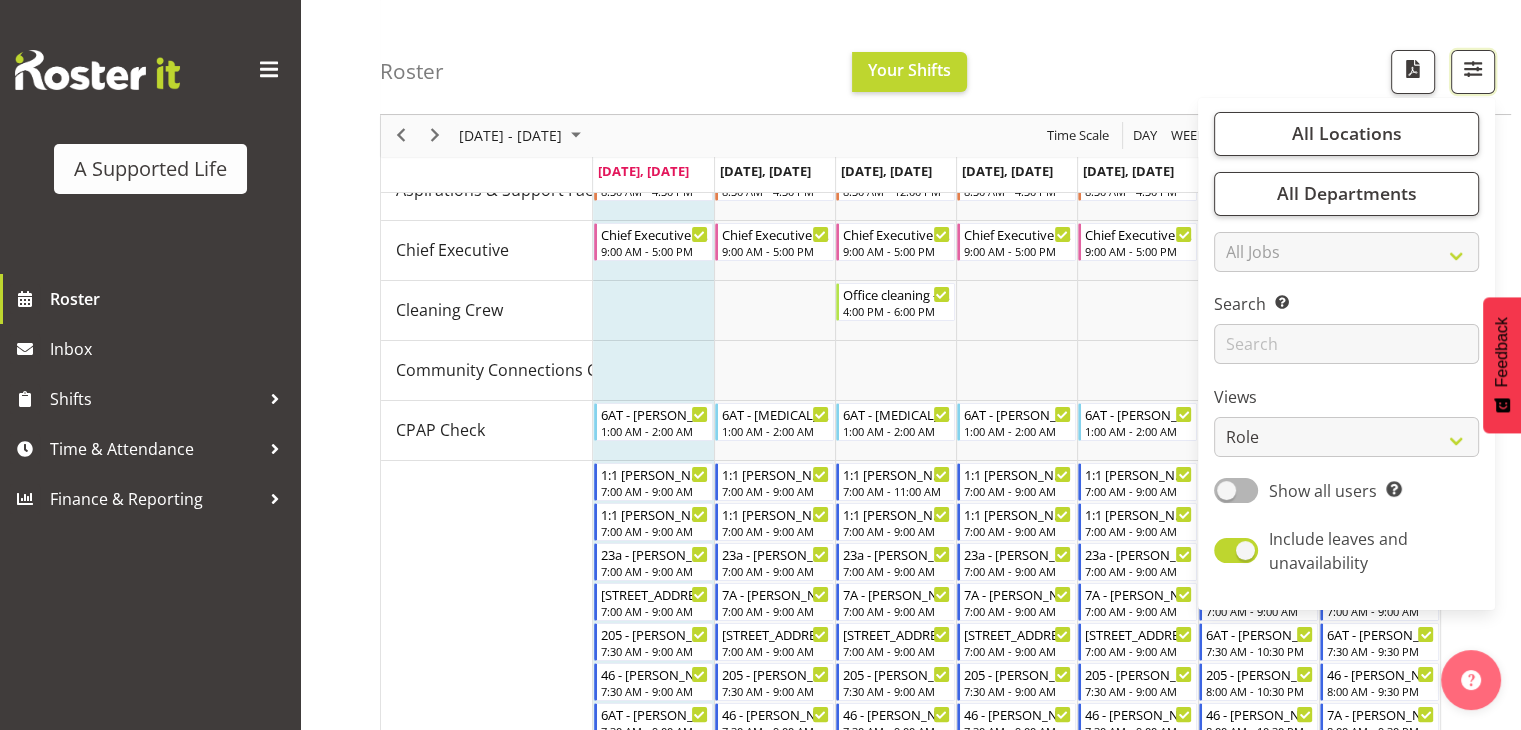 scroll, scrollTop: 244, scrollLeft: 0, axis: vertical 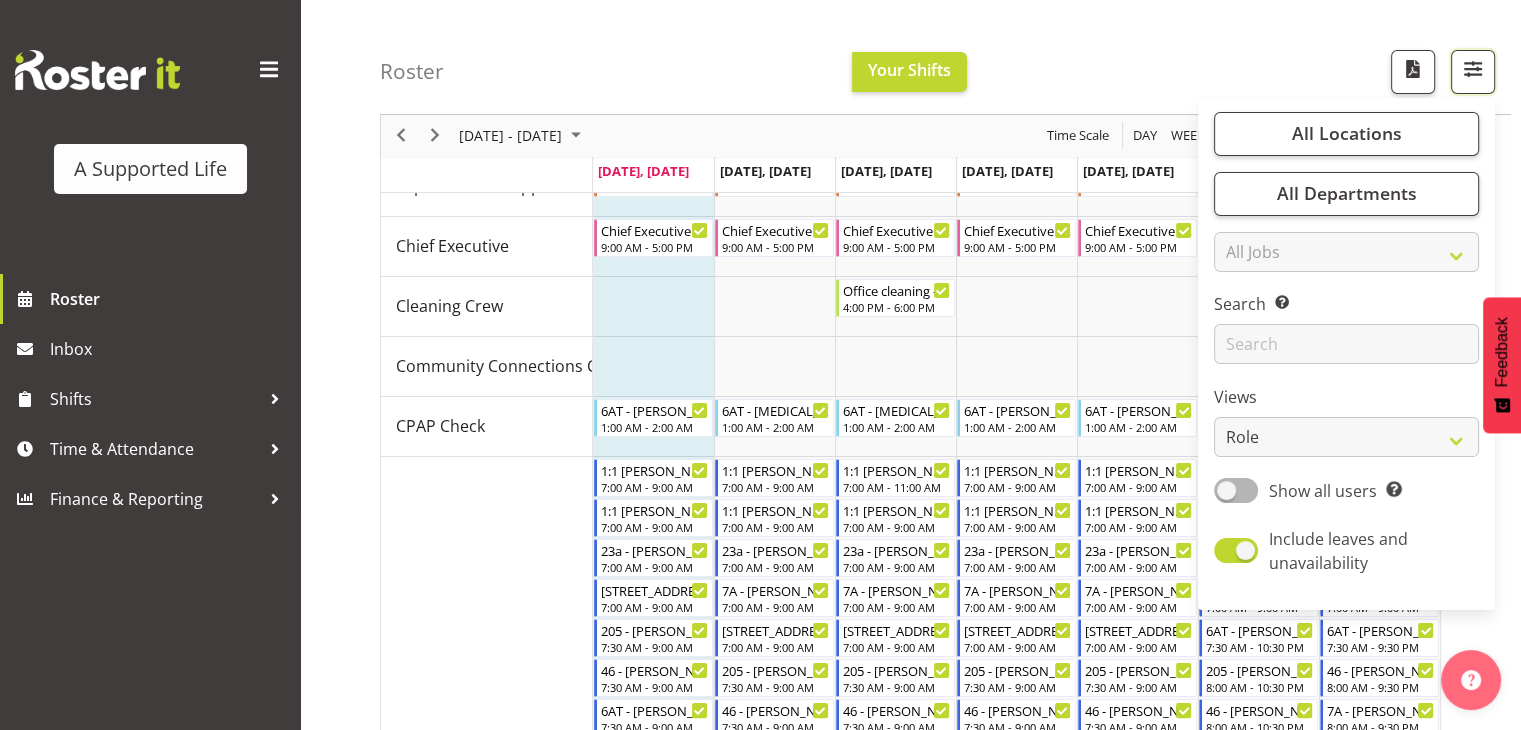 click at bounding box center [1473, 69] 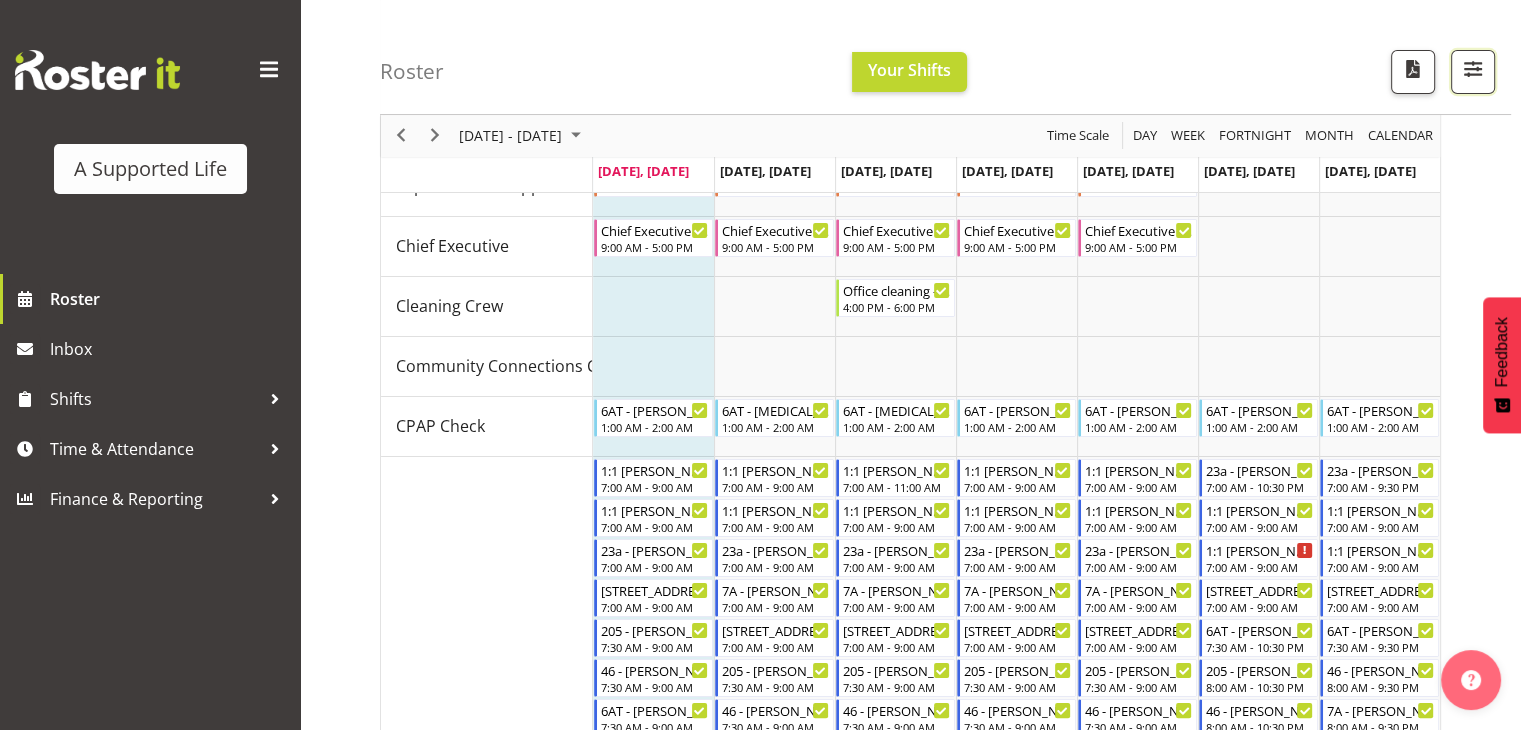 type 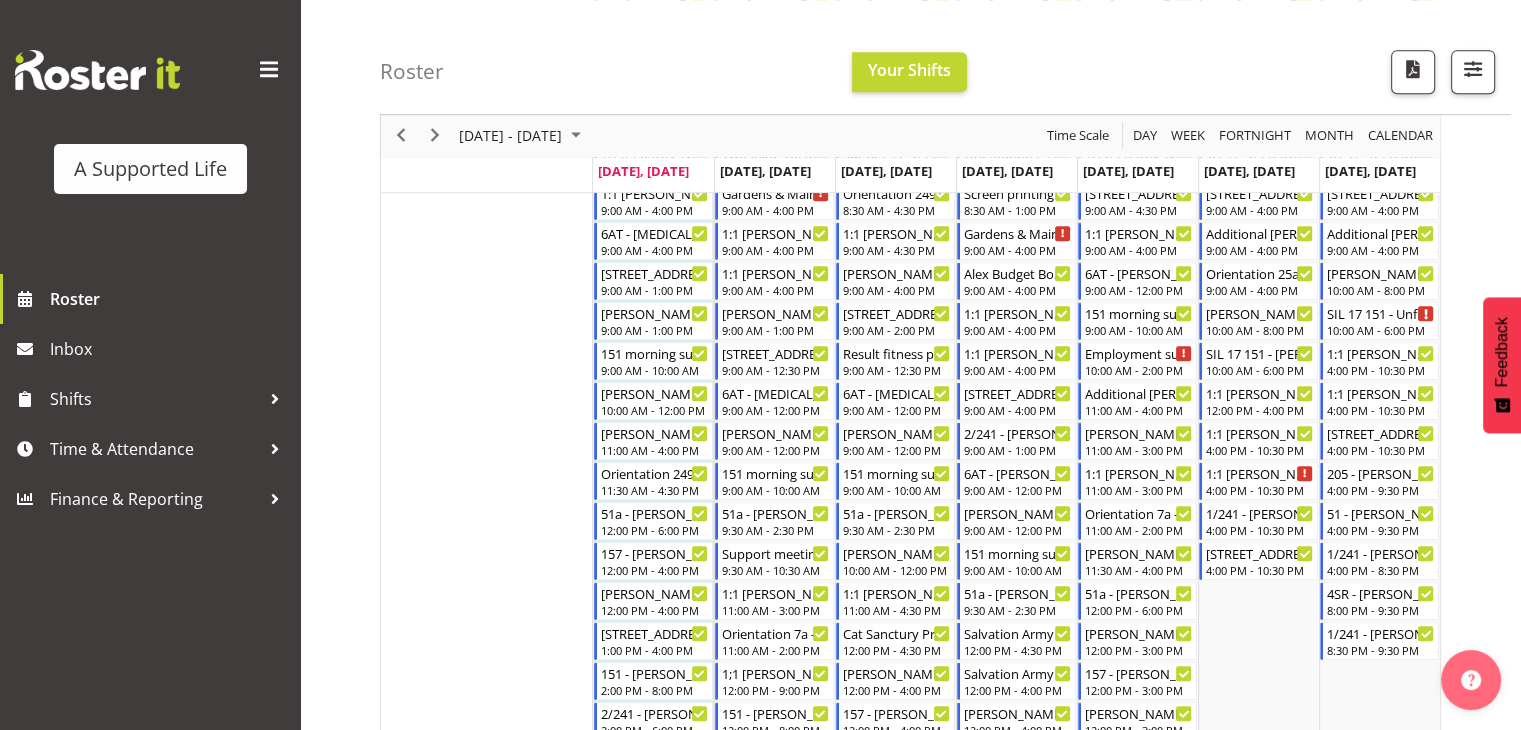 scroll, scrollTop: 1164, scrollLeft: 0, axis: vertical 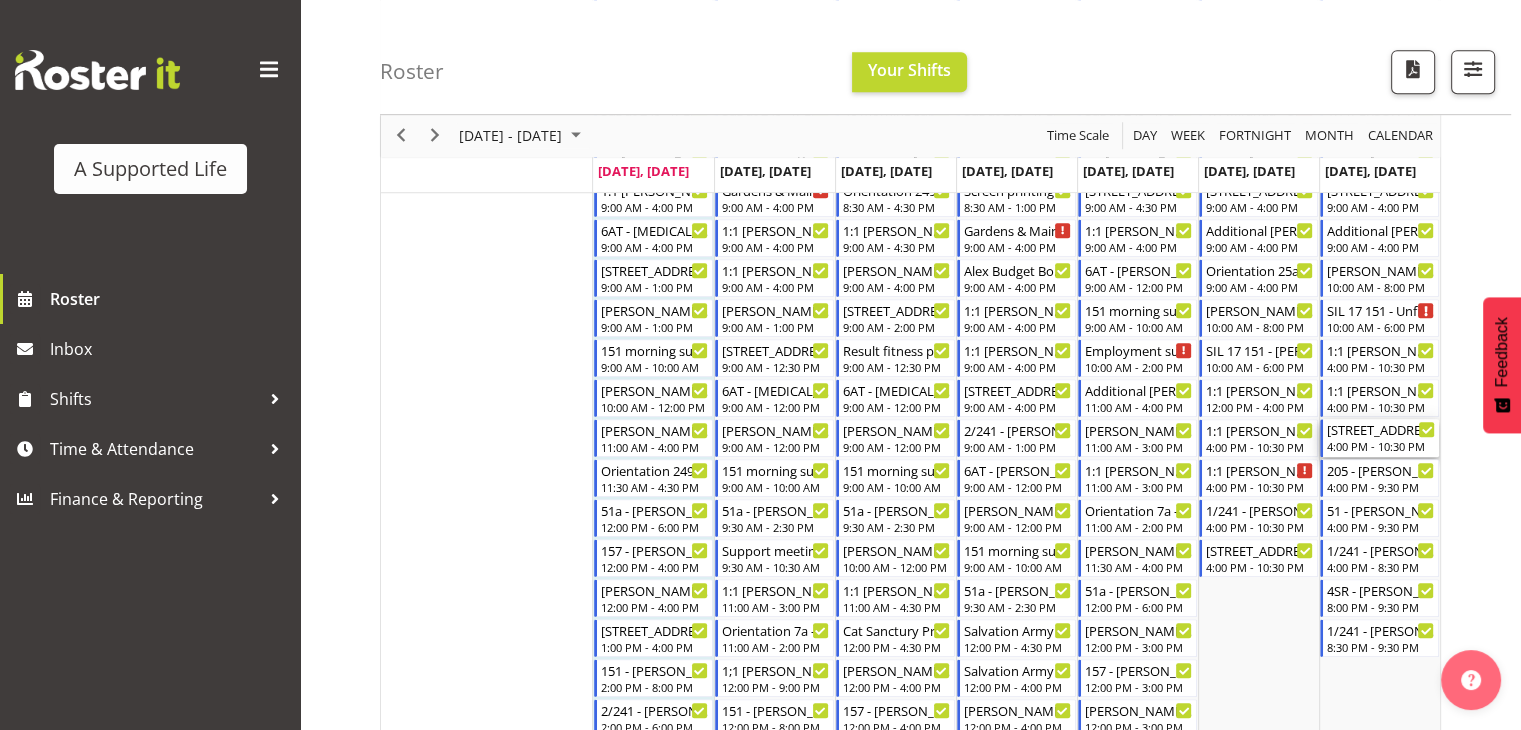 click on "4:00 PM - 10:30 PM" at bounding box center [1381, 446] 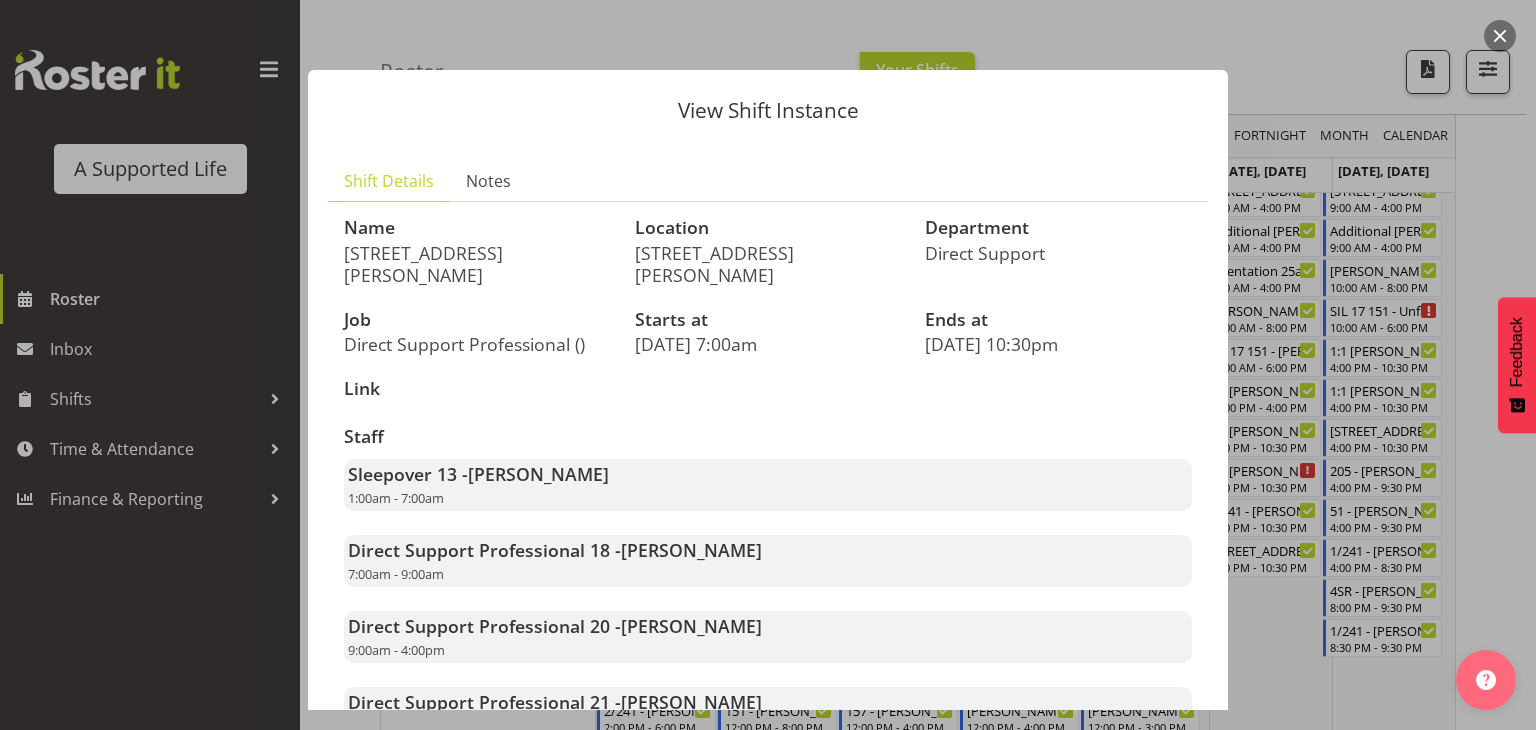 click on "View Shift Instance   Shift Details Notes Name
[STREET_ADDRESS][PERSON_NAME]
Location
[STREET_ADDRESS][PERSON_NAME]
Department
Direct Support
Job
Direct Support Professional ()
Starts at
[DATE] 7:00am
Ends at
[DATE] 10:30pm
Link               Staff   Sleepover 13 -  [PERSON_NAME]
1:00am - 7:00am
Direct Support Professional 18 -  [PERSON_NAME]
7:00am - 9:00am
Direct Support Professional 20 -  [PERSON_NAME]
9:00am - 4:00pm
Direct Support Professional 21 -  [PERSON_NAME]" at bounding box center (768, 365) 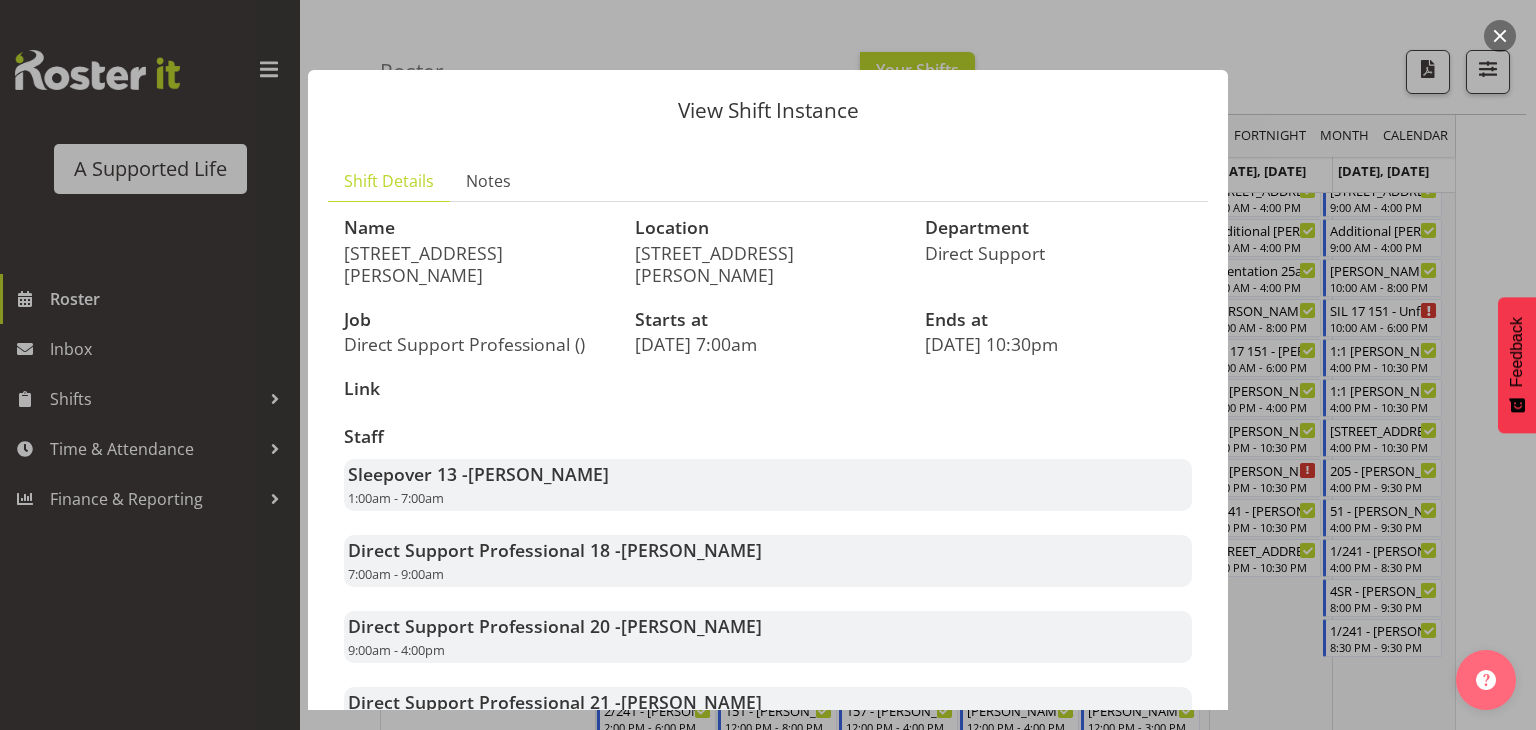 click at bounding box center [1500, 36] 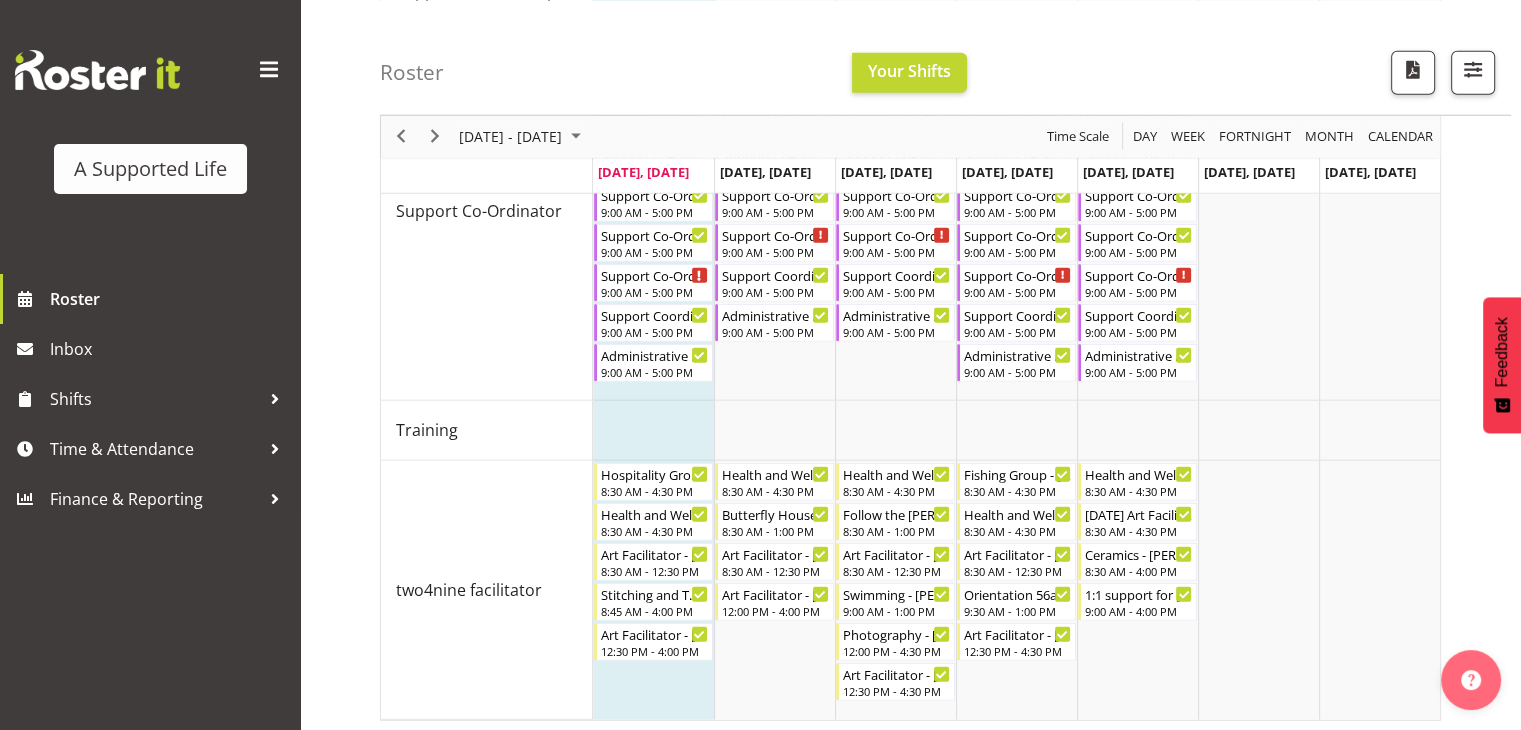 scroll, scrollTop: 5401, scrollLeft: 0, axis: vertical 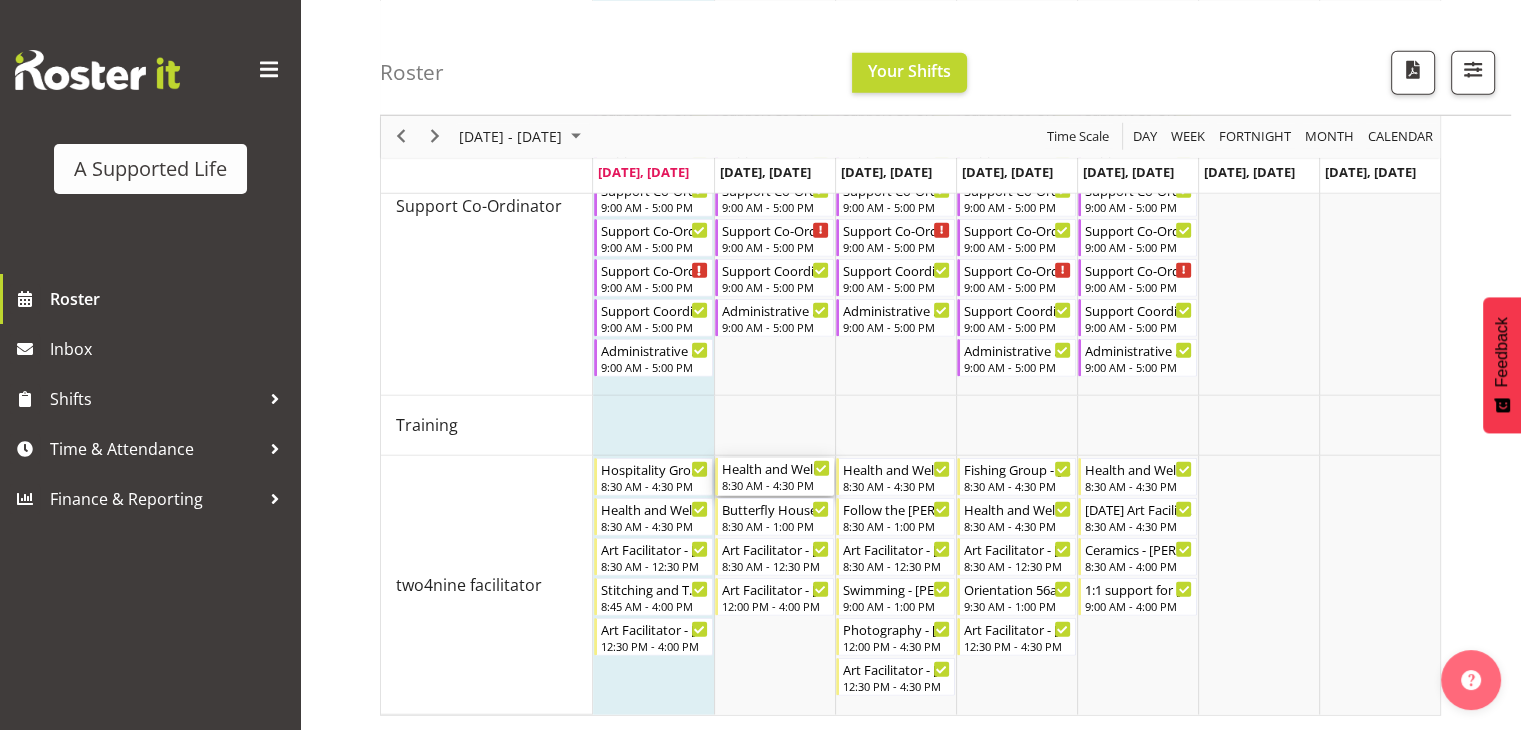click on "8:30 AM - 4:30 PM" at bounding box center (776, 485) 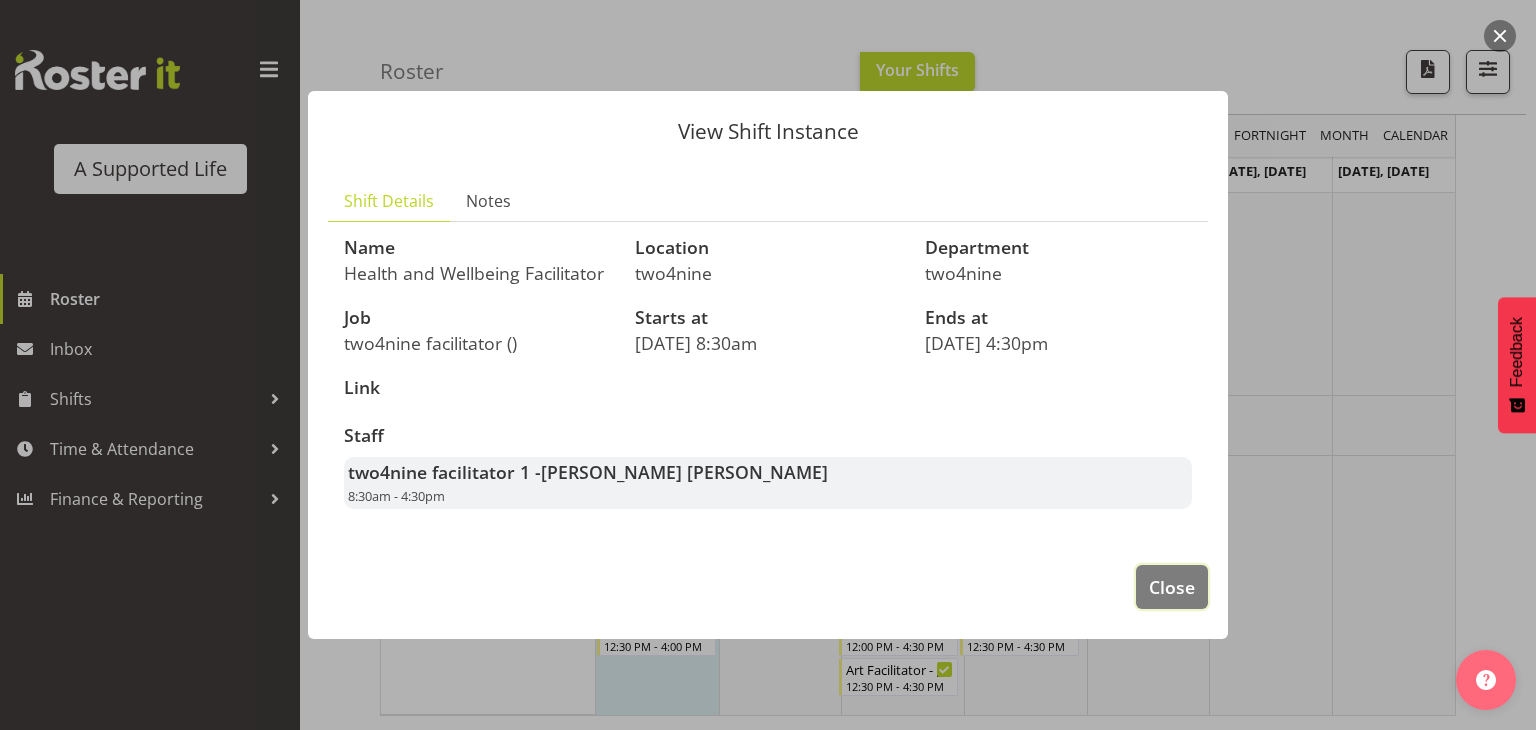 click on "Close" at bounding box center (1172, 587) 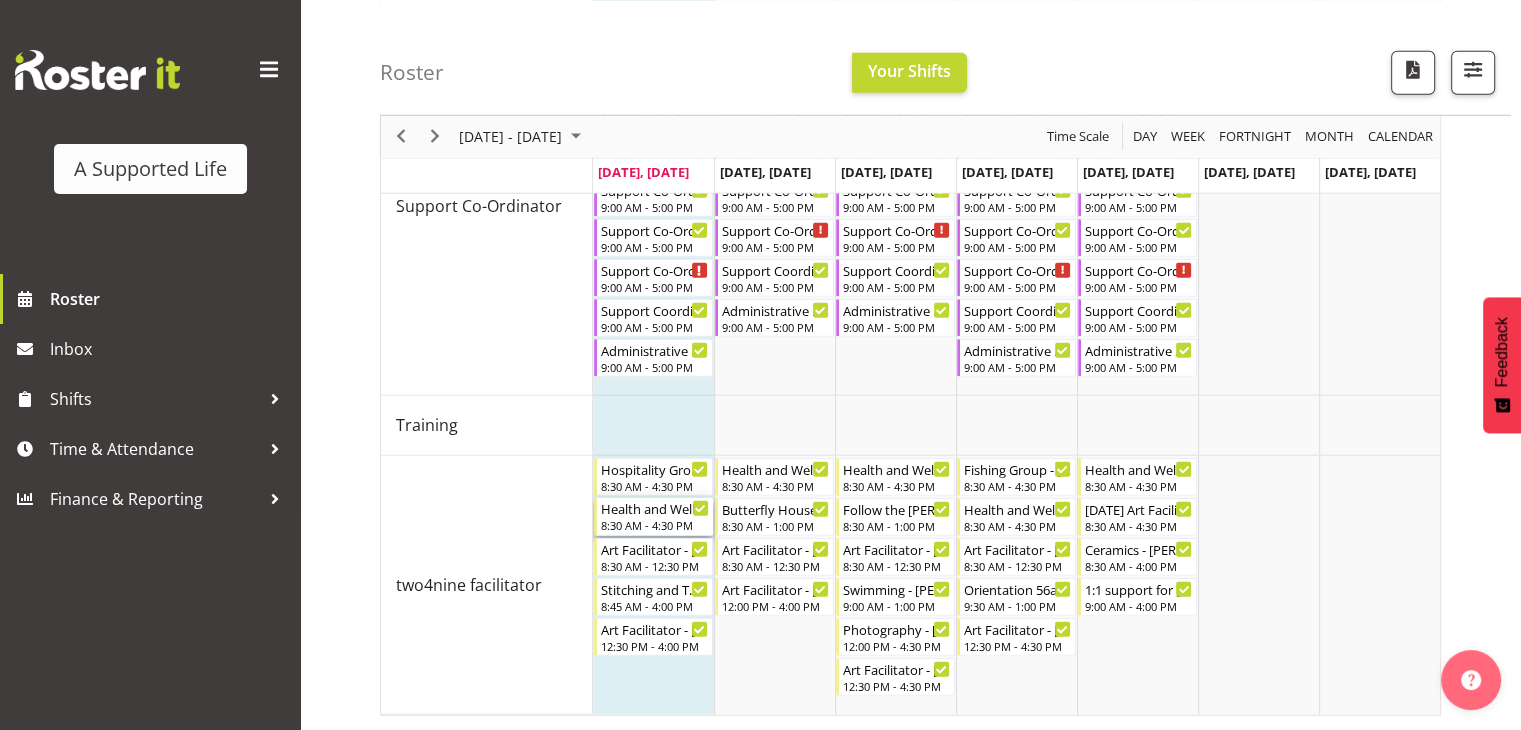 click on "8:30 AM - 4:30 PM" at bounding box center (655, 525) 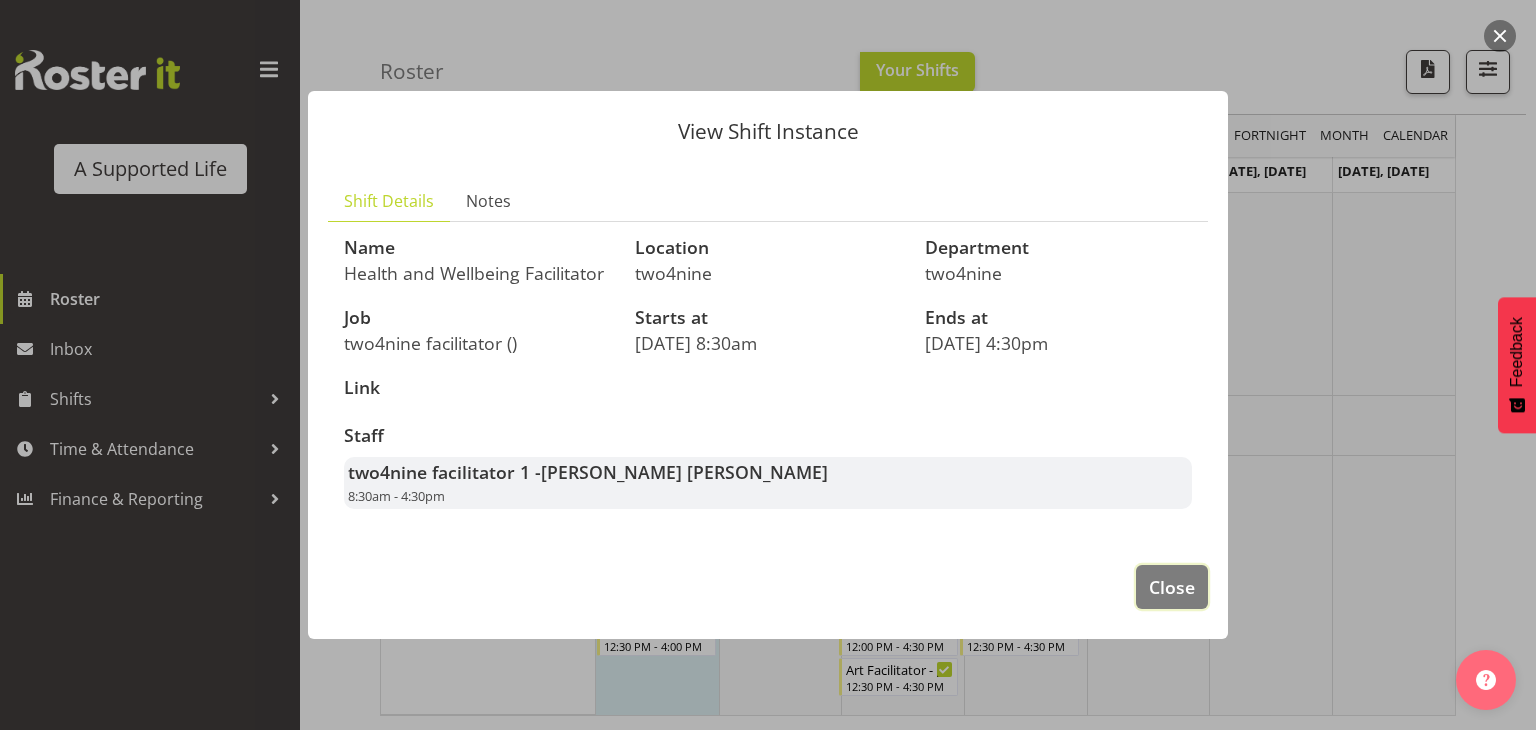 click on "Close" at bounding box center (1172, 587) 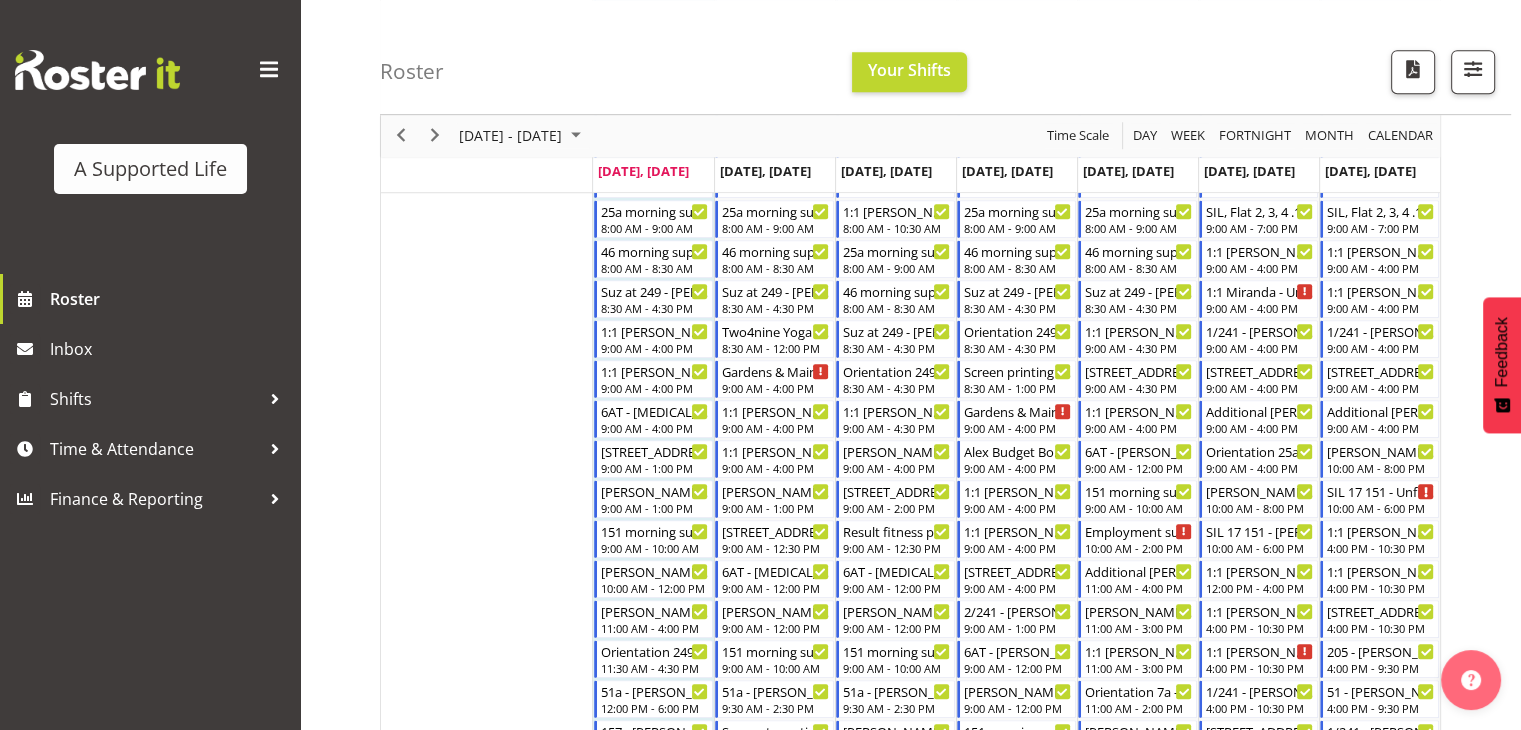 scroll, scrollTop: 991, scrollLeft: 0, axis: vertical 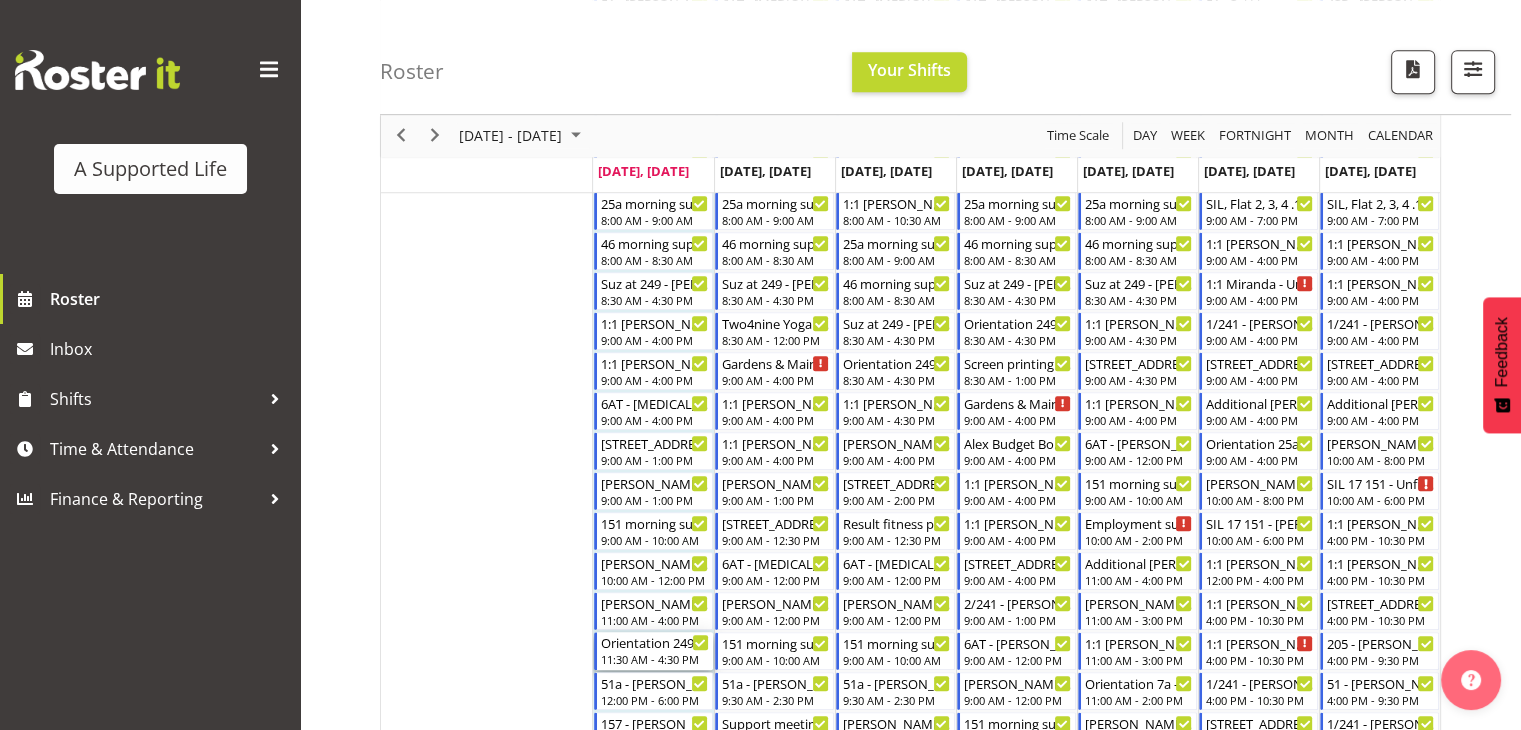 click on "11:30 AM - 4:30 PM" at bounding box center (655, 659) 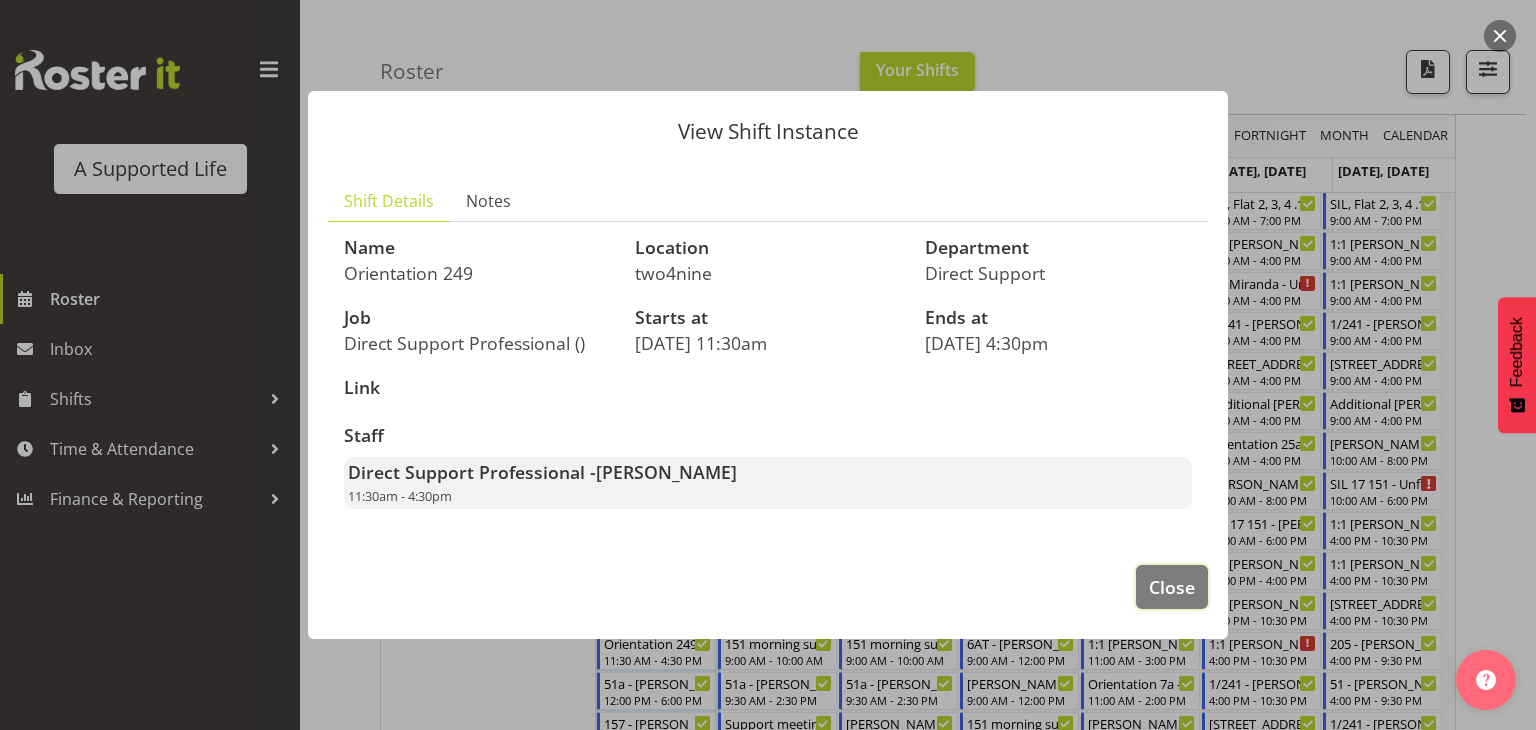 click on "Close" at bounding box center [1172, 587] 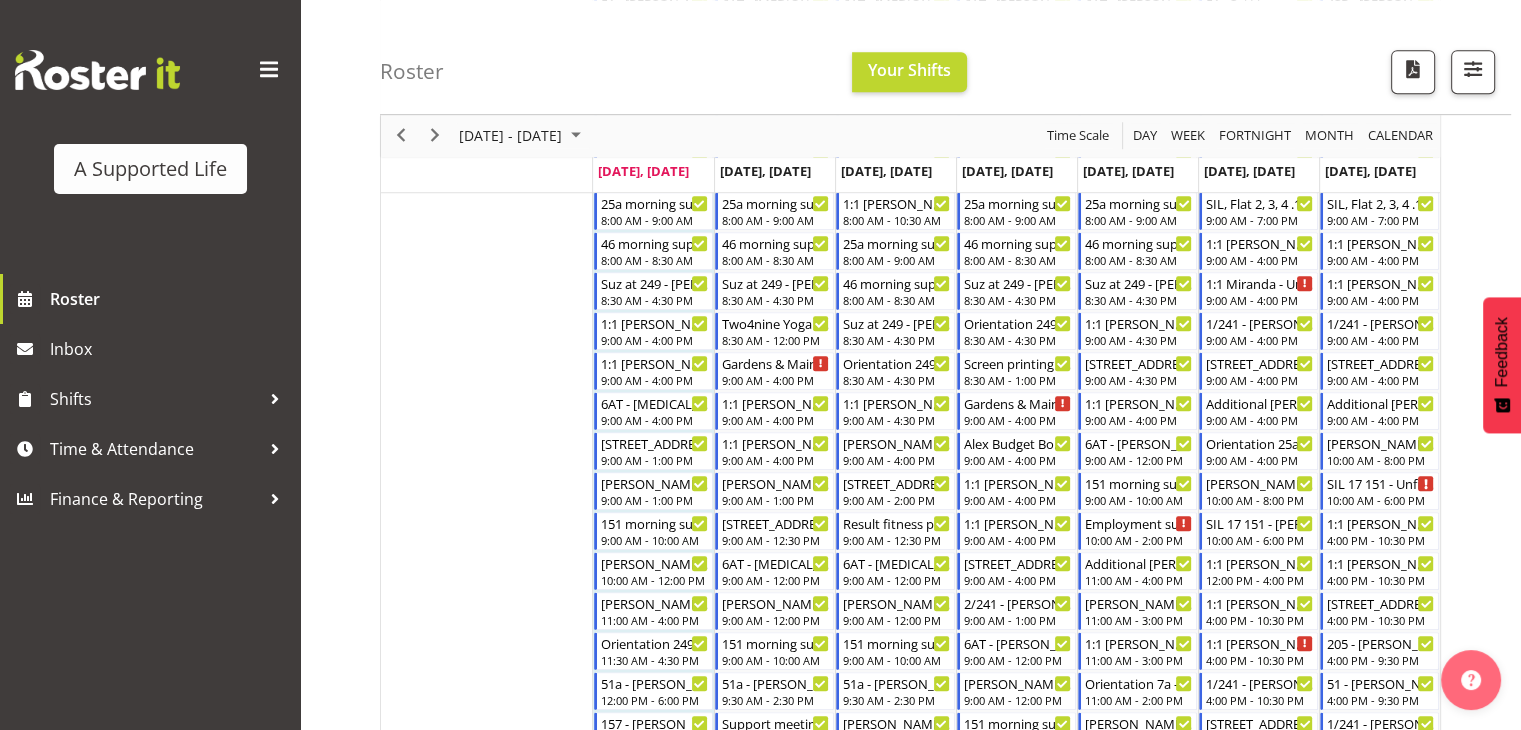 scroll, scrollTop: 1749, scrollLeft: 0, axis: vertical 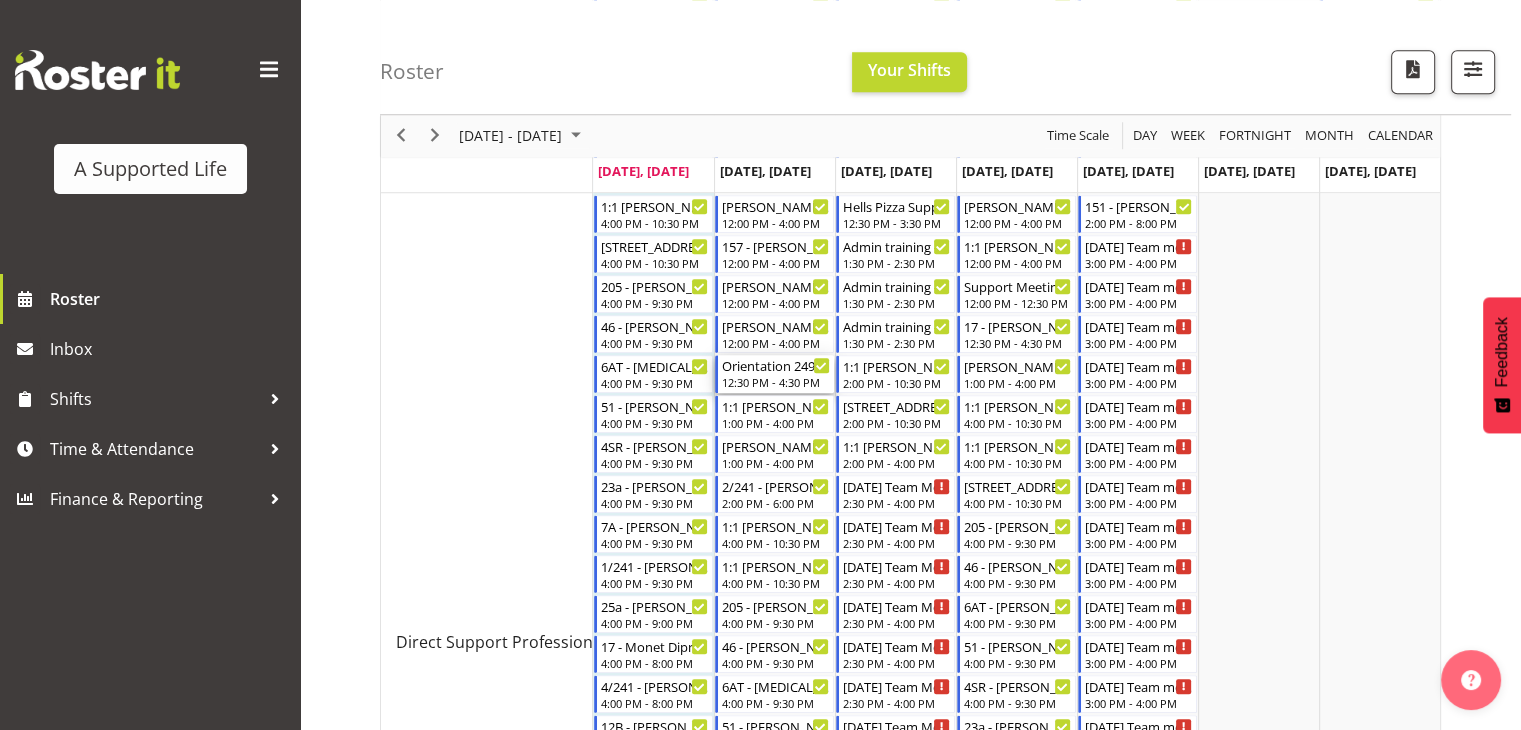 click on "12:30 PM - 4:30 PM" at bounding box center [776, 382] 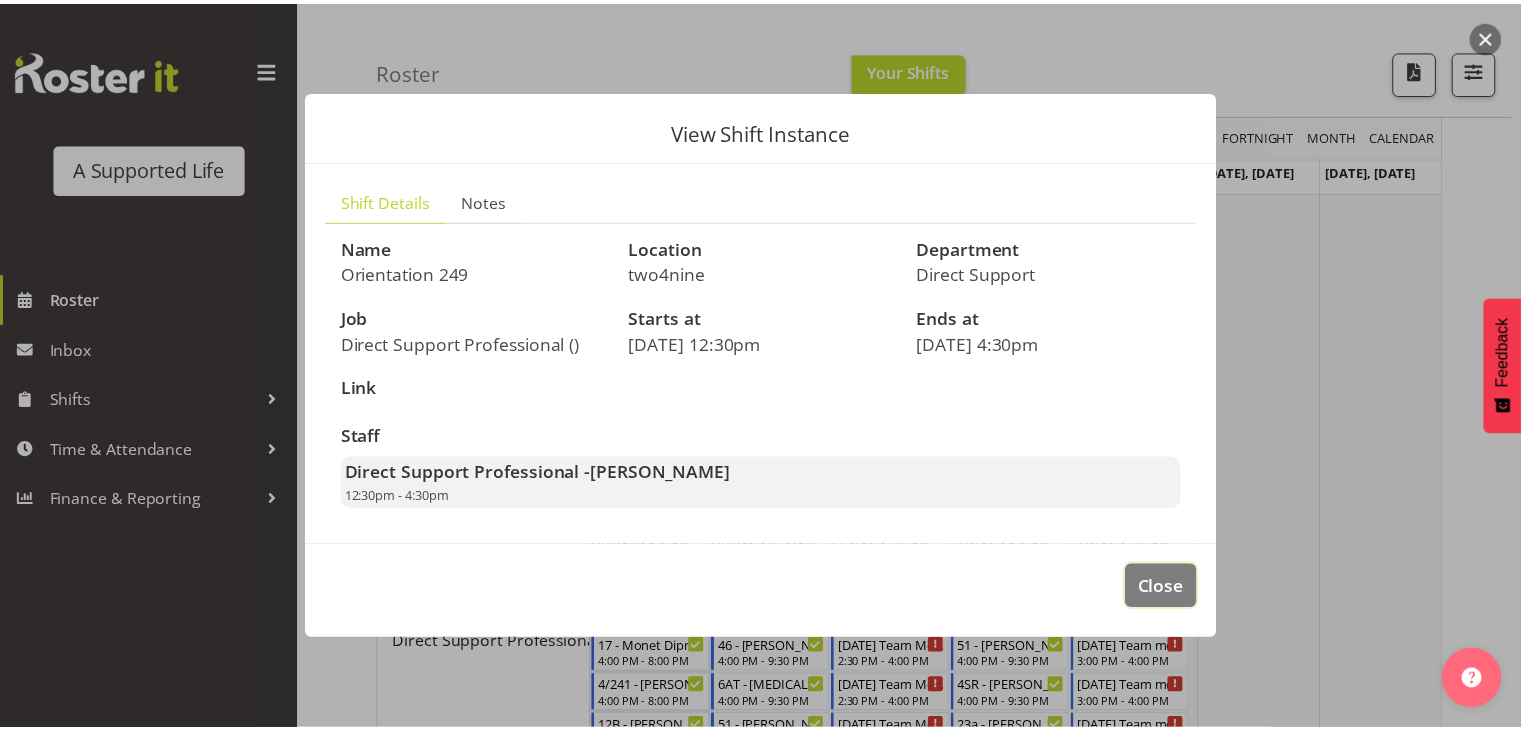 scroll, scrollTop: 1749, scrollLeft: 0, axis: vertical 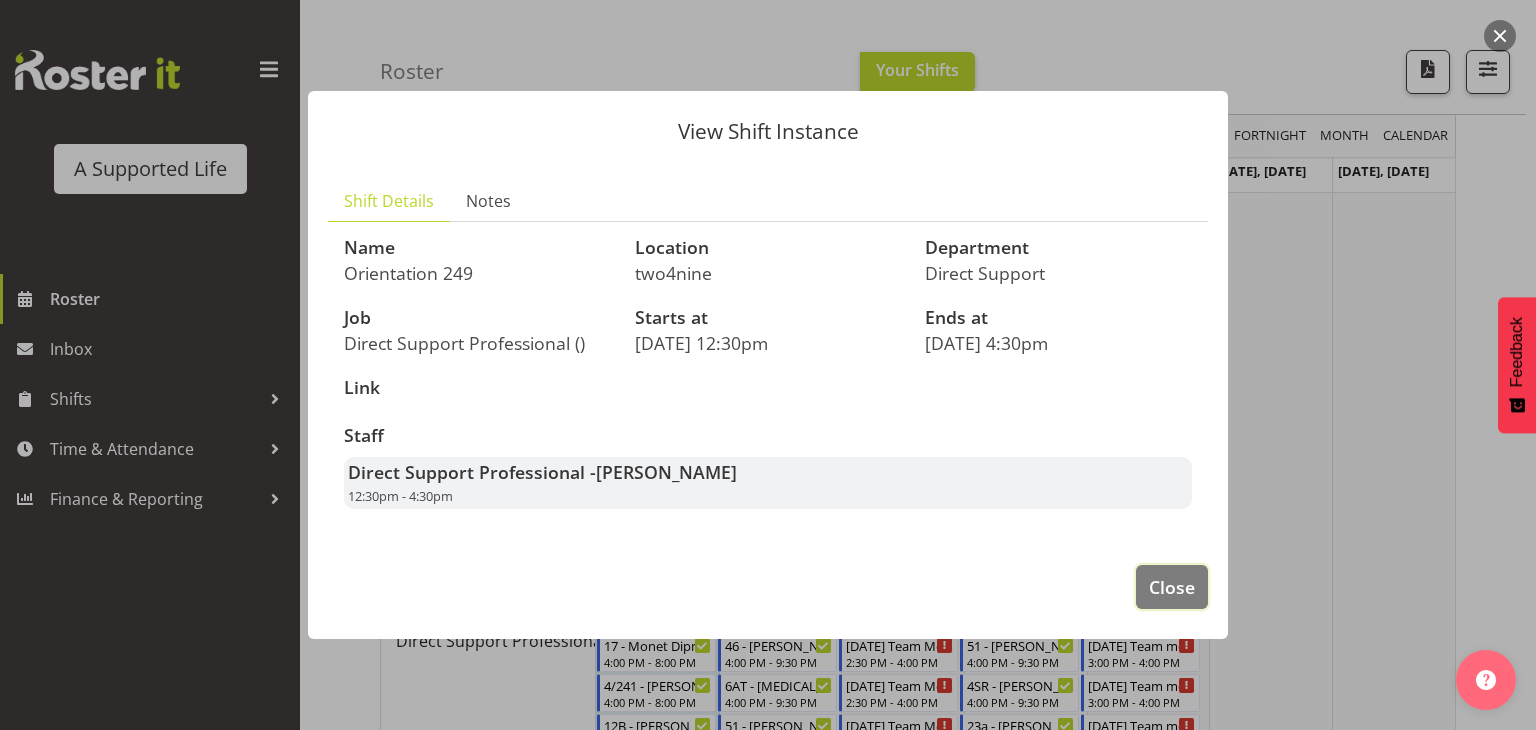 click on "Close" at bounding box center [1172, 587] 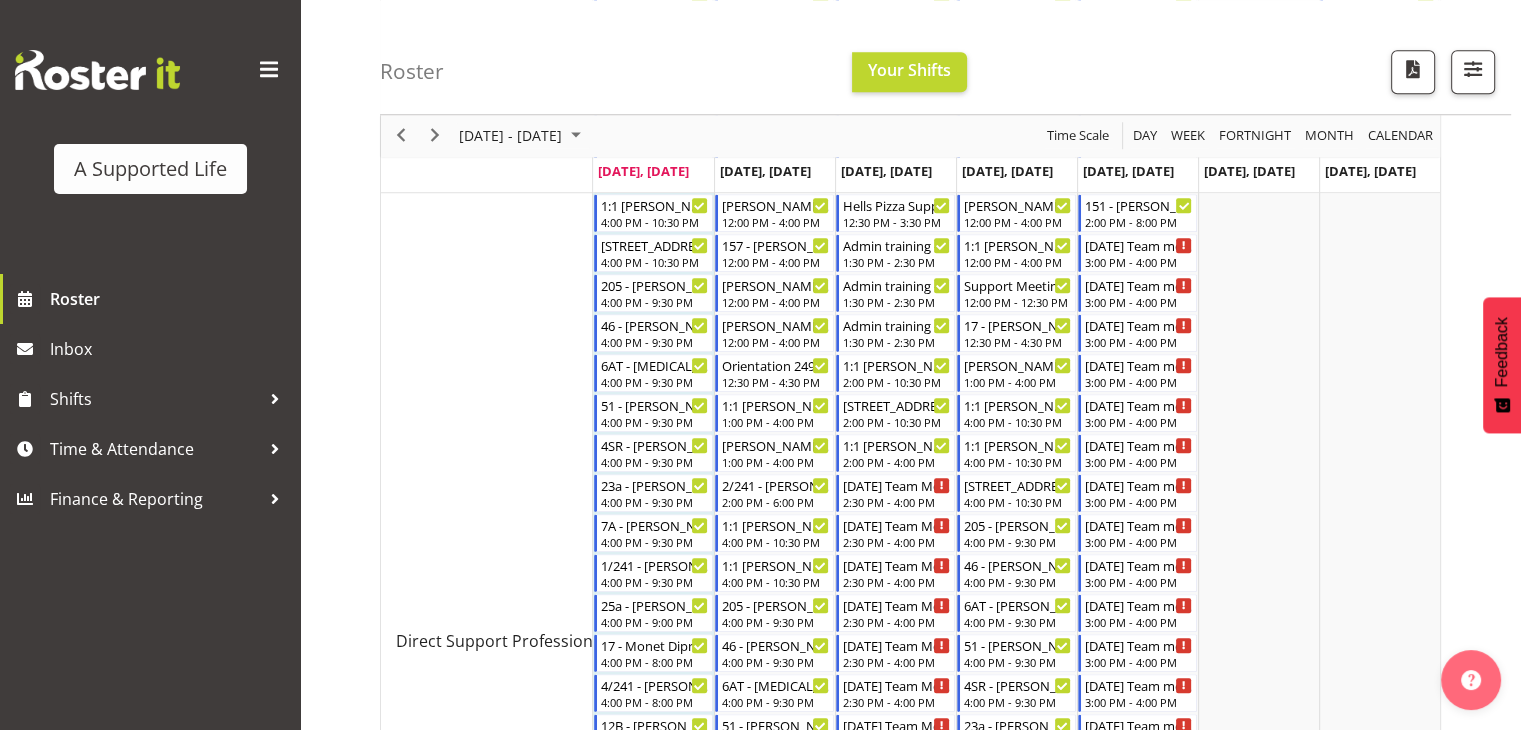 scroll, scrollTop: 949, scrollLeft: 0, axis: vertical 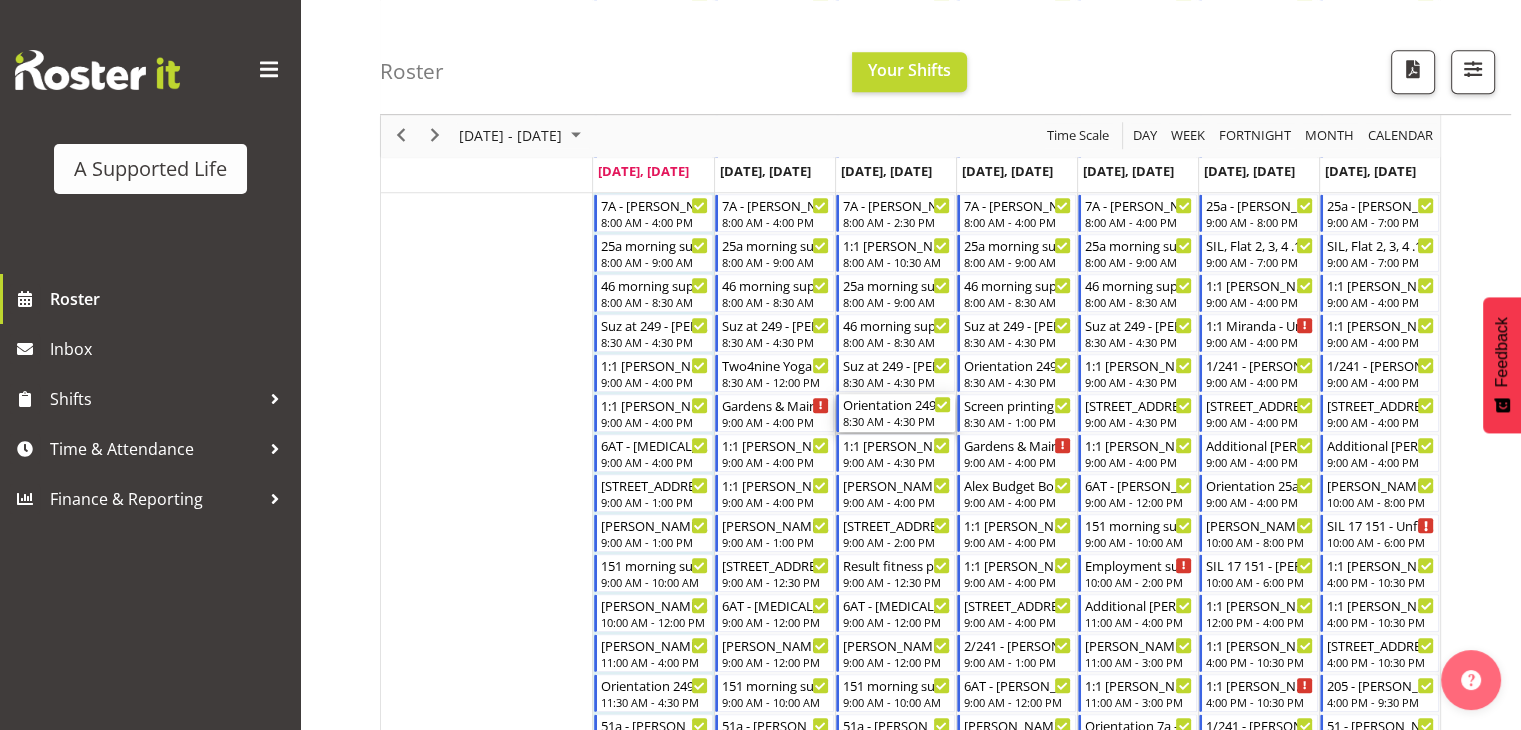 click on "Orientation 249 - [PERSON_NAME]" at bounding box center [897, 404] 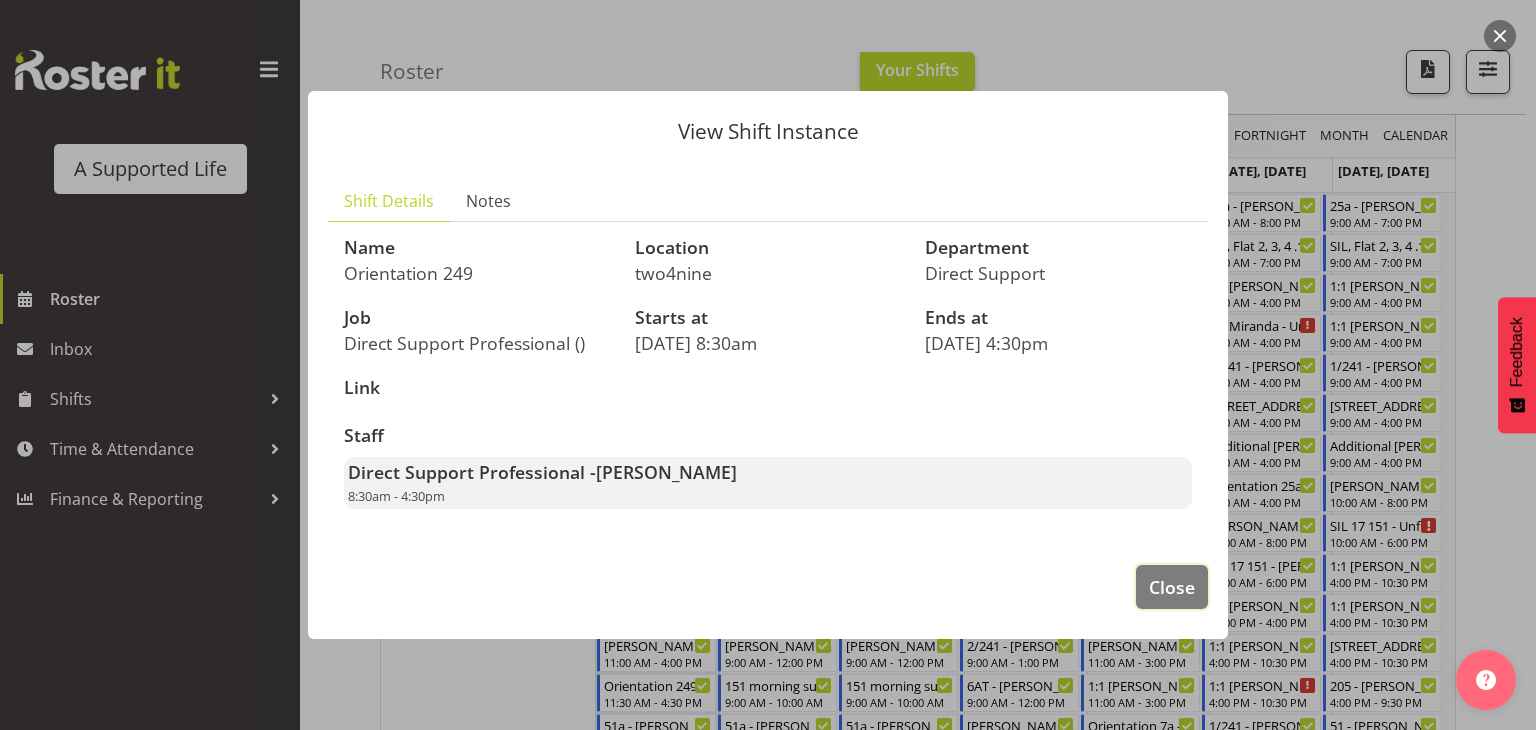 click on "Close" at bounding box center (1172, 587) 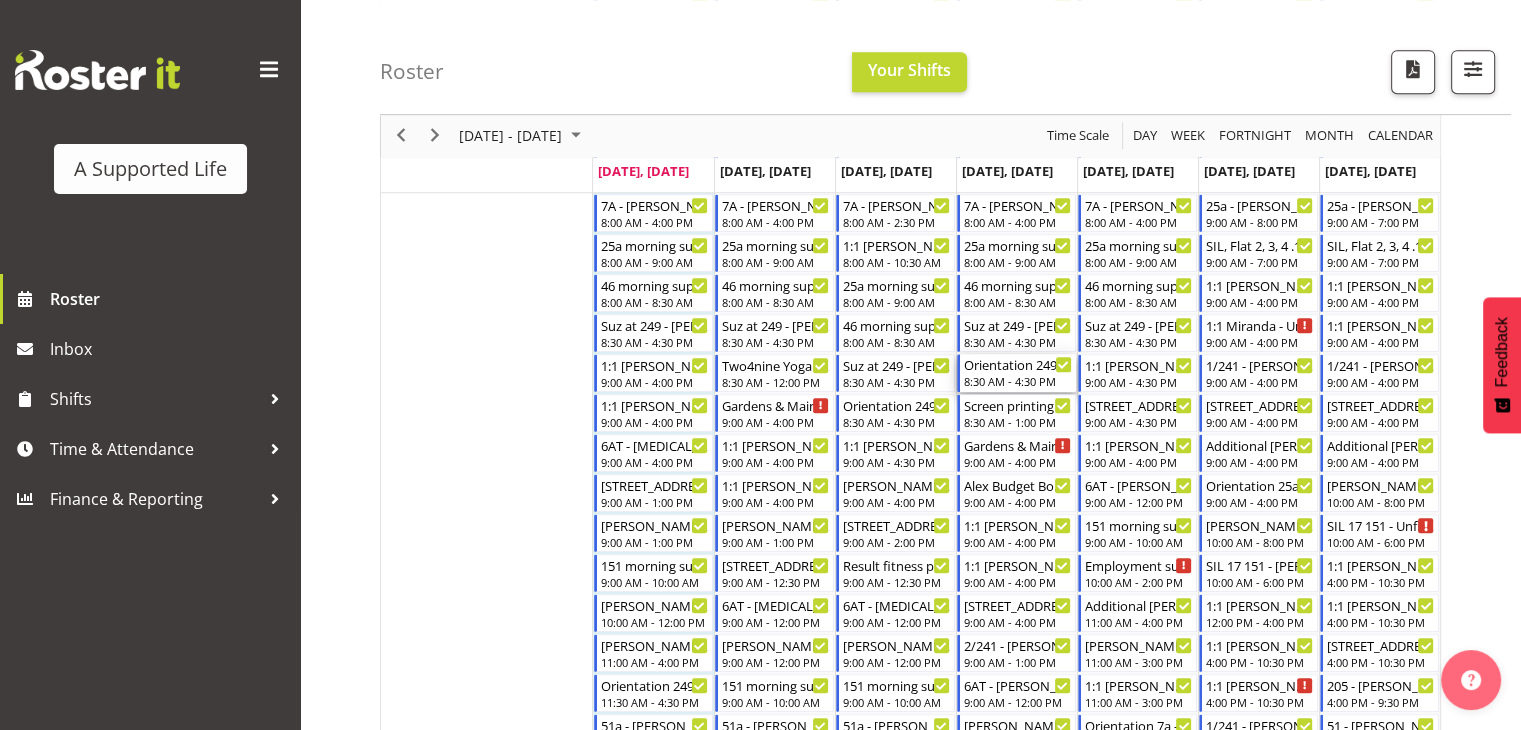 click on "8:30 AM - 4:30 PM" at bounding box center [1018, 381] 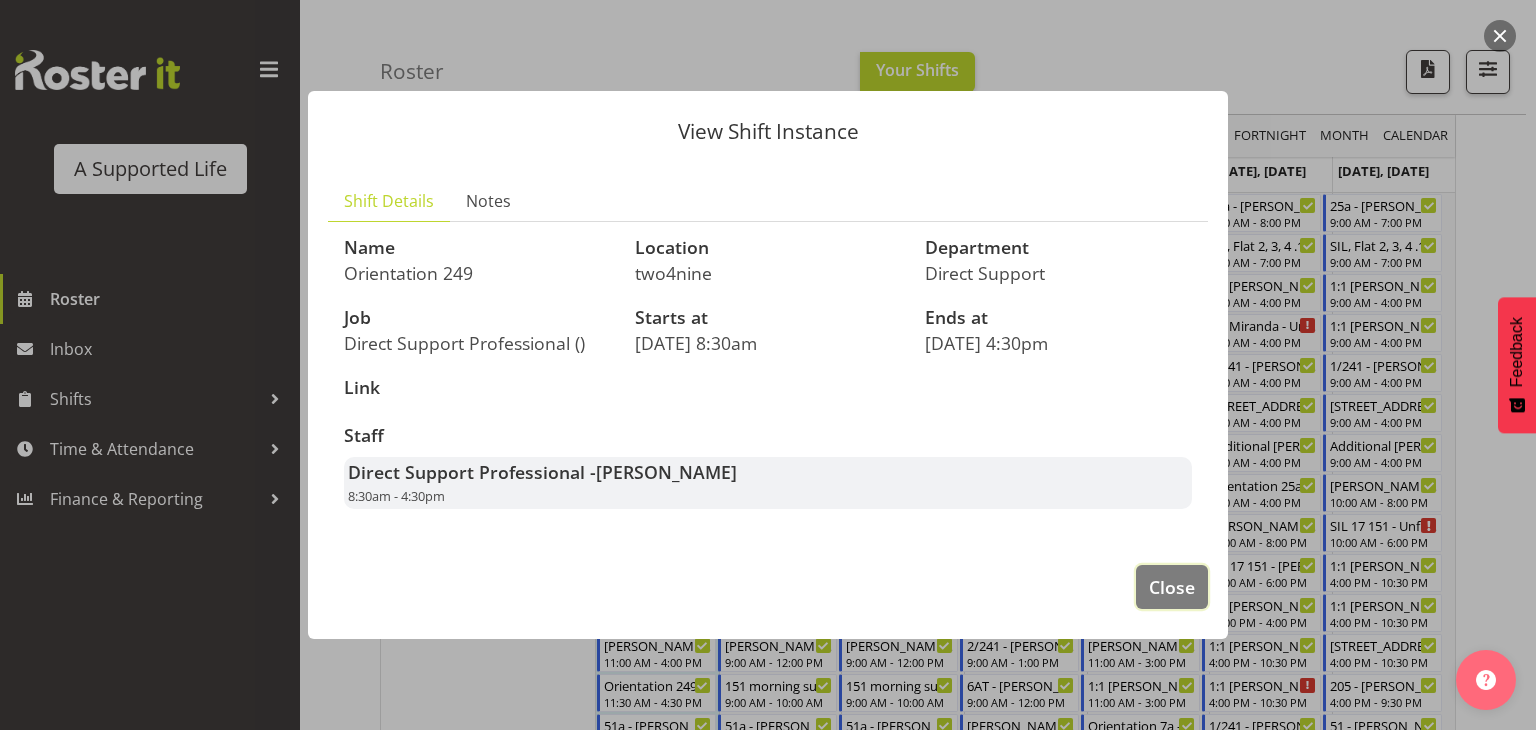 click on "Close" at bounding box center [1172, 587] 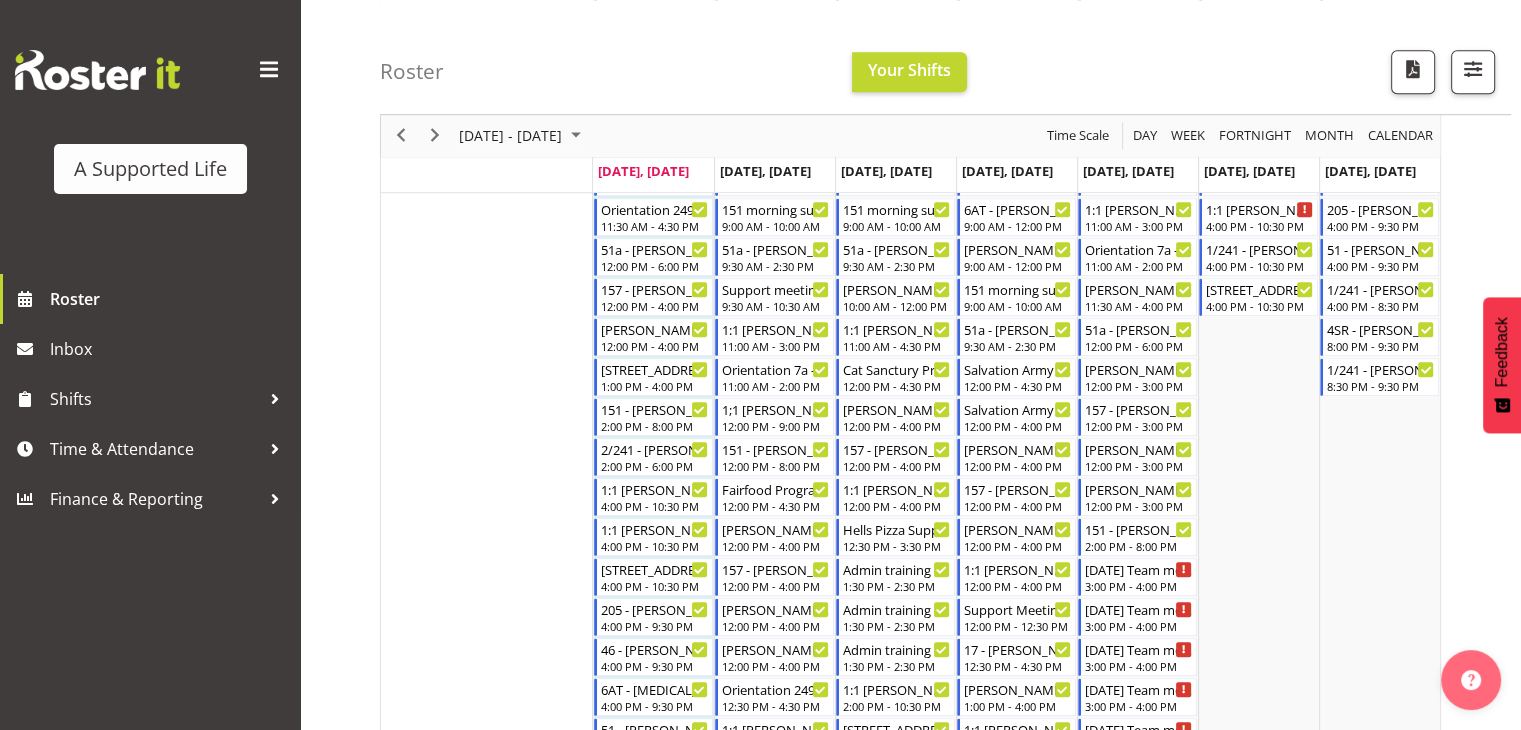 scroll, scrollTop: 1432, scrollLeft: 0, axis: vertical 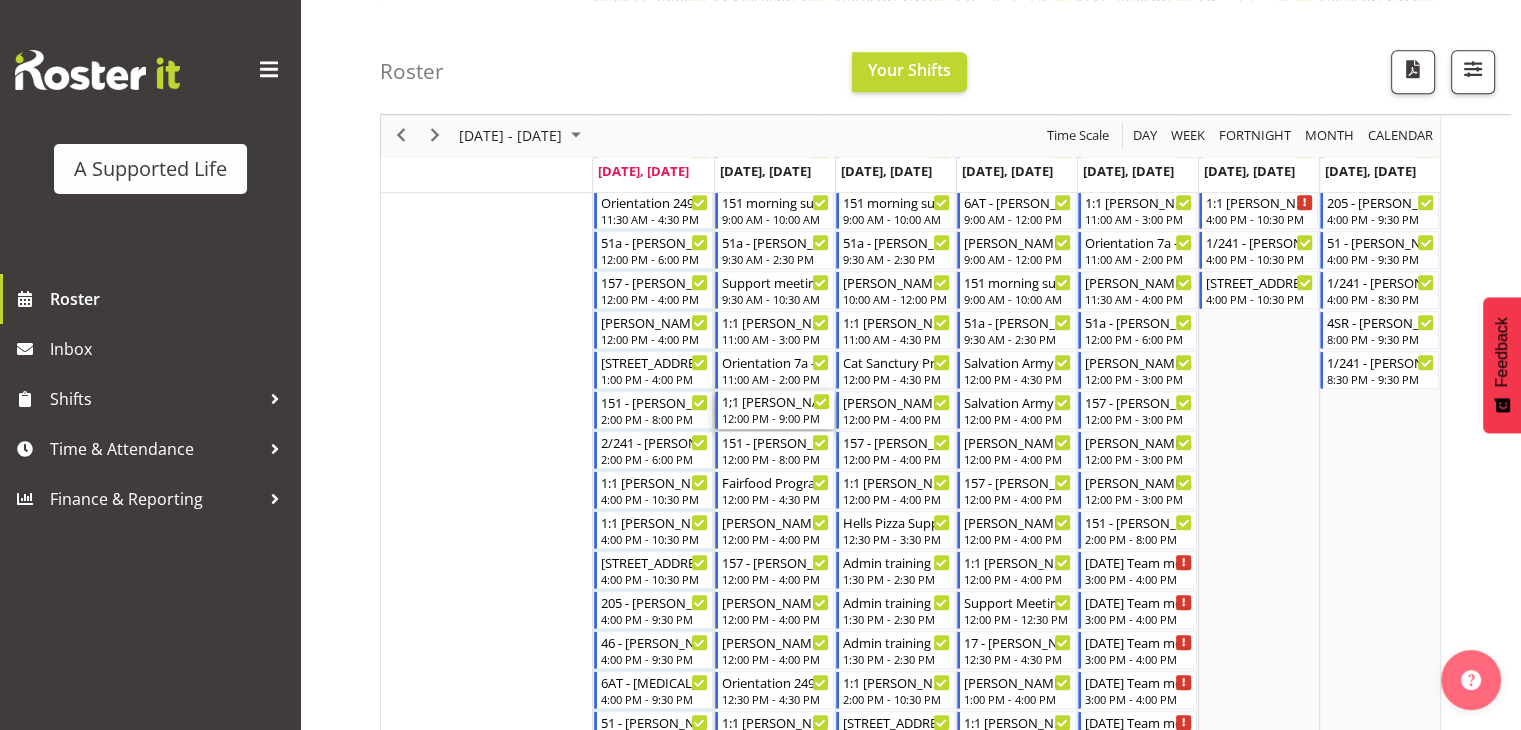 click on "1;1 [PERSON_NAME] and phab support - [PERSON_NAME]" at bounding box center (776, 401) 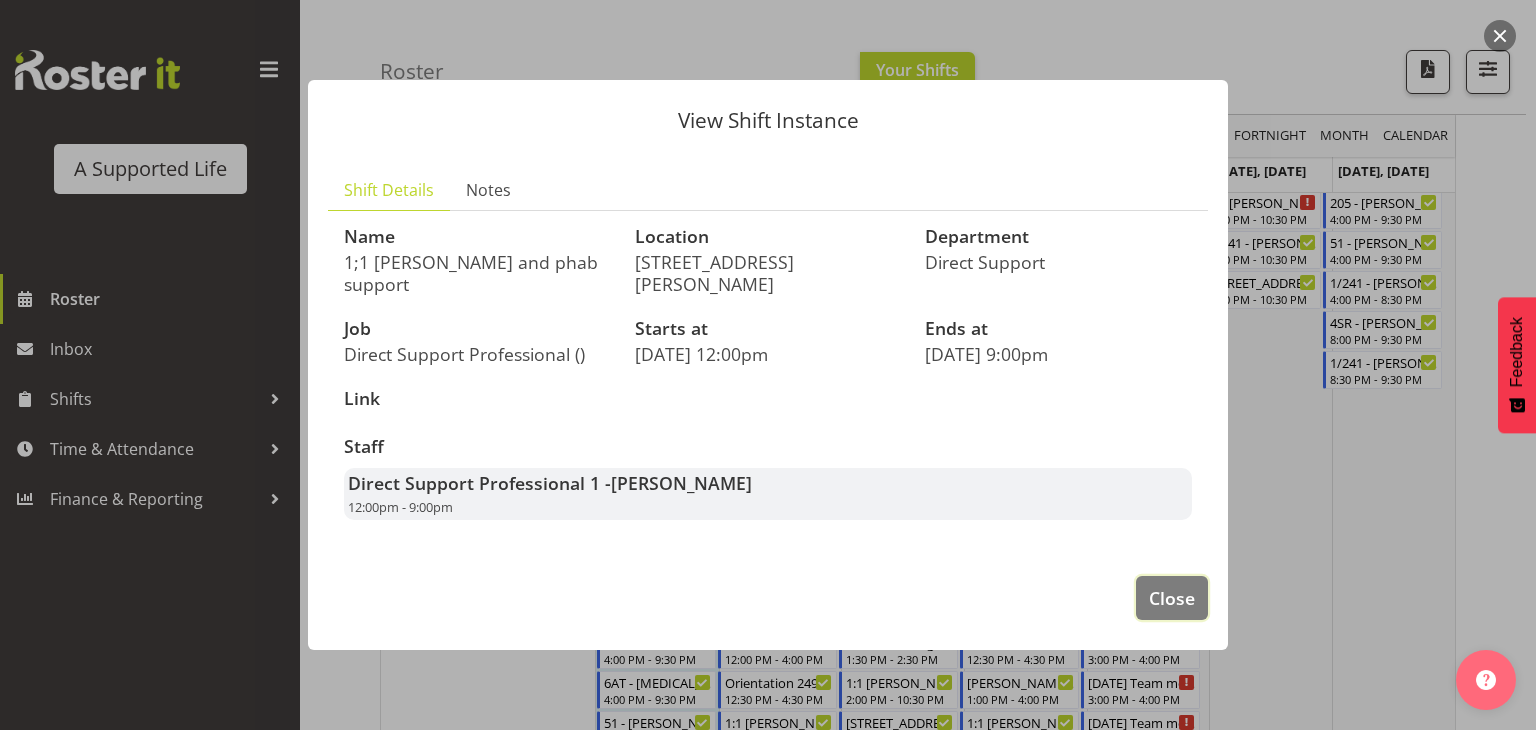 click on "Close" at bounding box center [1172, 598] 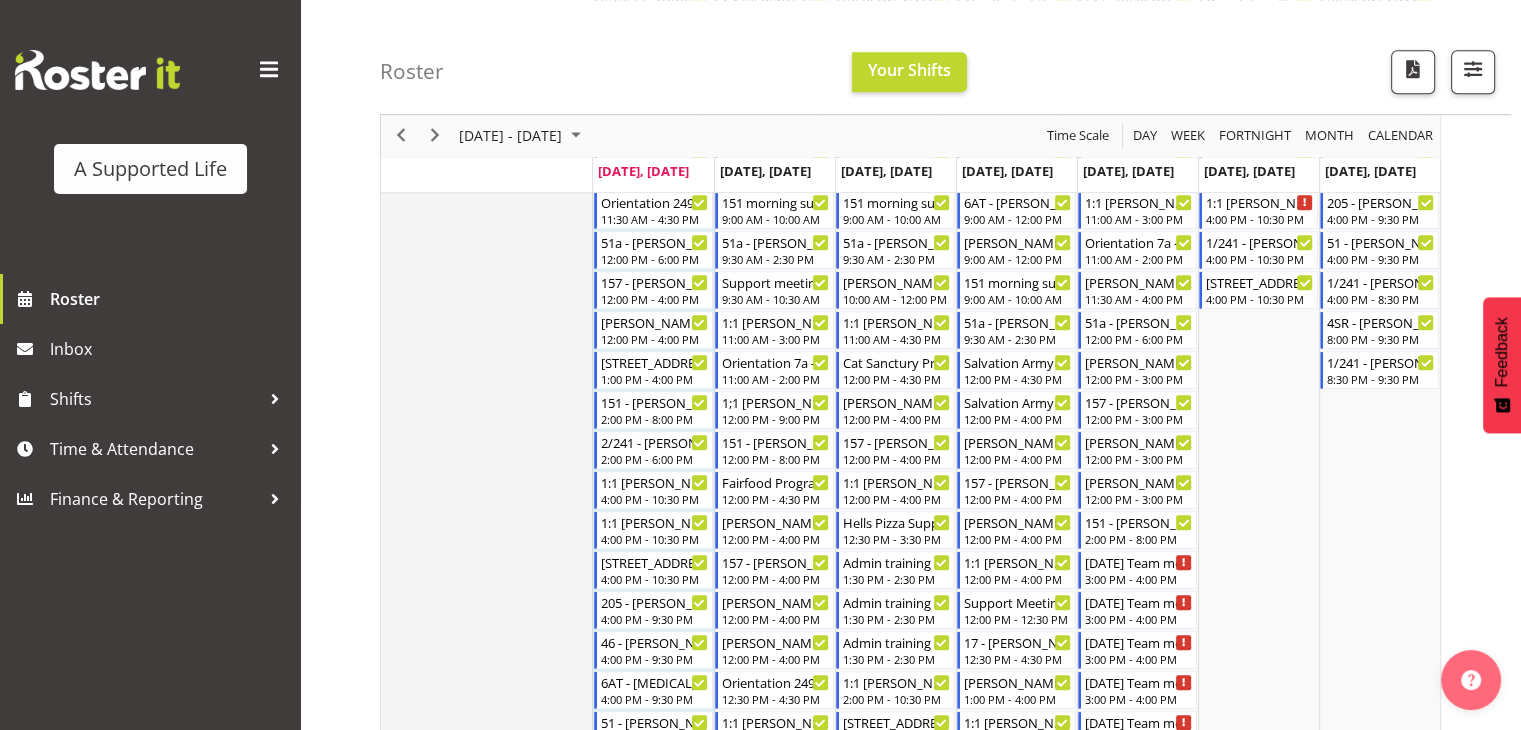 click on "Direct Support Professional" at bounding box center (487, 958) 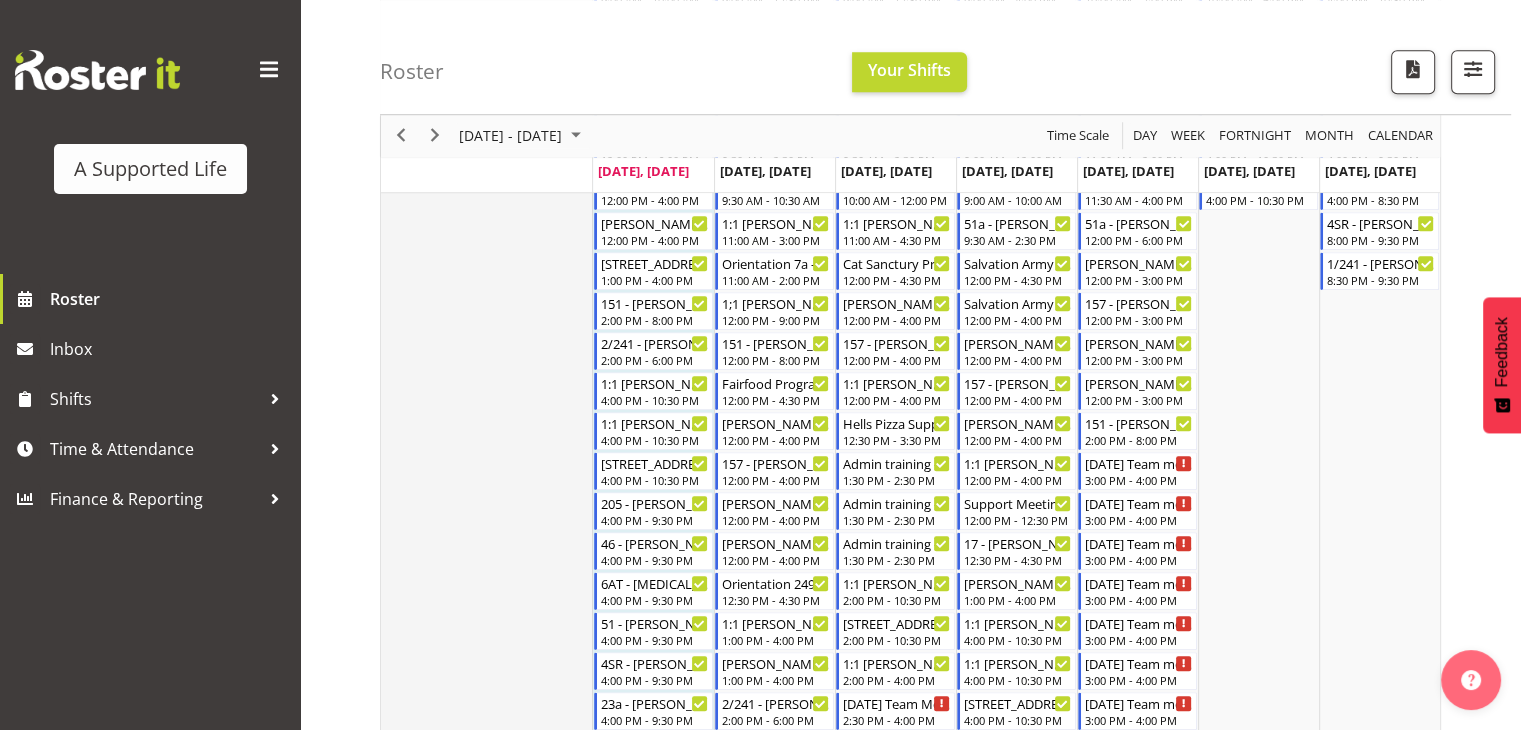 scroll, scrollTop: 1532, scrollLeft: 0, axis: vertical 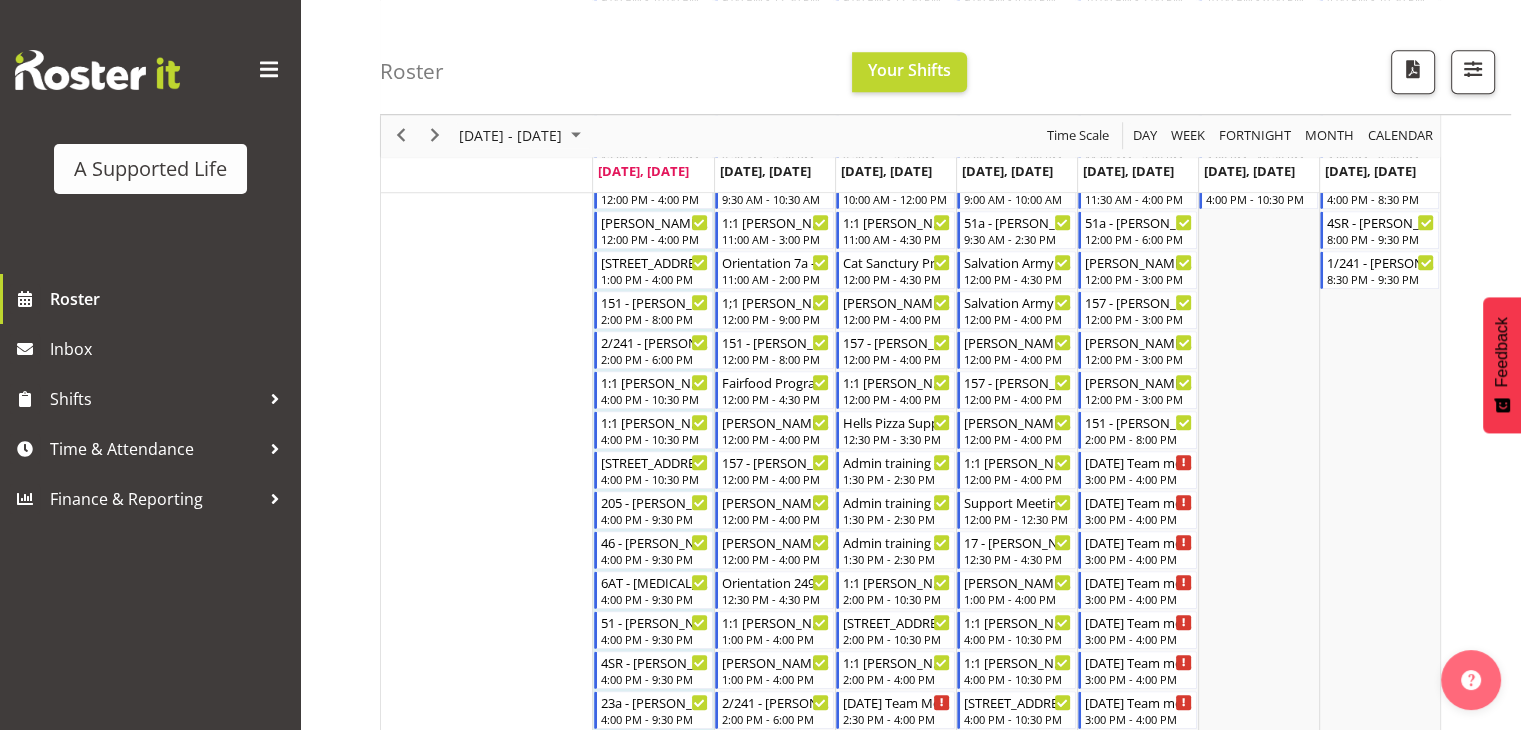 click on "Roster   Your Shifts
All Locations
Clear
[STREET_ADDRESS]
[STREET_ADDRESS]
[STREET_ADDRESS]
[STREET_ADDRESS][PERSON_NAME]
[STREET_ADDRESS]
[STREET_ADDRESS]
[STREET_ADDRESS]
[STREET_ADDRESS][PERSON_NAME]
Clear         All Jobs" at bounding box center (910, 1561) 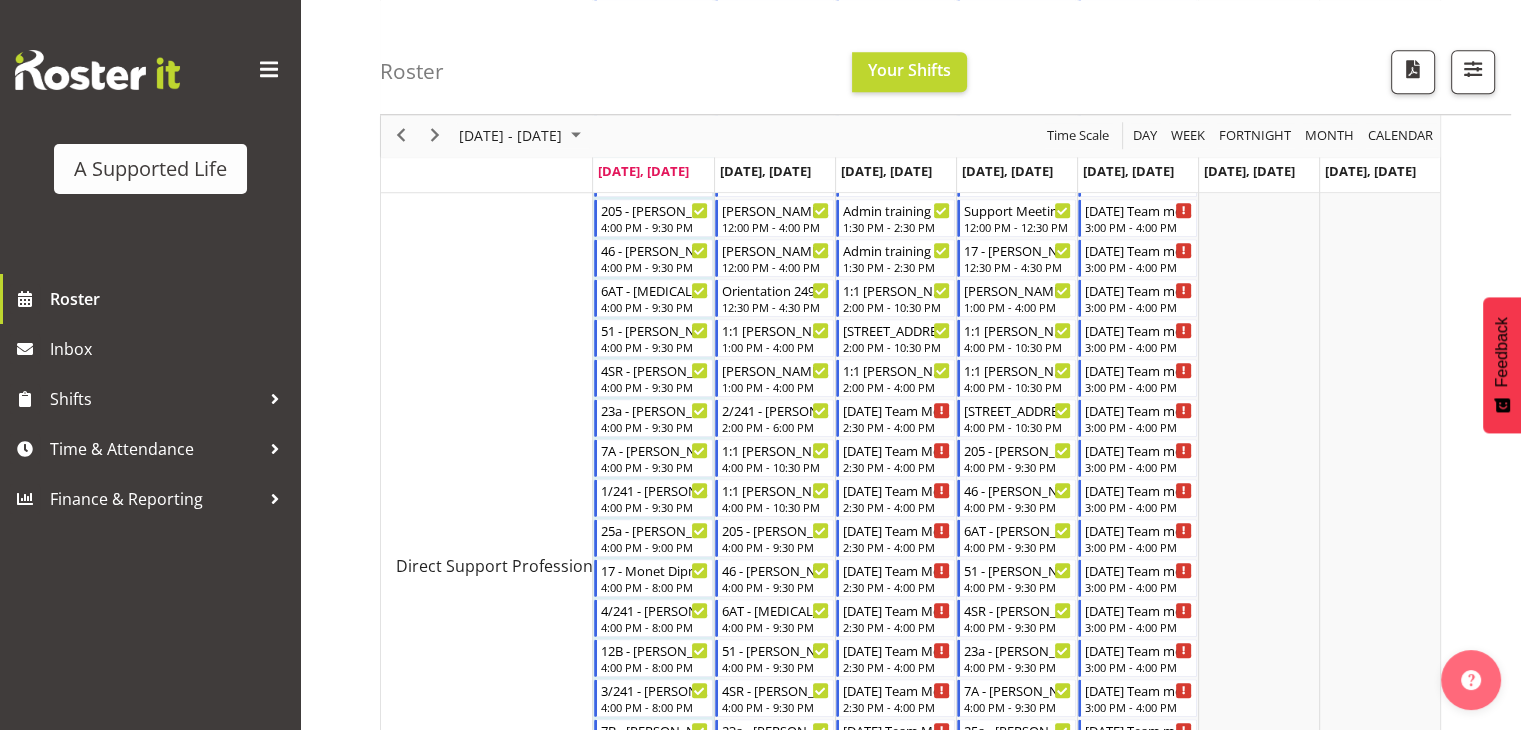 scroll, scrollTop: 1827, scrollLeft: 0, axis: vertical 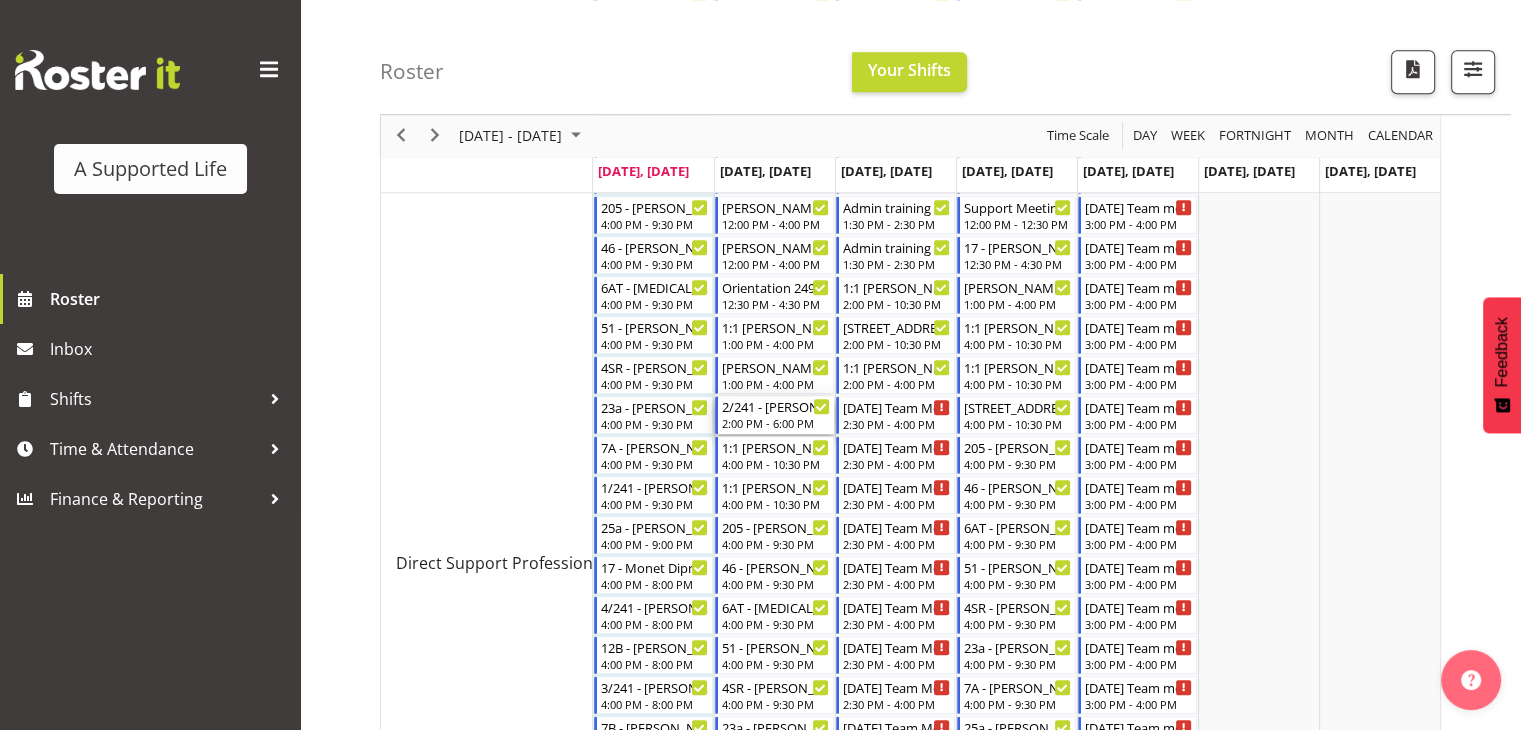 click on "2:00 PM - 6:00 PM" at bounding box center [776, 423] 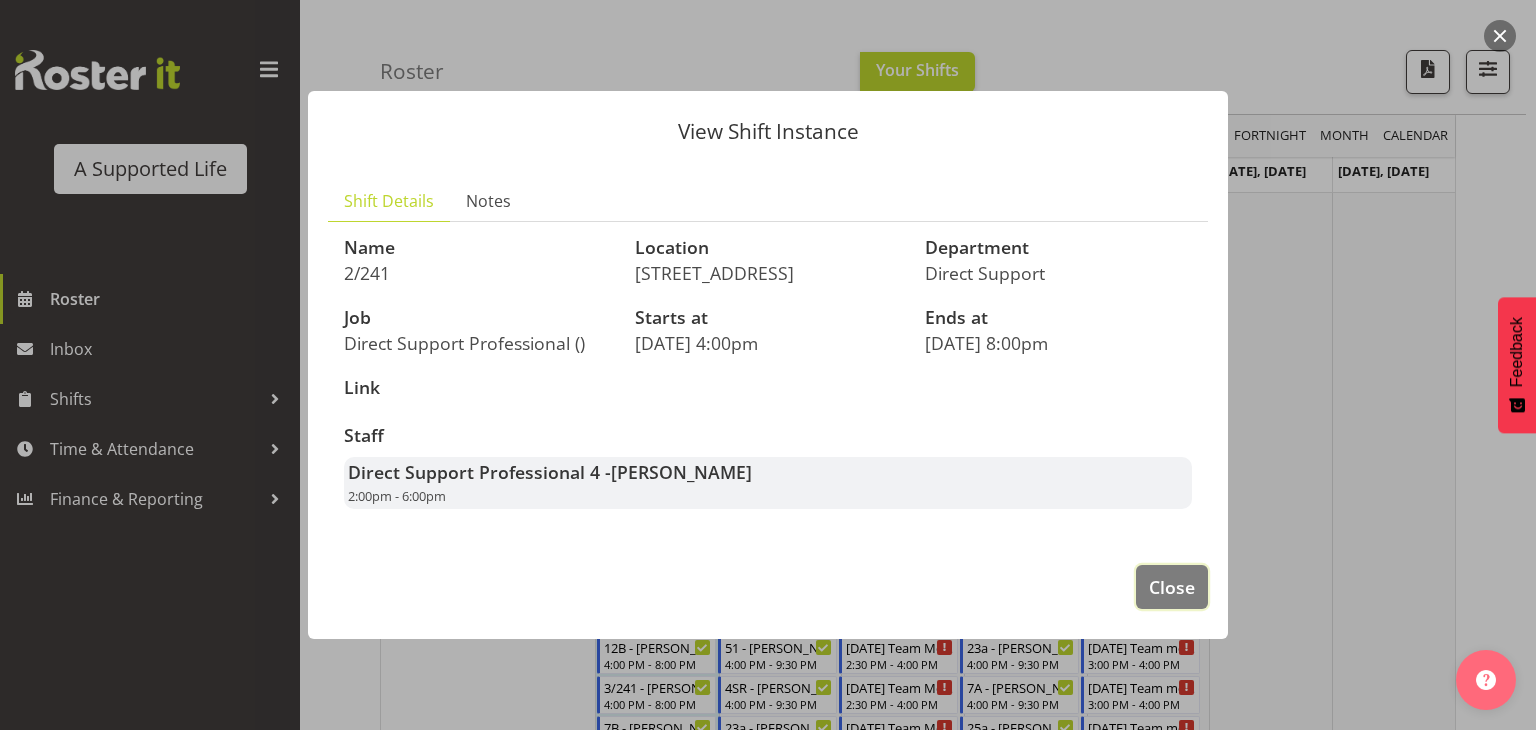 click on "Close" at bounding box center [1172, 587] 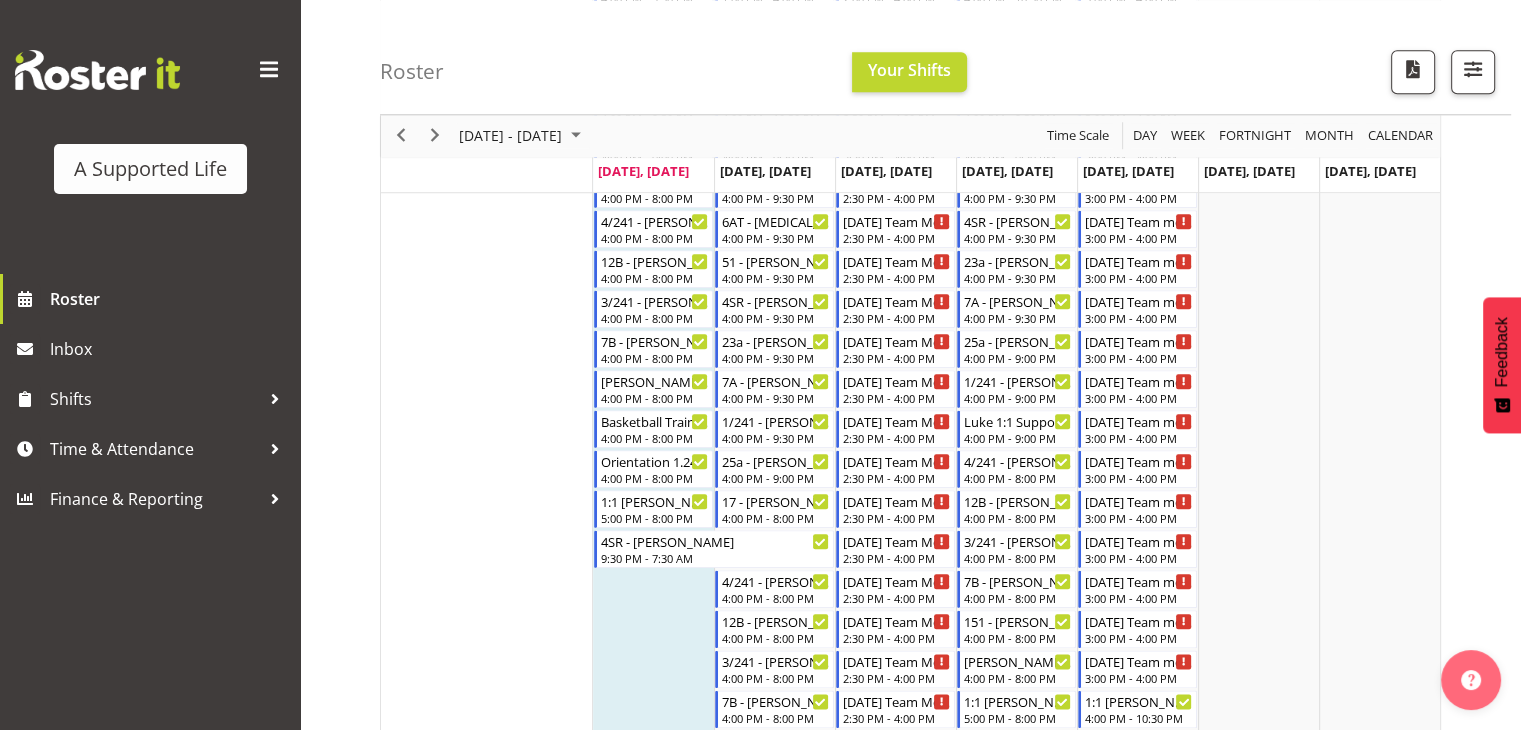 scroll, scrollTop: 2214, scrollLeft: 0, axis: vertical 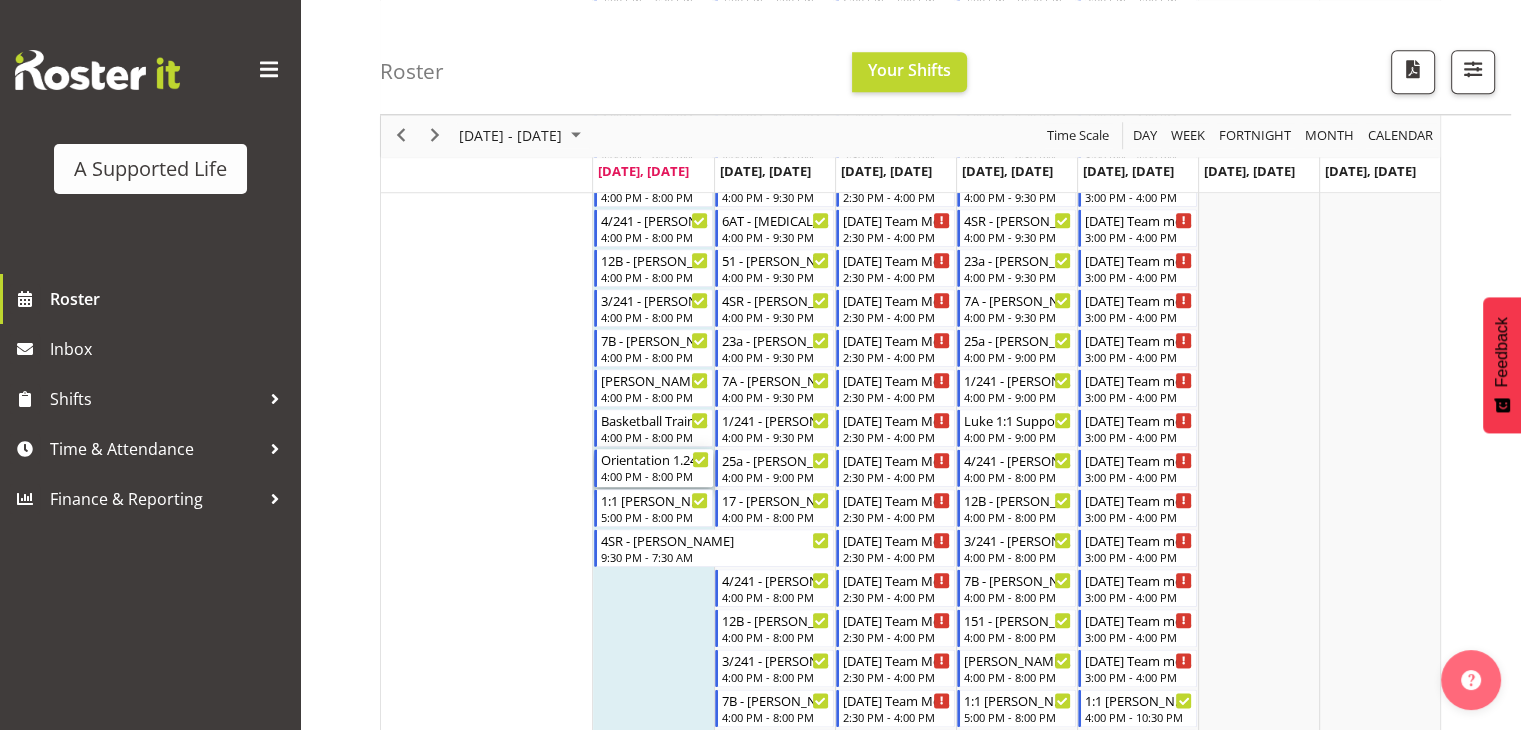 click on "4:00 PM - 8:00 PM" at bounding box center (655, 476) 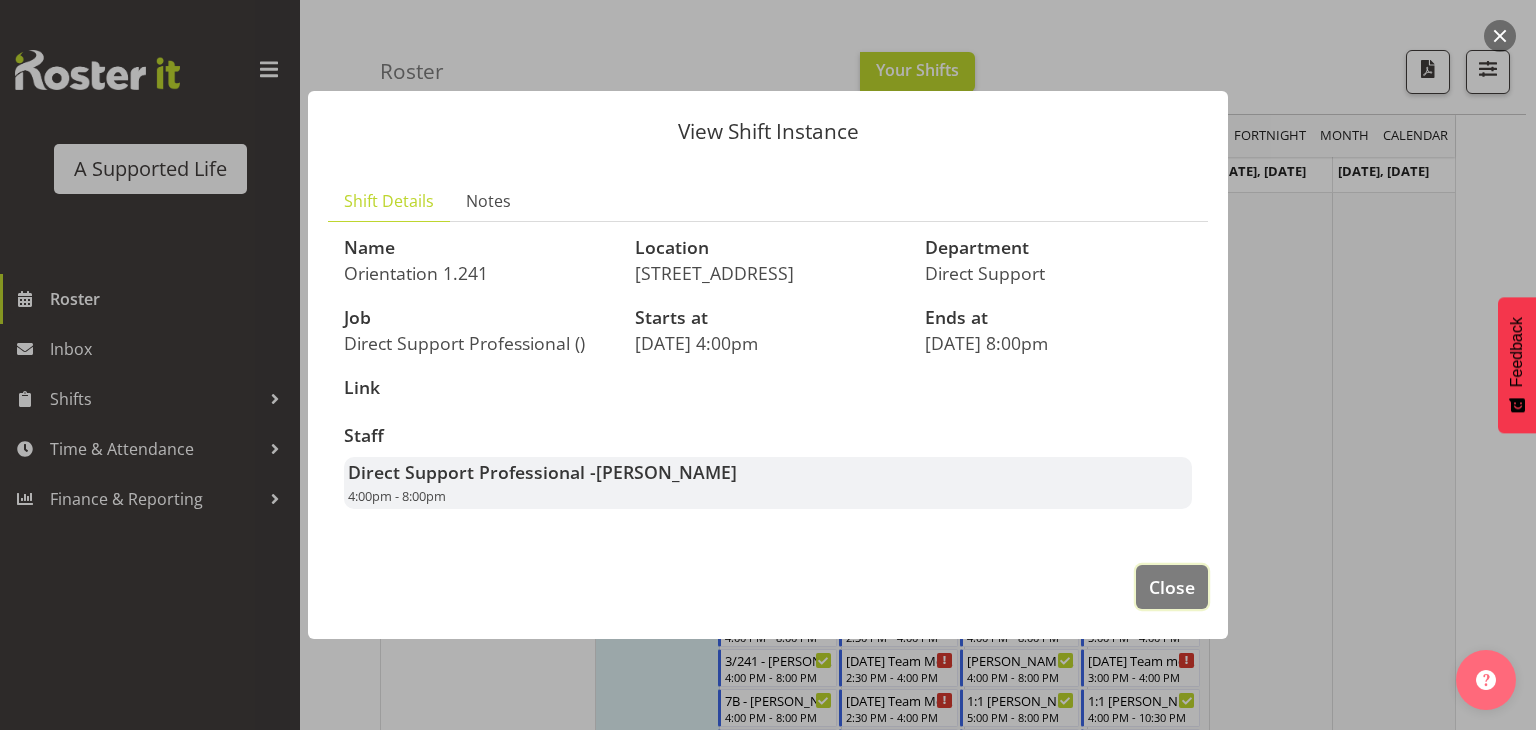 click on "Close" at bounding box center (1172, 587) 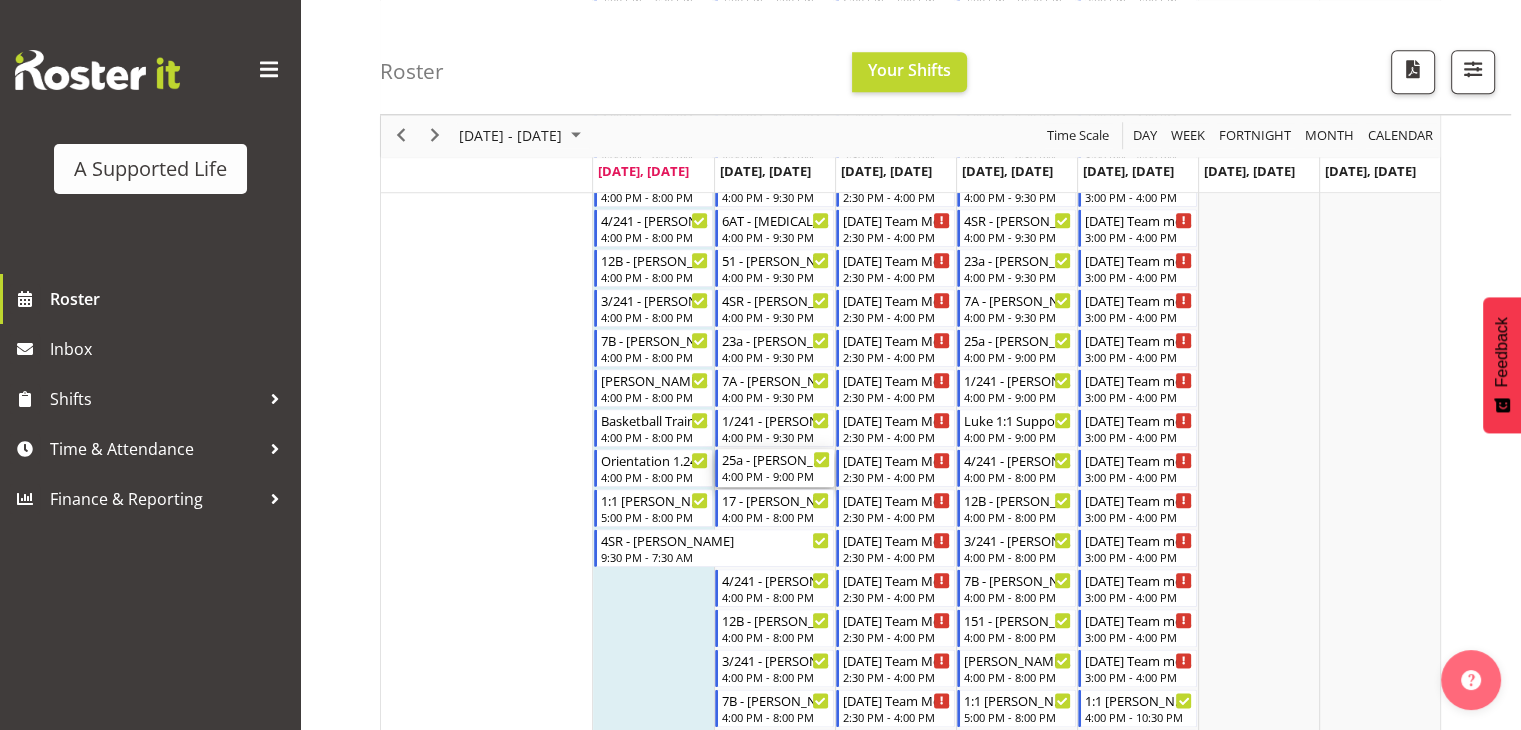 click on "25a - [PERSON_NAME]" at bounding box center [776, 459] 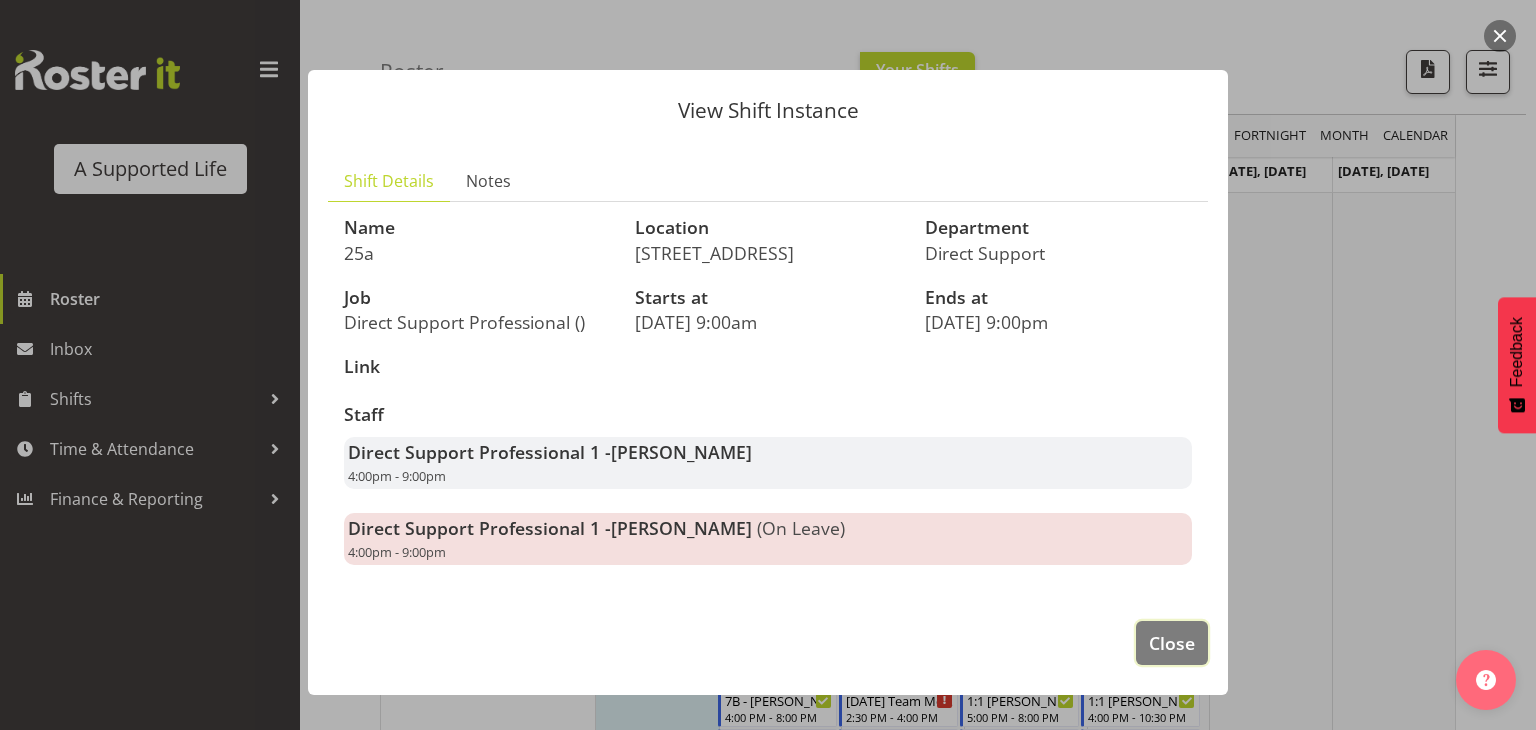 click on "Close" at bounding box center [1172, 643] 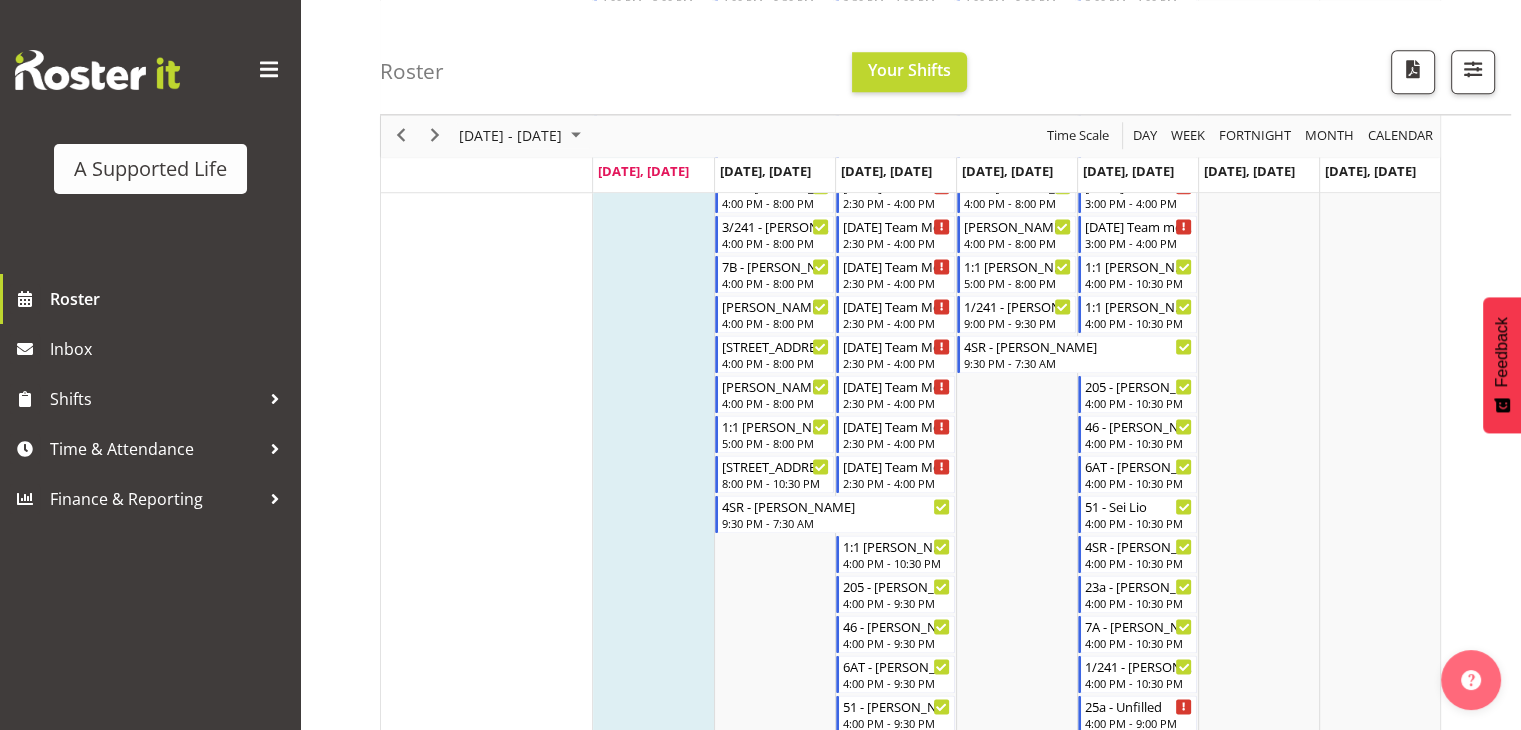 scroll, scrollTop: 2622, scrollLeft: 0, axis: vertical 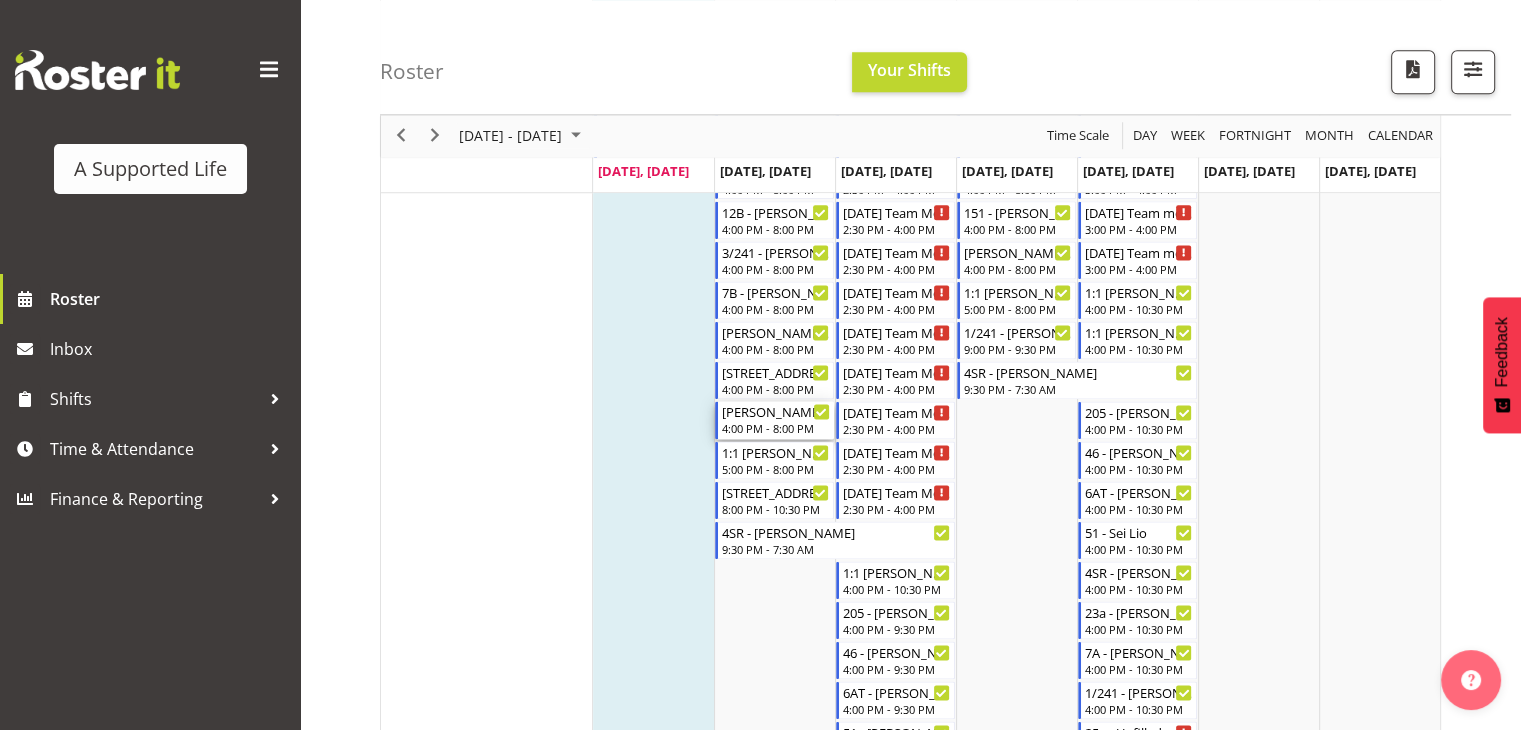 click on "4:00 PM - 8:00 PM" at bounding box center (776, 428) 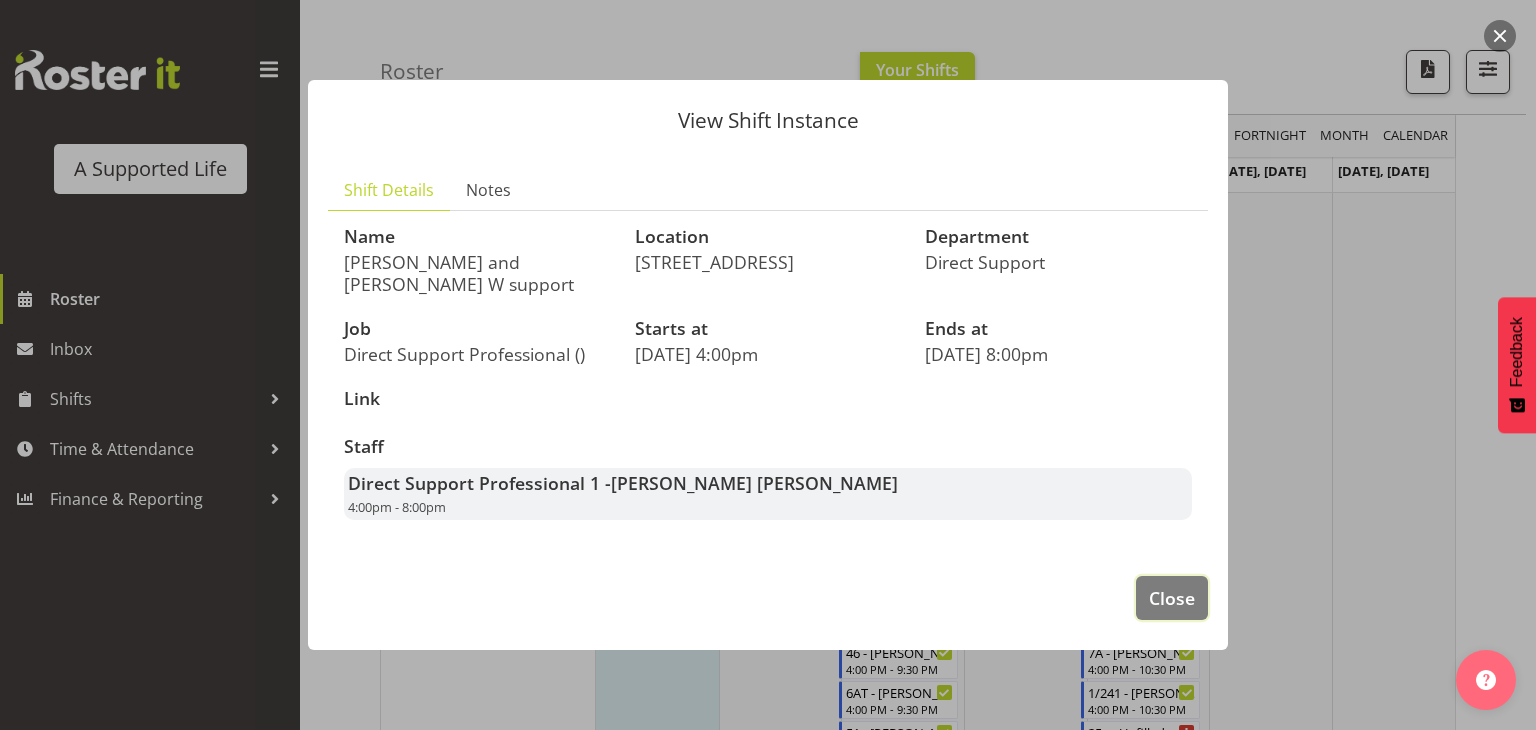 click on "Close" at bounding box center (1172, 598) 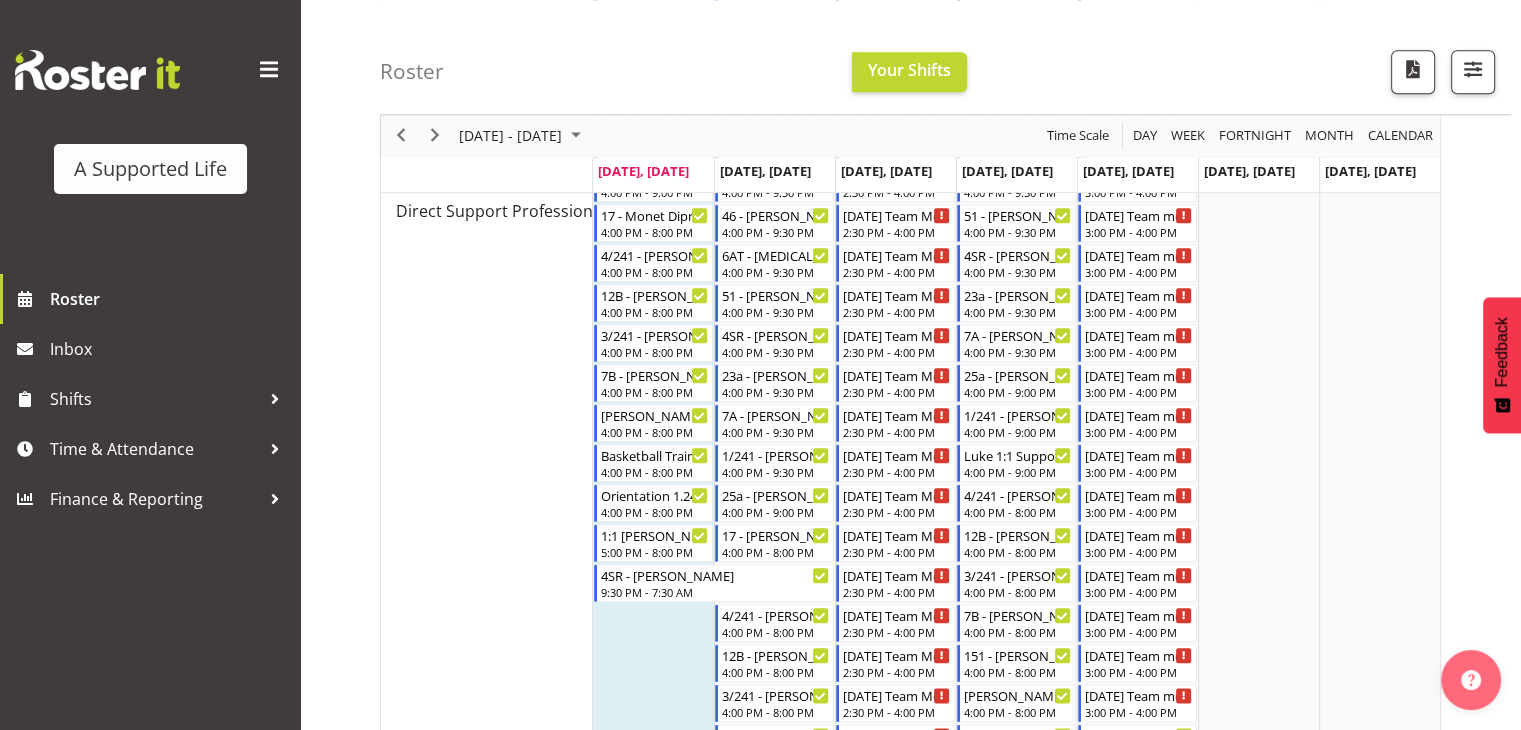 scroll, scrollTop: 2176, scrollLeft: 0, axis: vertical 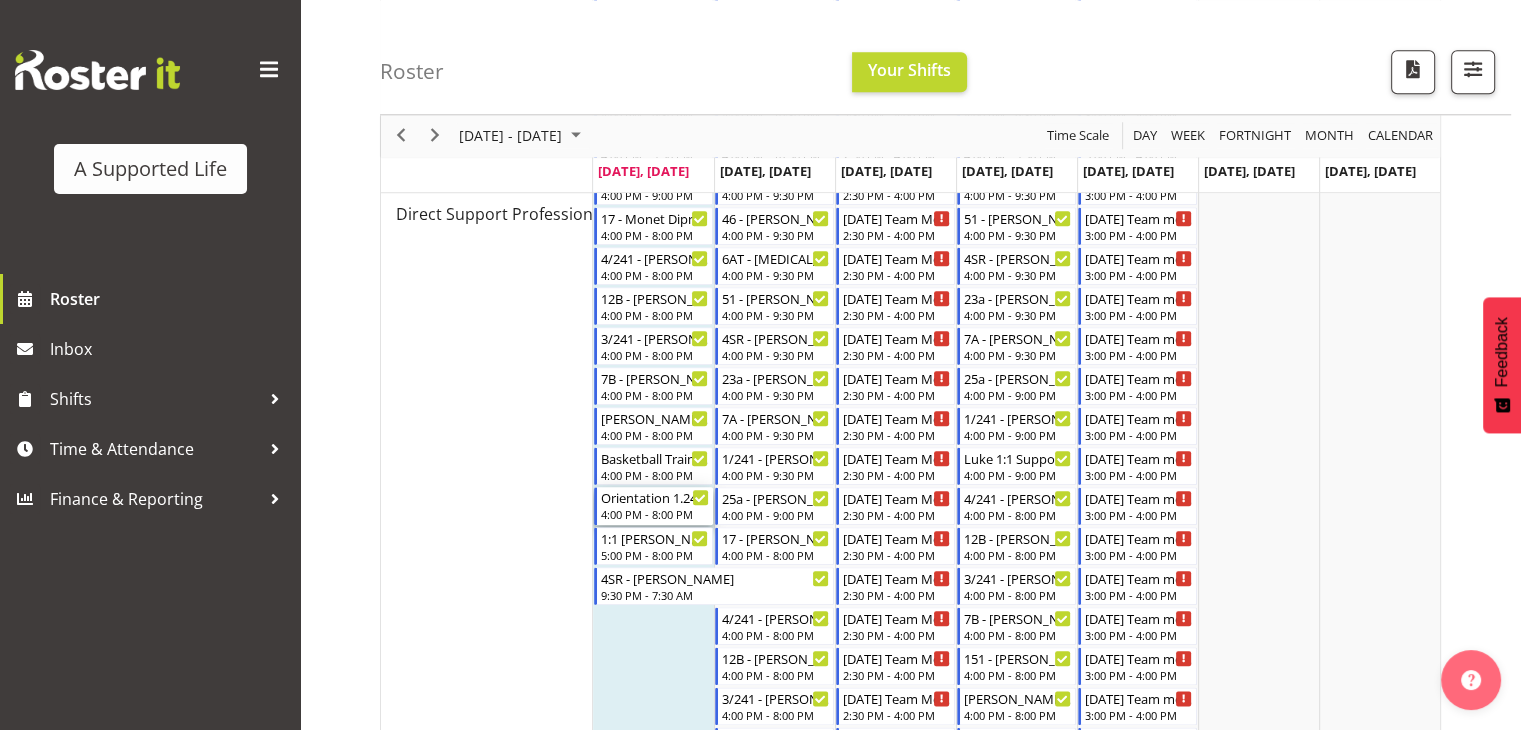 click on "Orientation 1.241 - [PERSON_NAME]" at bounding box center [655, 497] 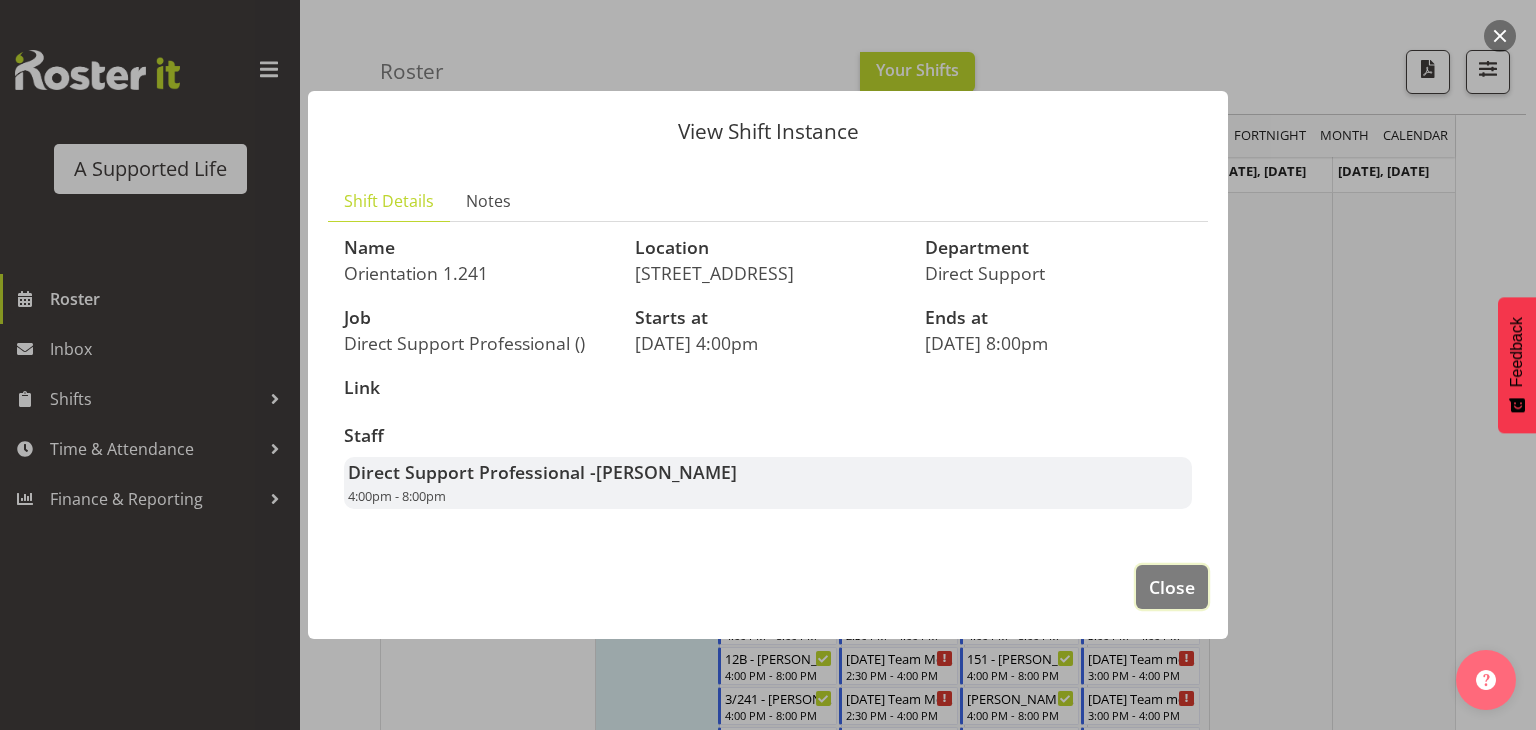 click on "Close" at bounding box center [1172, 587] 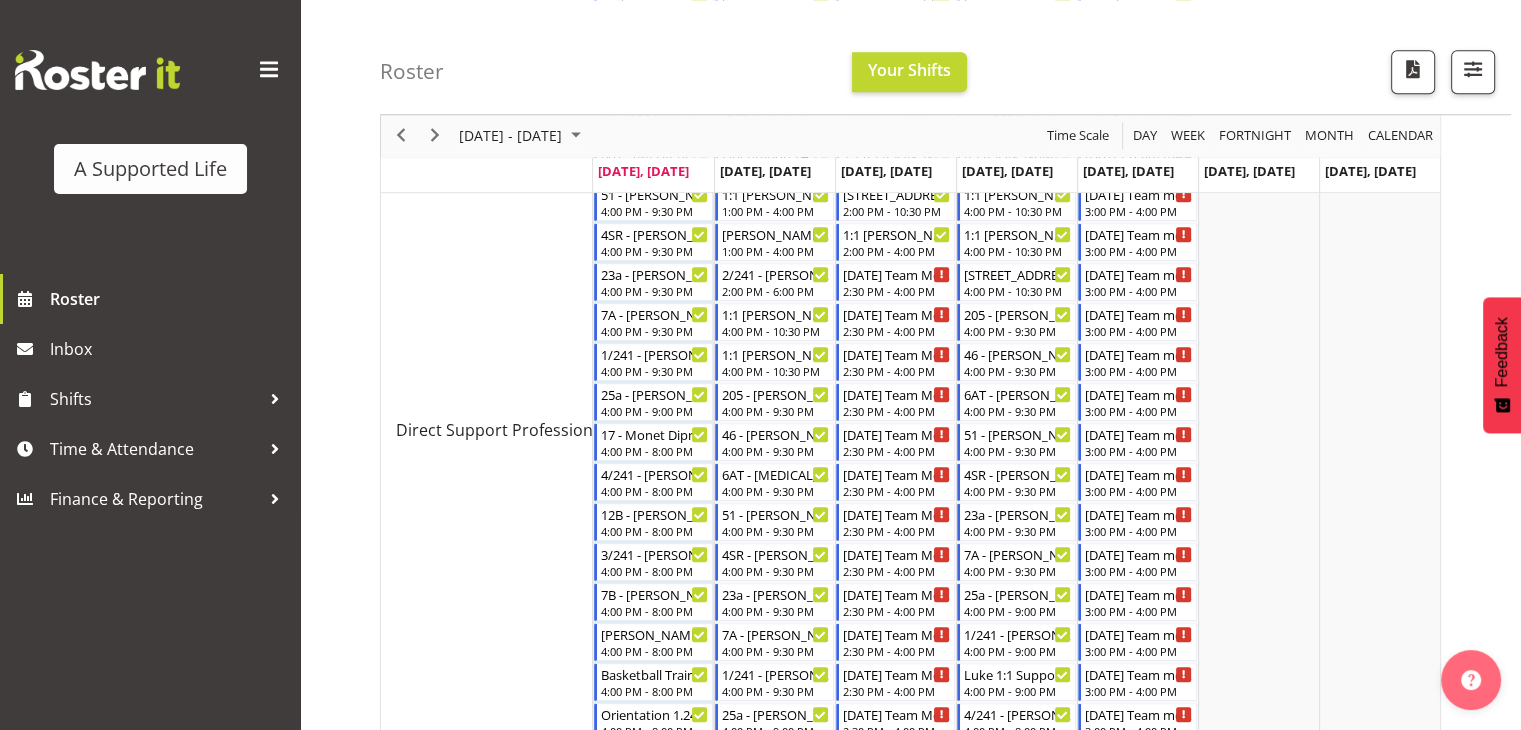 scroll, scrollTop: 1958, scrollLeft: 0, axis: vertical 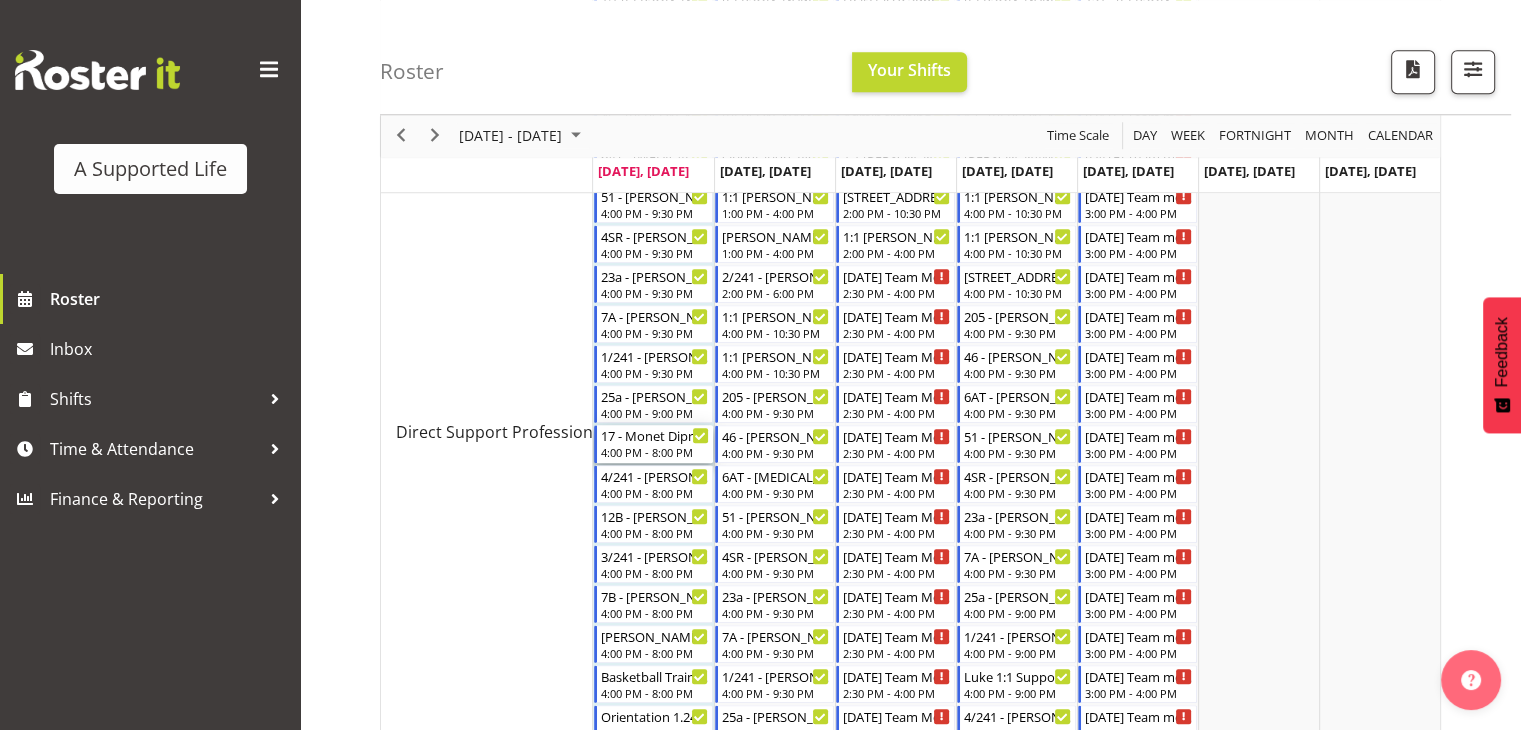 click on "17 - Monet Diprose" at bounding box center [655, 435] 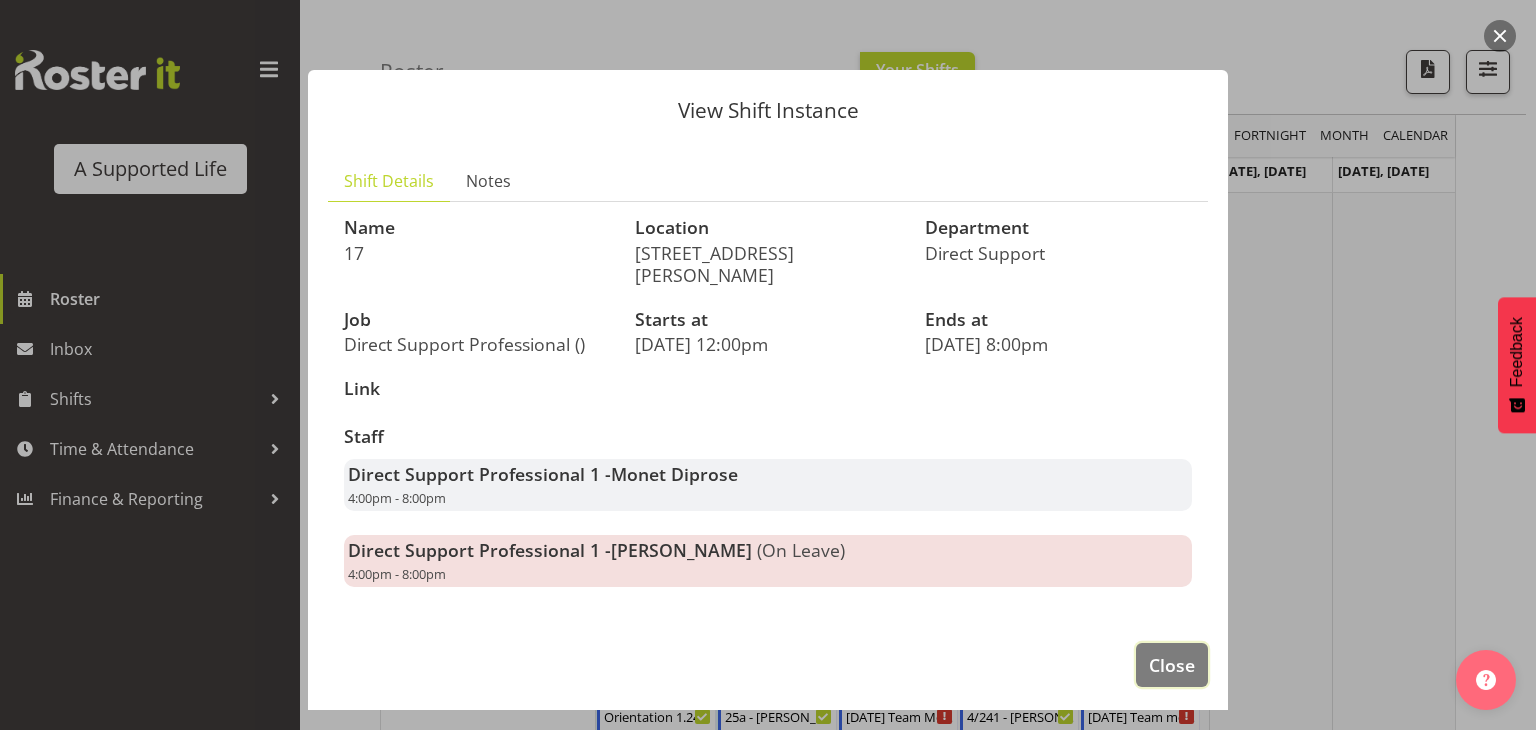 click on "Close" at bounding box center [1172, 665] 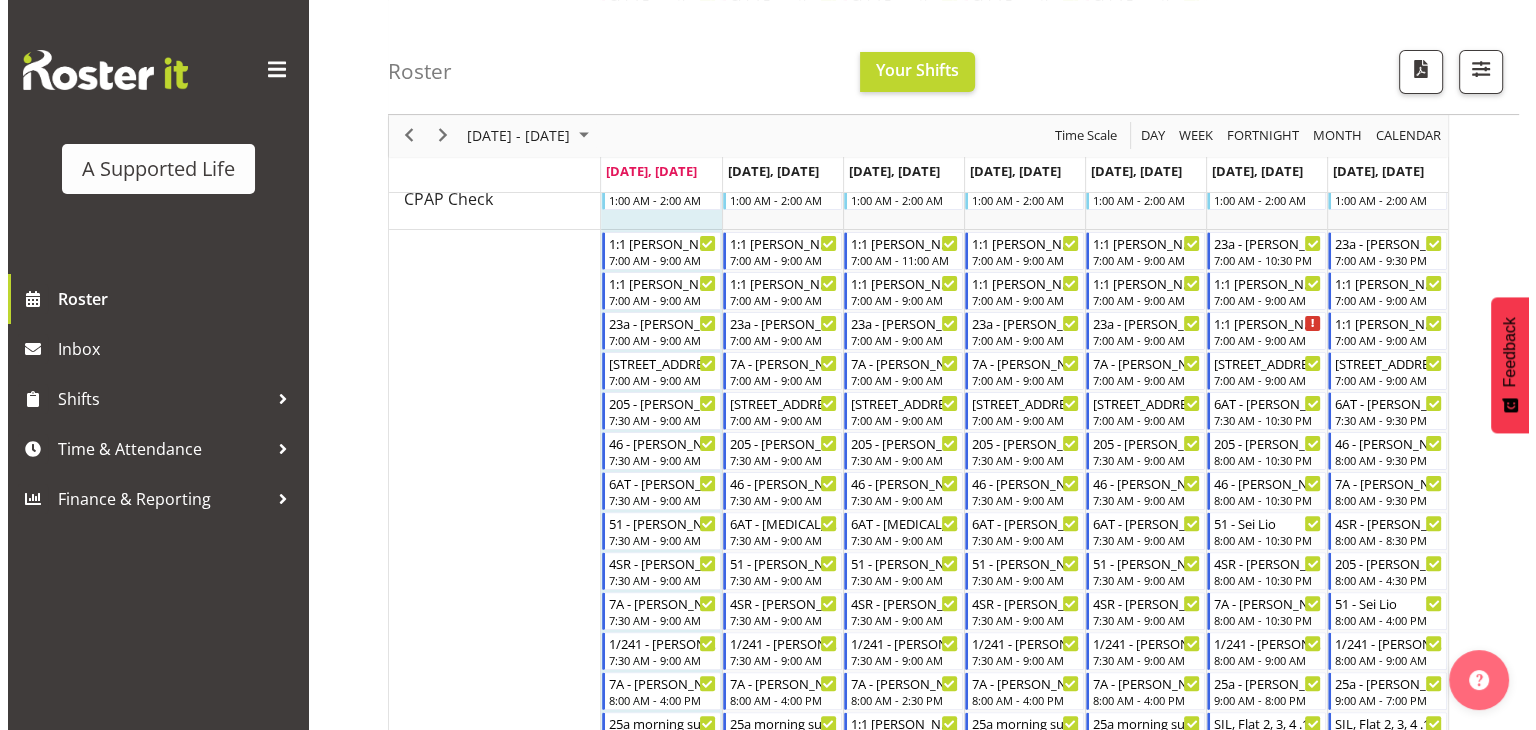 scroll, scrollTop: 501, scrollLeft: 0, axis: vertical 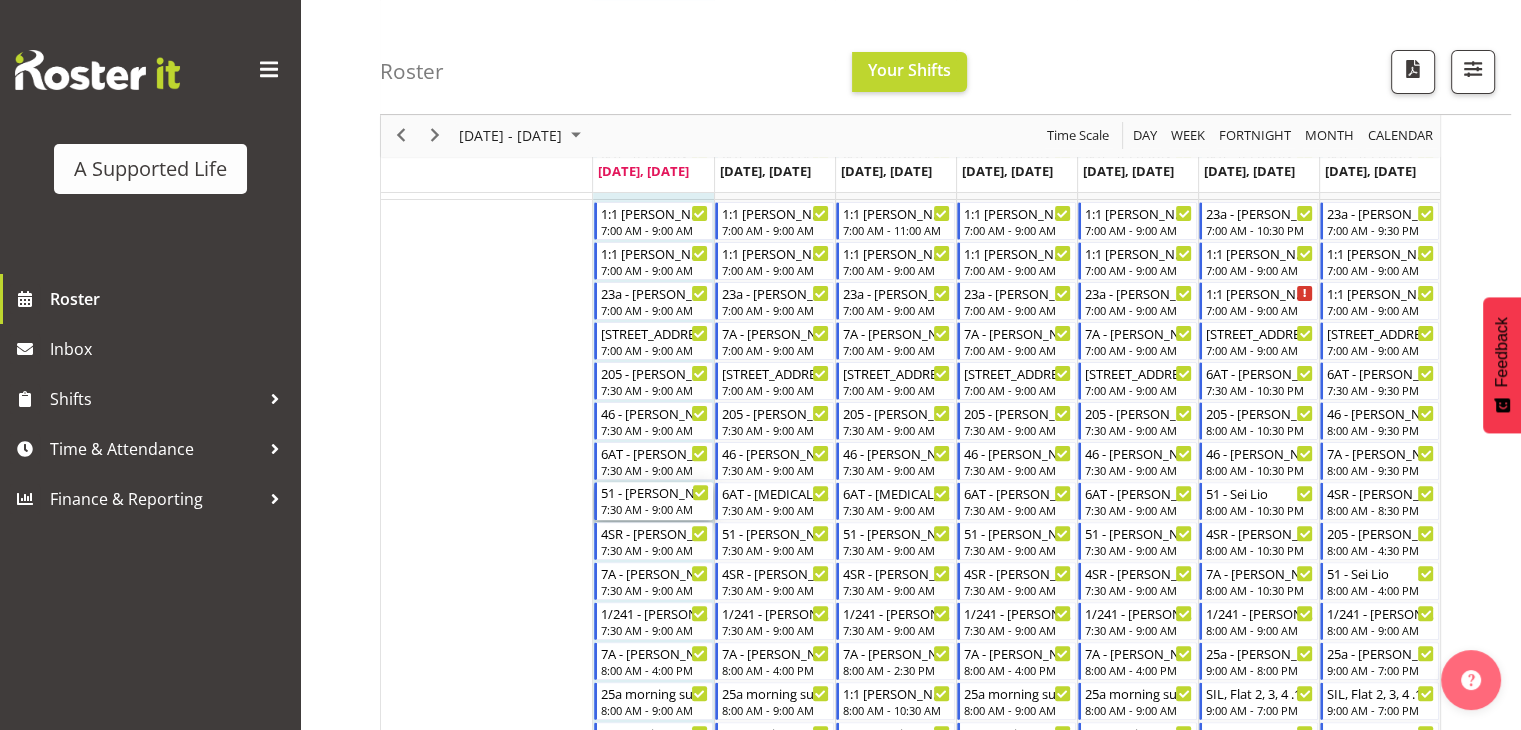 click on "51 - [PERSON_NAME]" at bounding box center [655, 492] 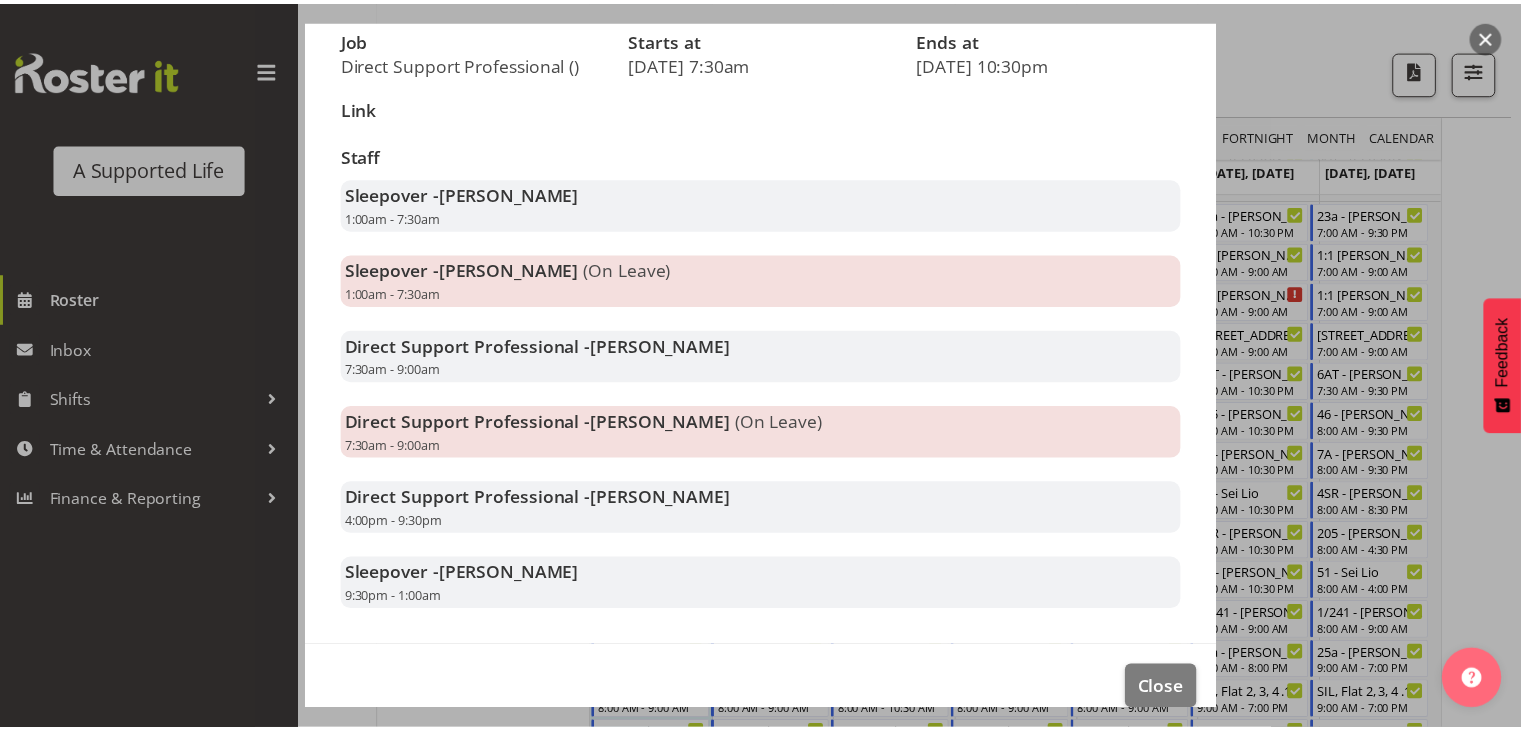 scroll, scrollTop: 288, scrollLeft: 0, axis: vertical 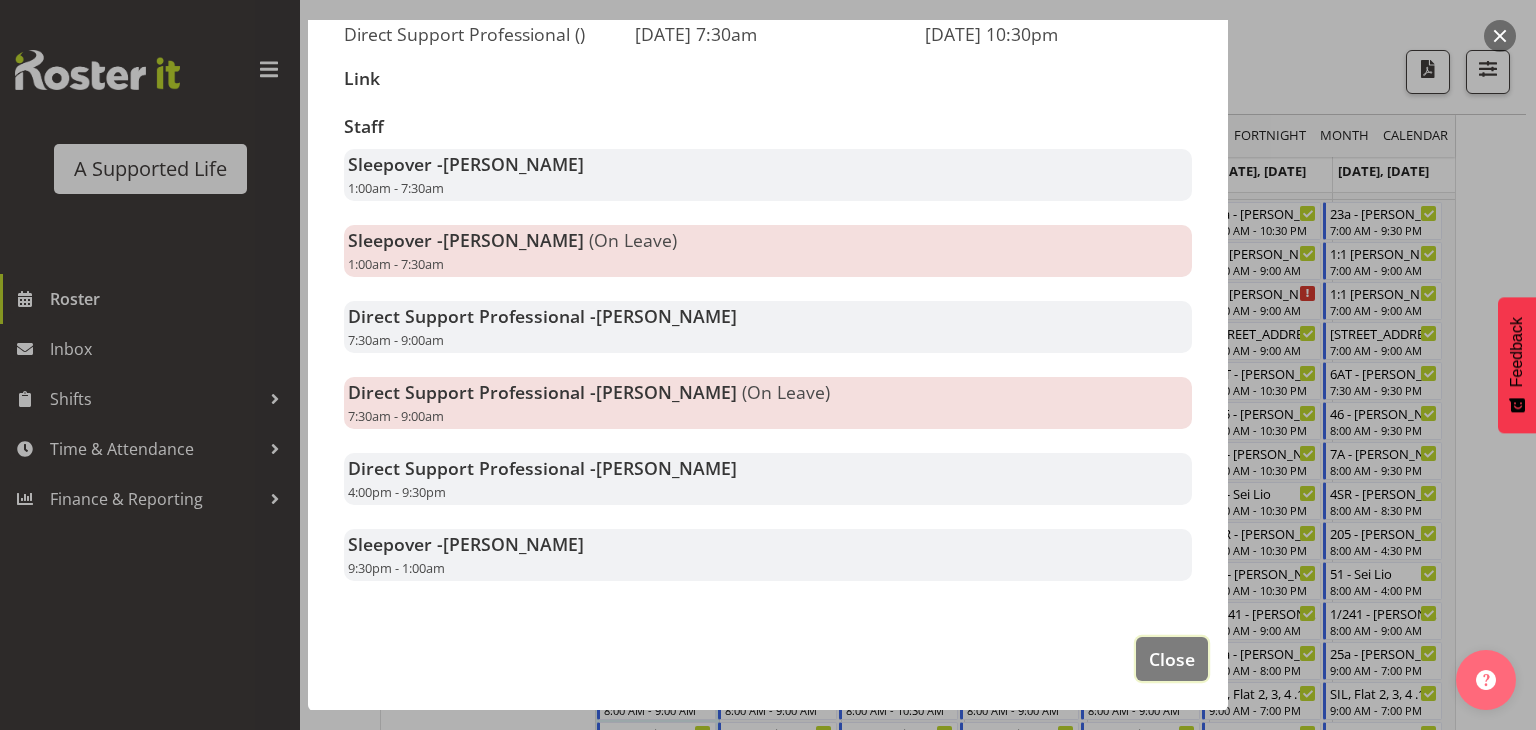 click on "Close" at bounding box center [1172, 659] 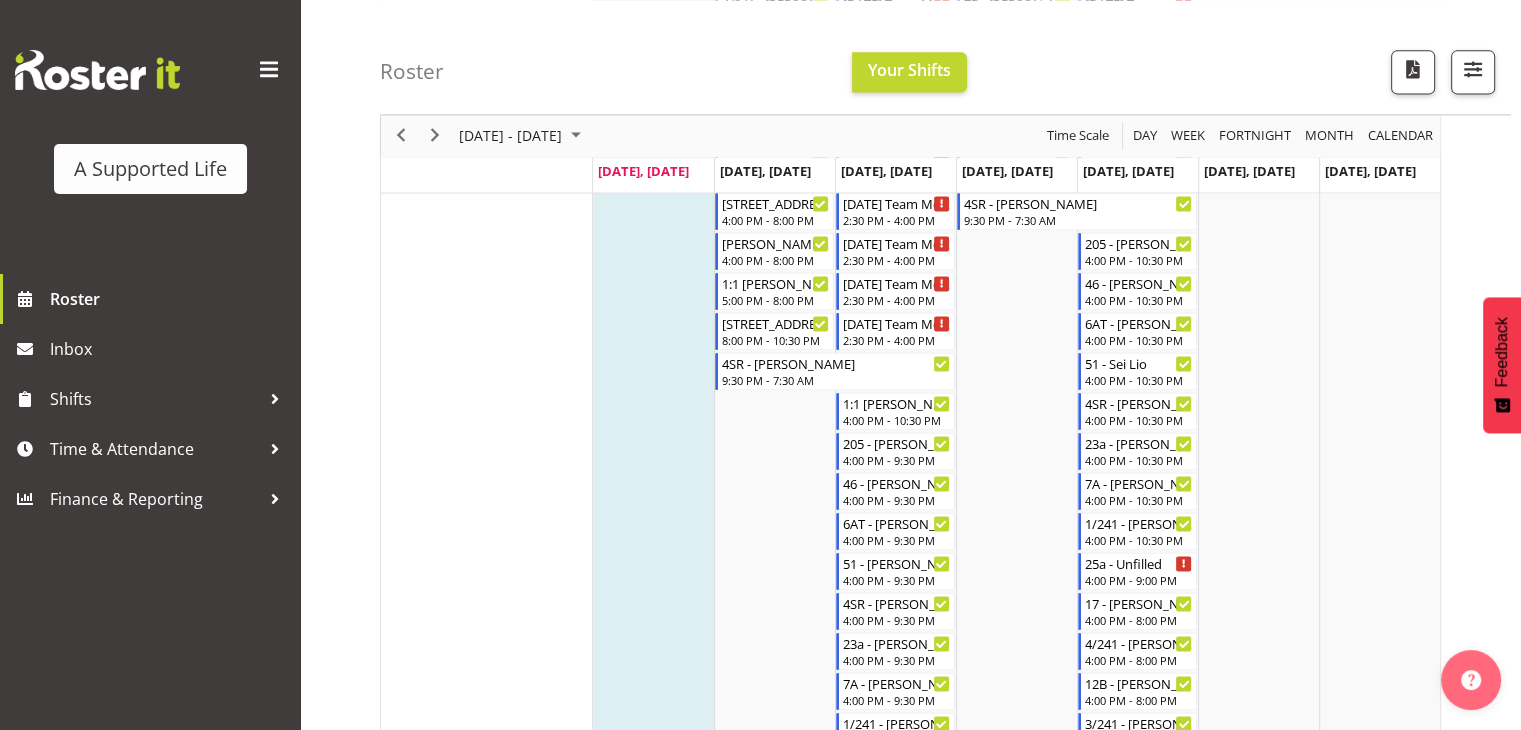 scroll, scrollTop: 2783, scrollLeft: 0, axis: vertical 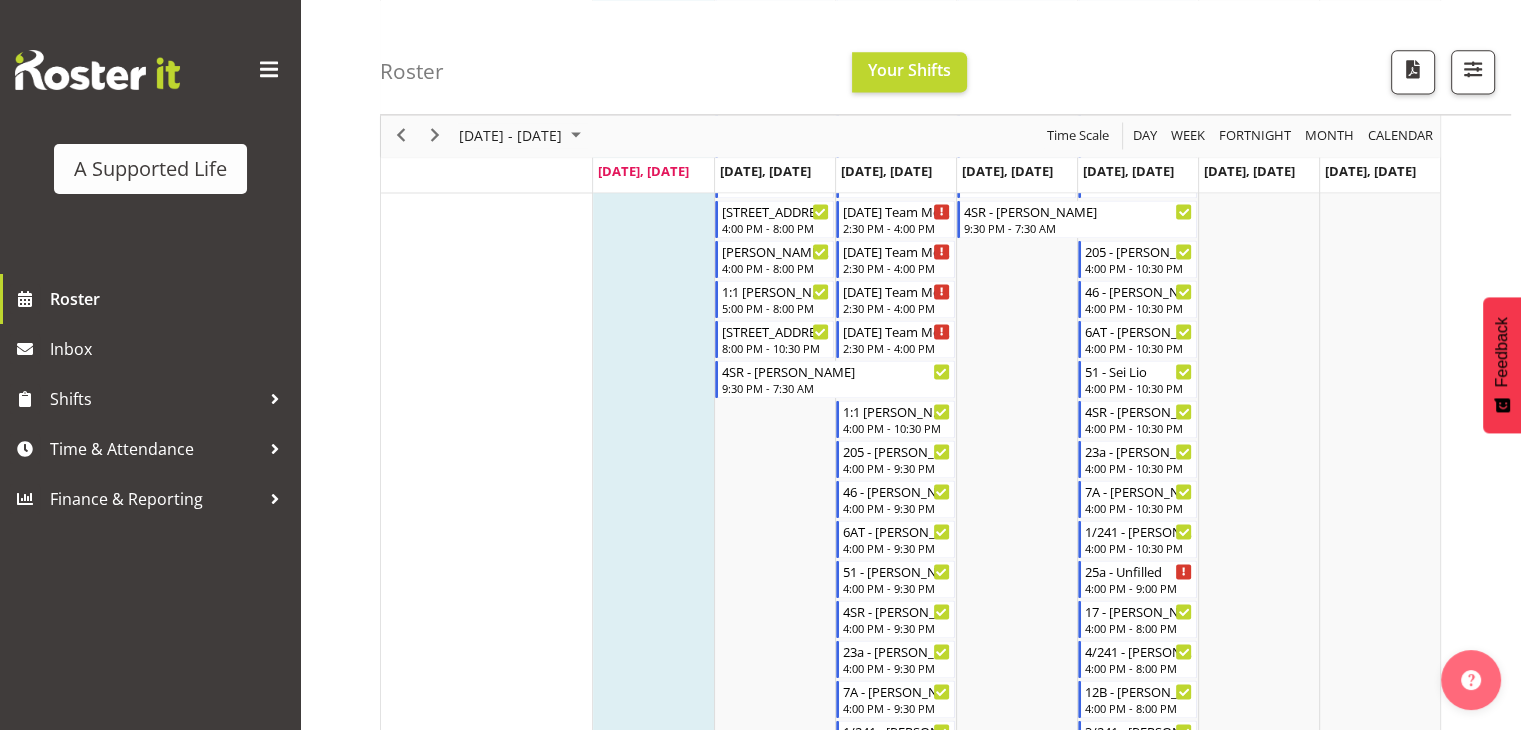 click at bounding box center [1258, -393] 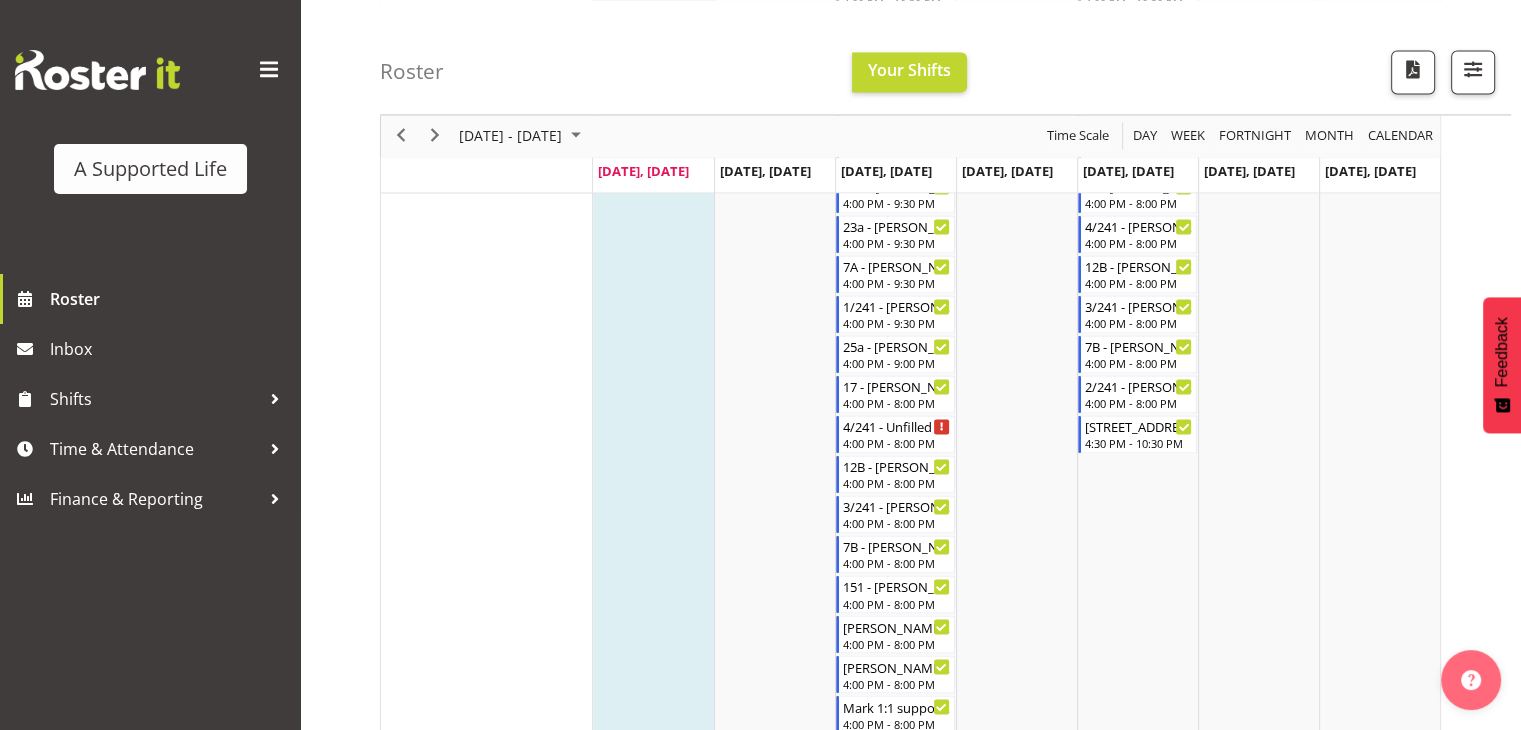 scroll, scrollTop: 3233, scrollLeft: 0, axis: vertical 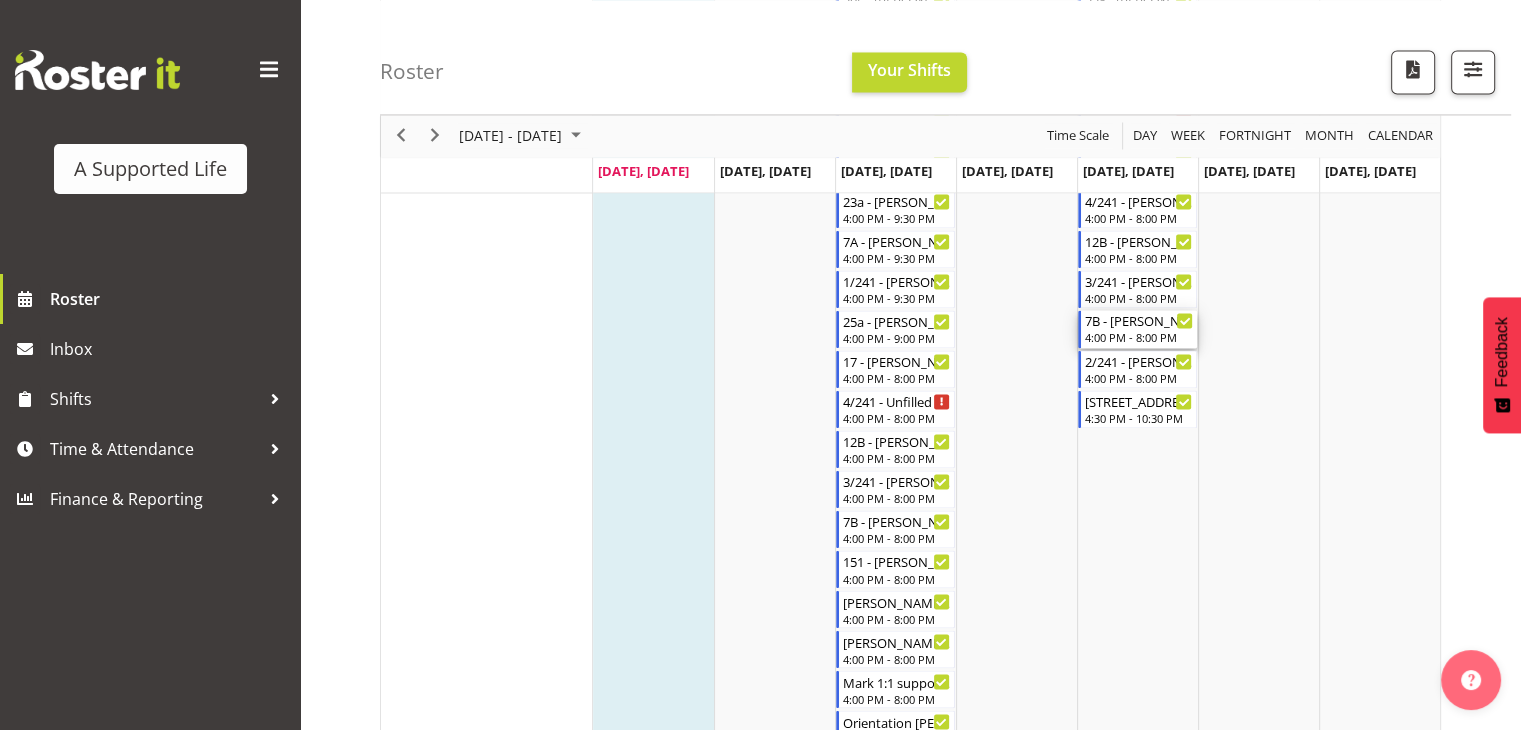 click on "7B - [PERSON_NAME] Fuavao" at bounding box center [1139, 320] 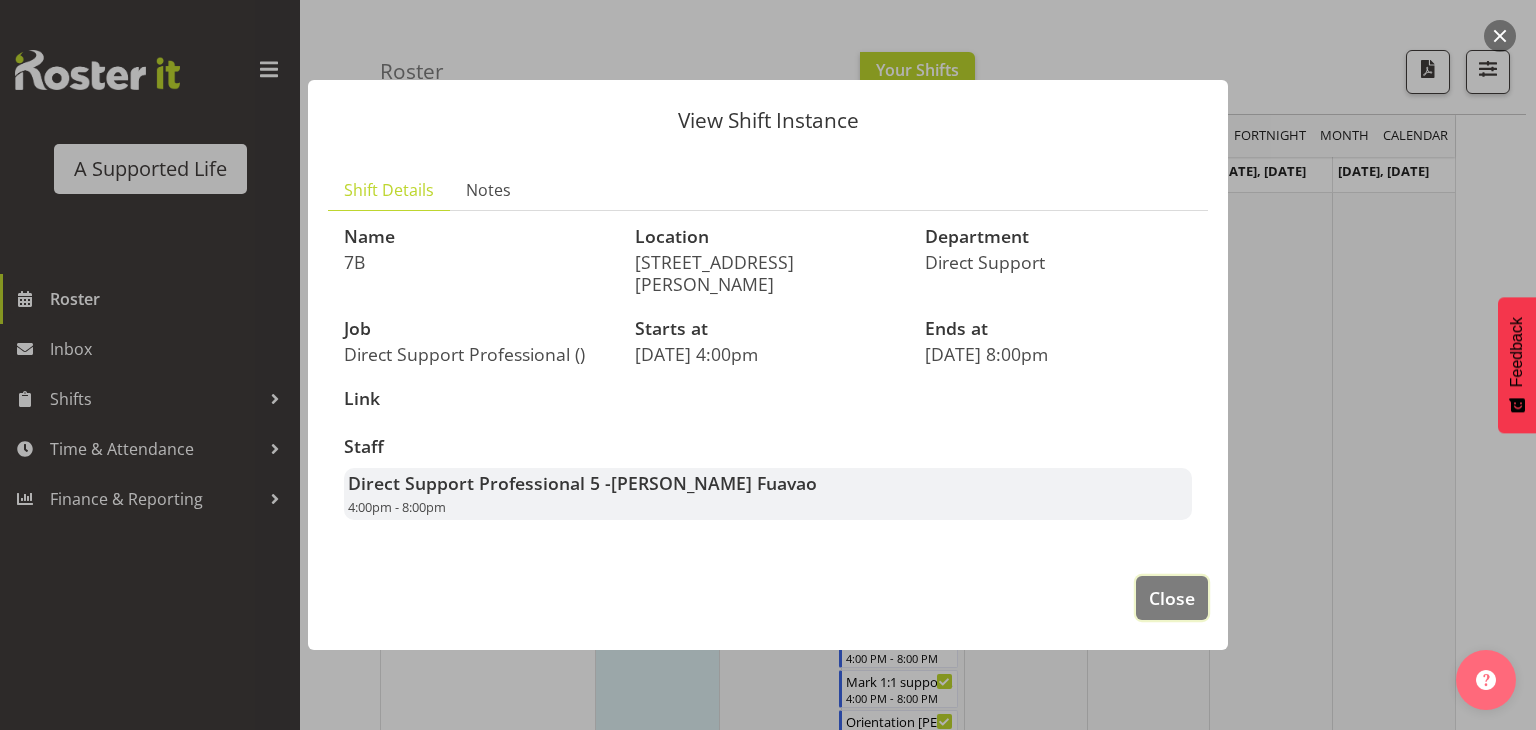 click on "Close" at bounding box center [1172, 598] 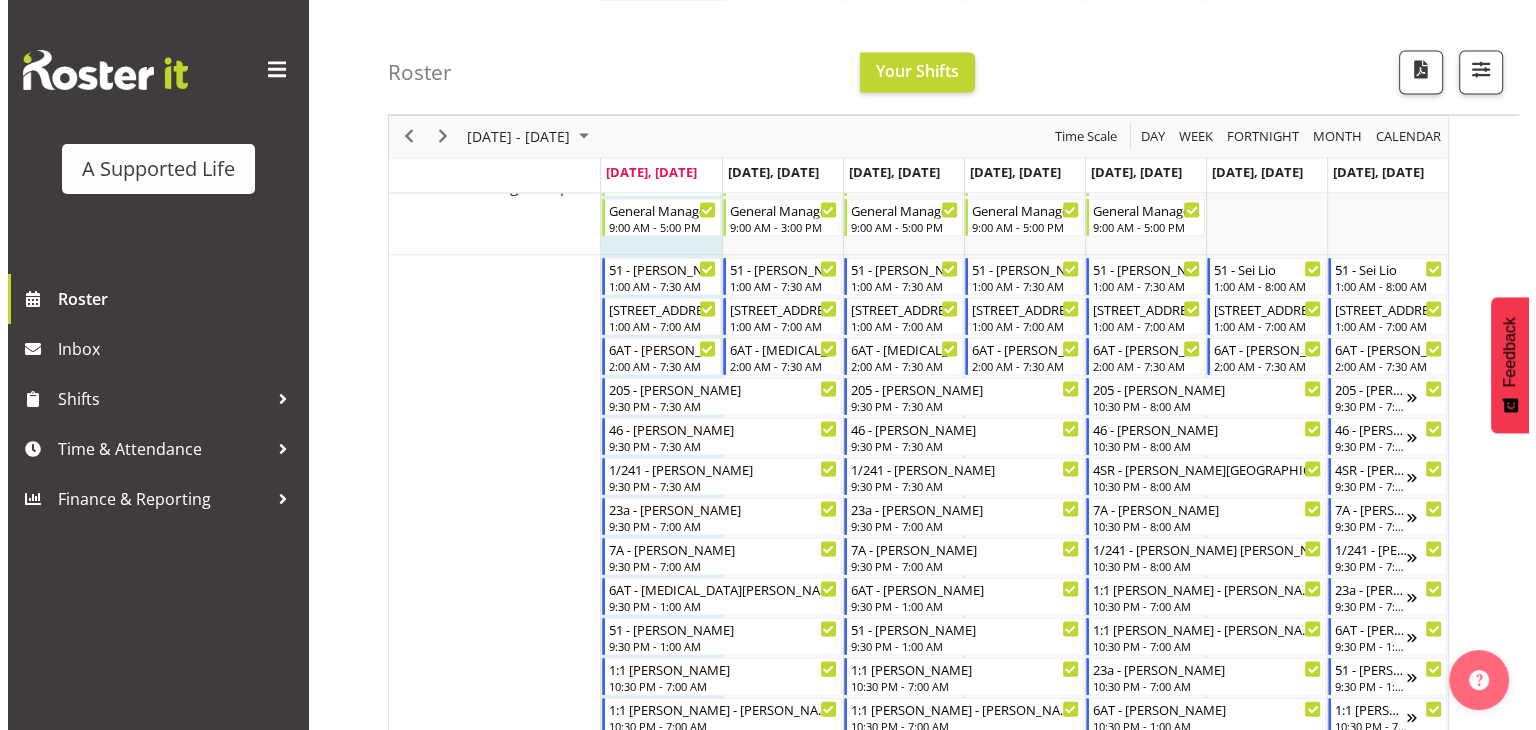 scroll, scrollTop: 4080, scrollLeft: 0, axis: vertical 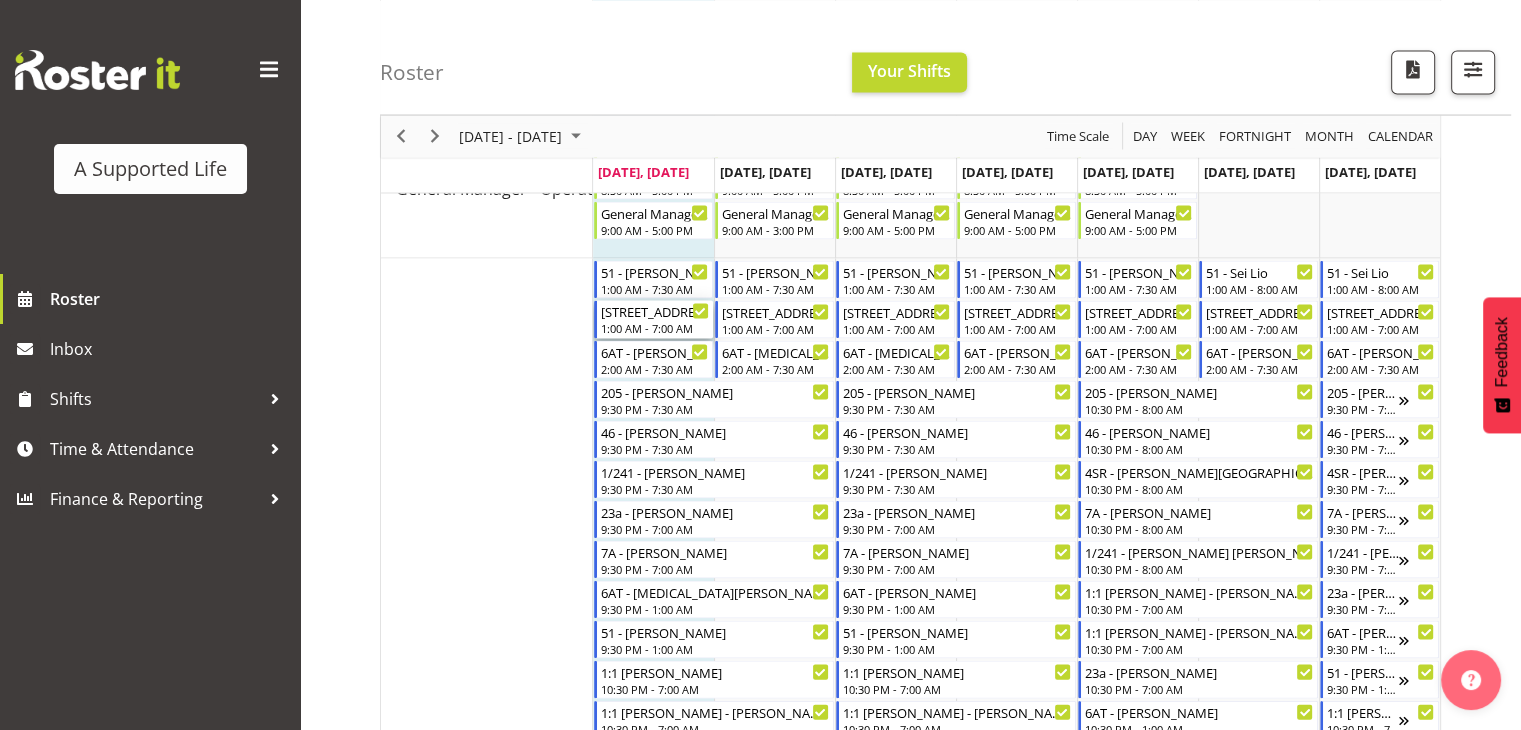 click on "[STREET_ADDRESS][PERSON_NAME] - [PERSON_NAME]" at bounding box center (655, 311) 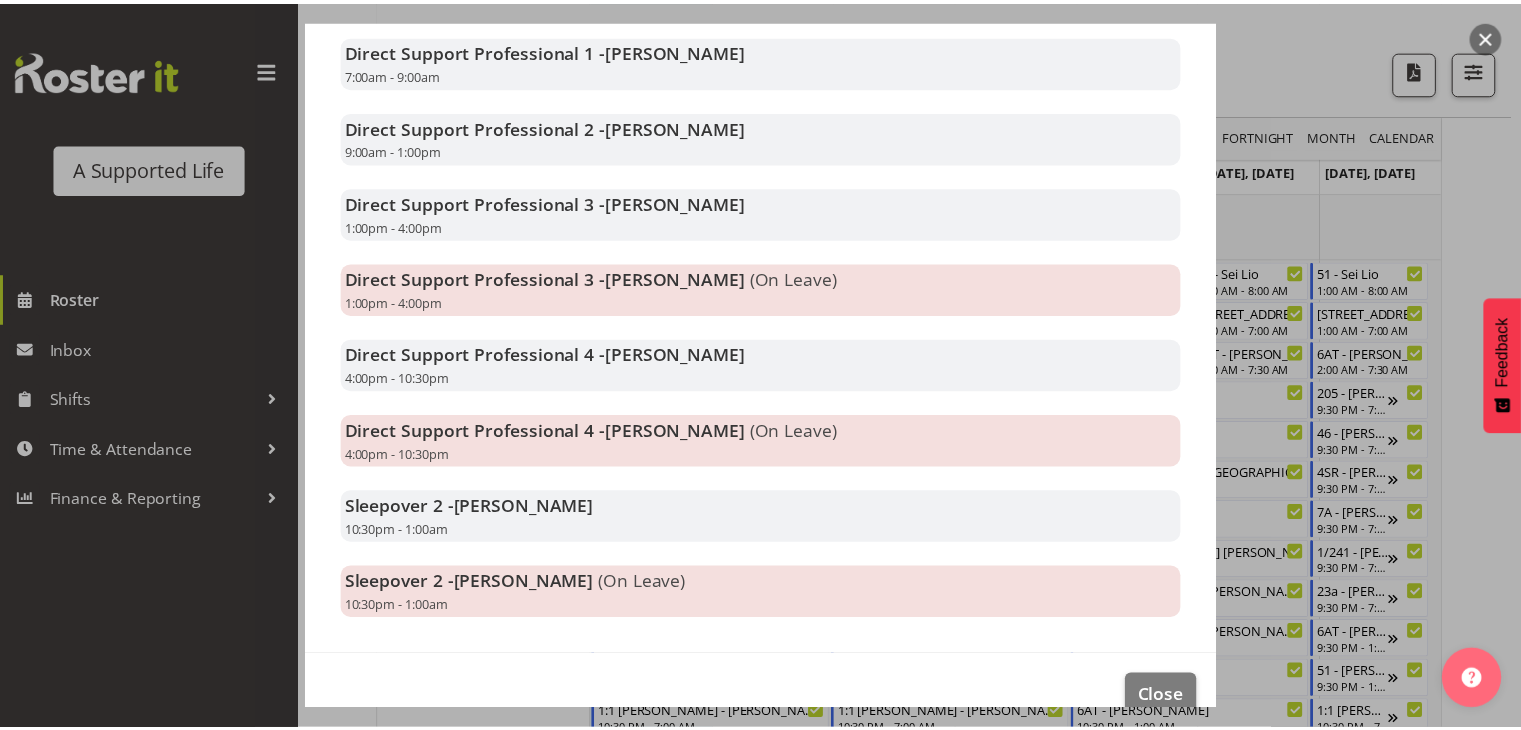 scroll, scrollTop: 516, scrollLeft: 0, axis: vertical 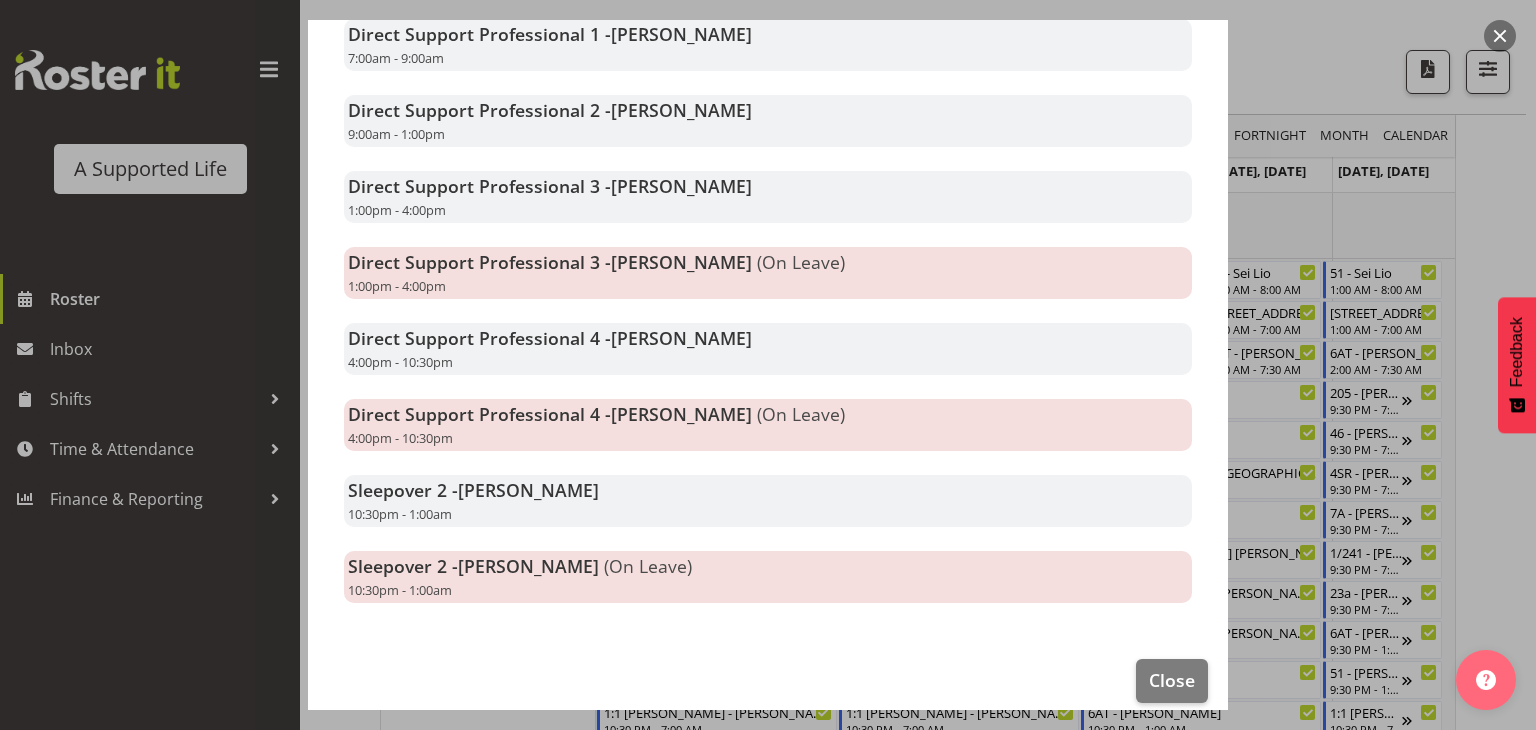 click on "Sleepover 2 -  [PERSON_NAME]
10:30pm - 1:00am" at bounding box center [768, 501] 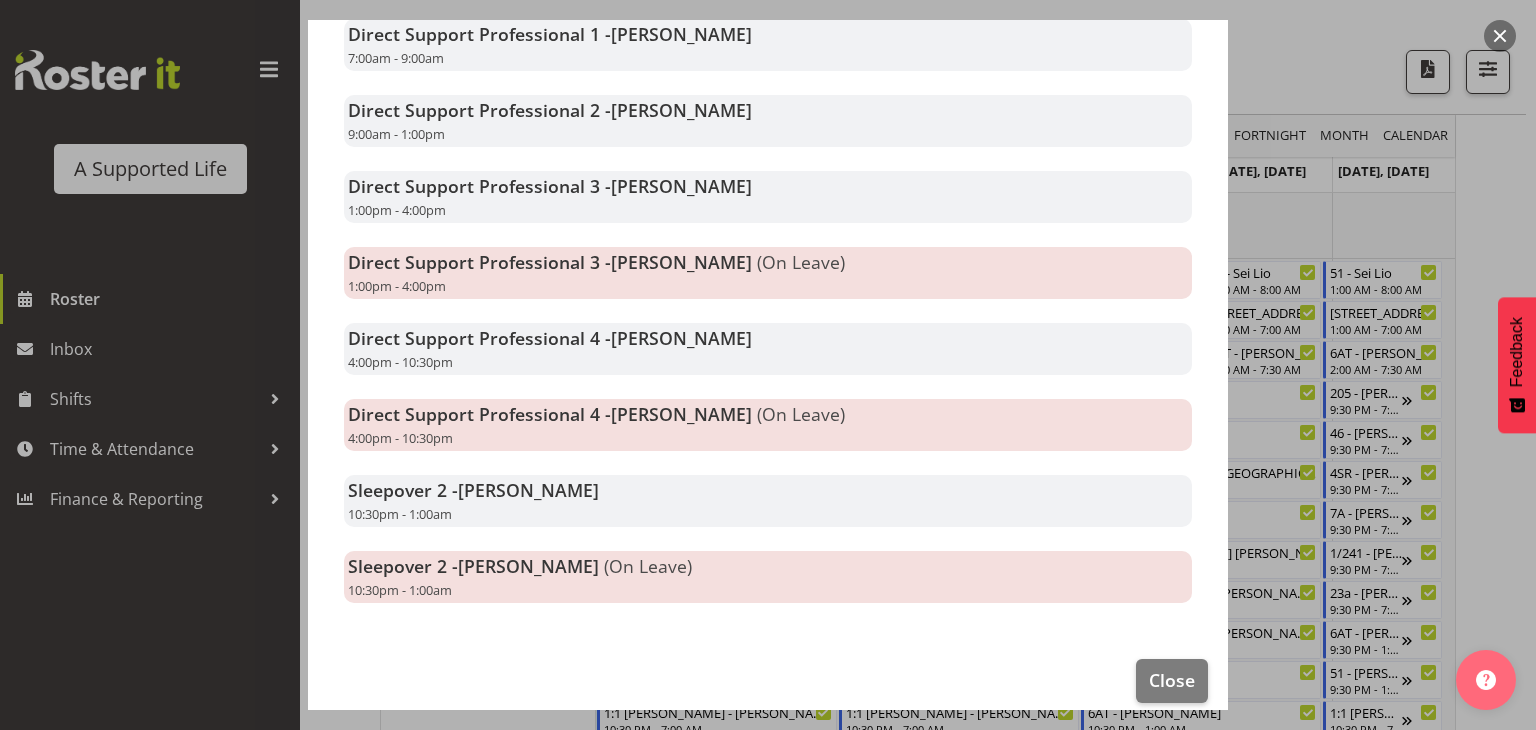 drag, startPoint x: 880, startPoint y: 483, endPoint x: 918, endPoint y: 389, distance: 101.390335 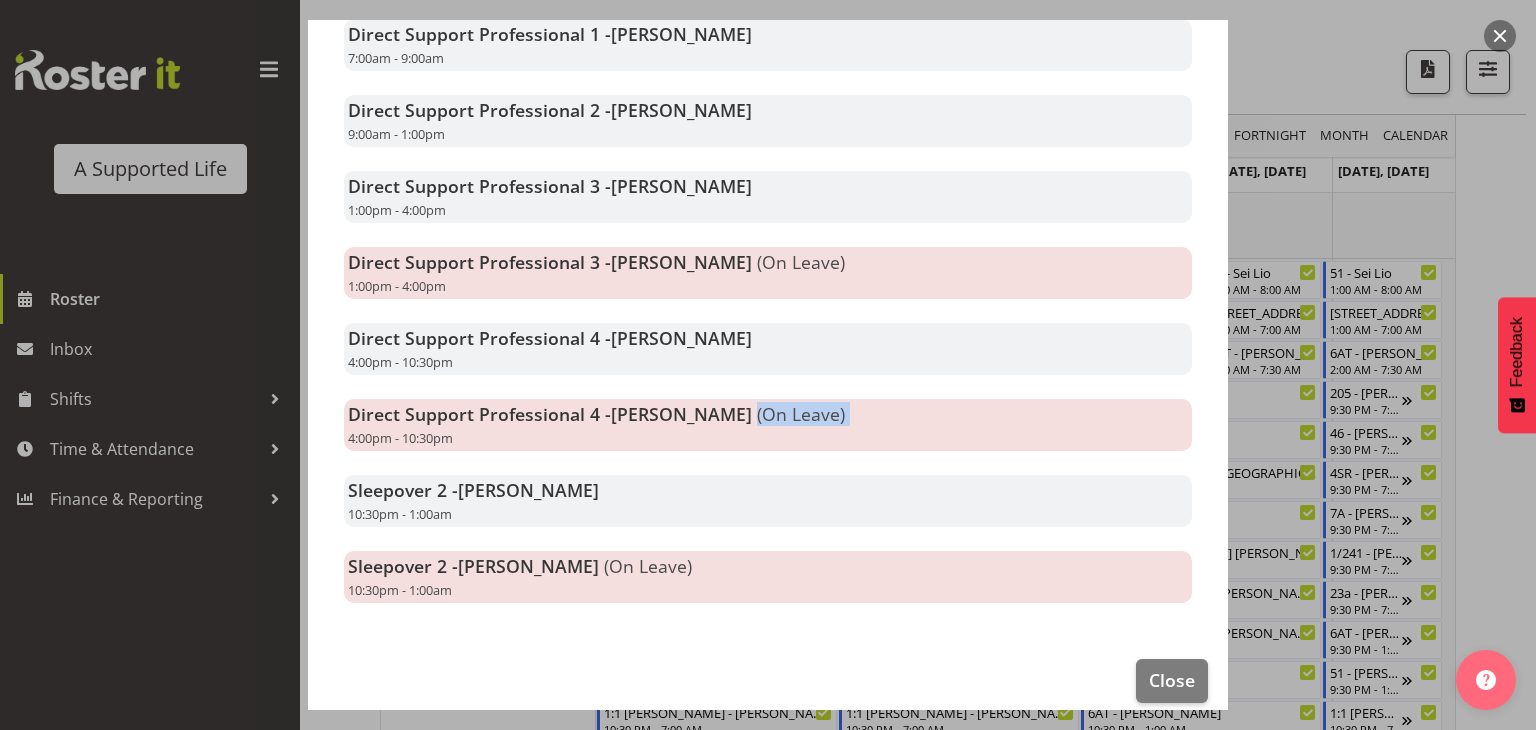 click on "Direct Support Professional 4 -  [PERSON_NAME]   (On Leave)
4:00pm - 10:30pm" at bounding box center [768, 425] 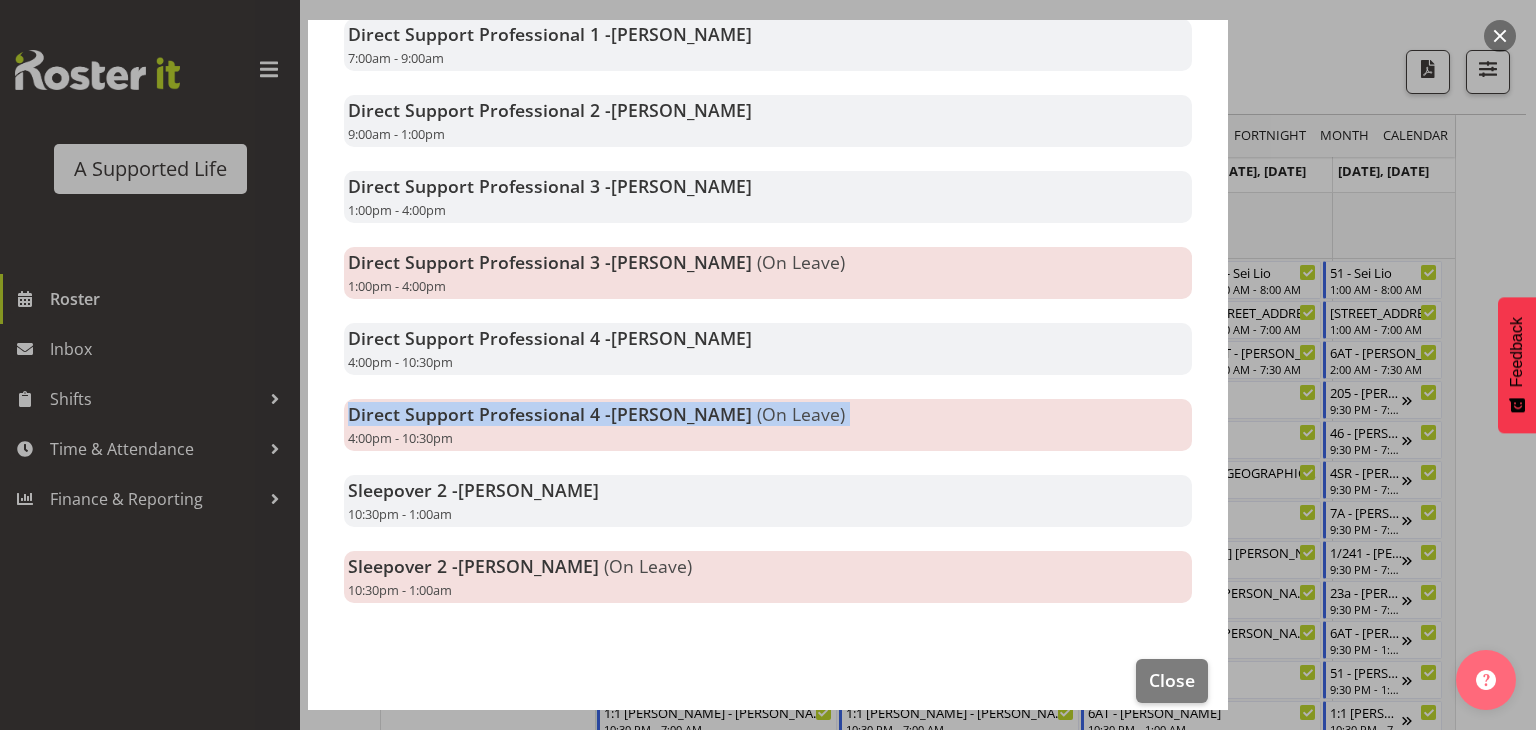 click on "Direct Support Professional 4 -  [PERSON_NAME]   (On Leave)
4:00pm - 10:30pm" at bounding box center [768, 425] 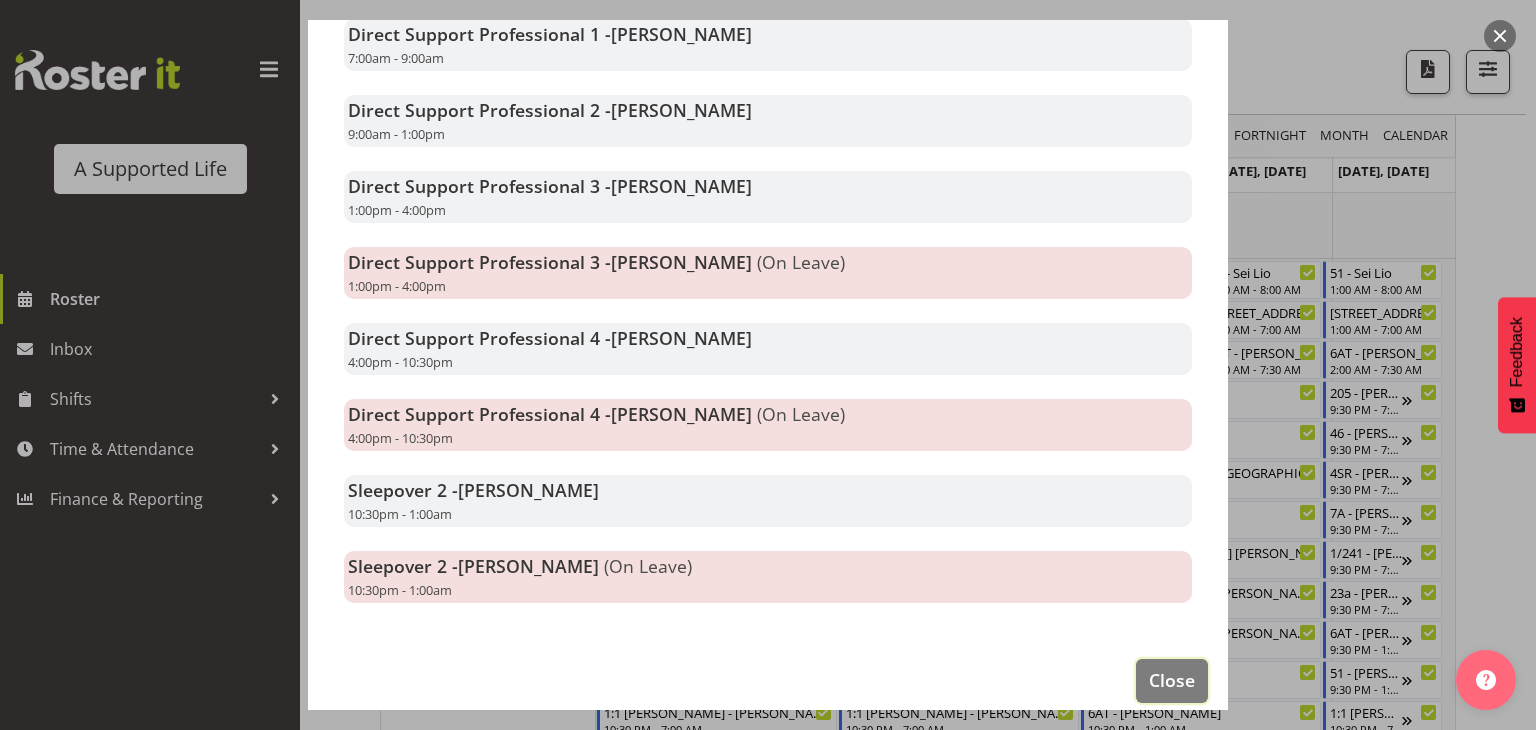 click on "Close" at bounding box center [1172, 680] 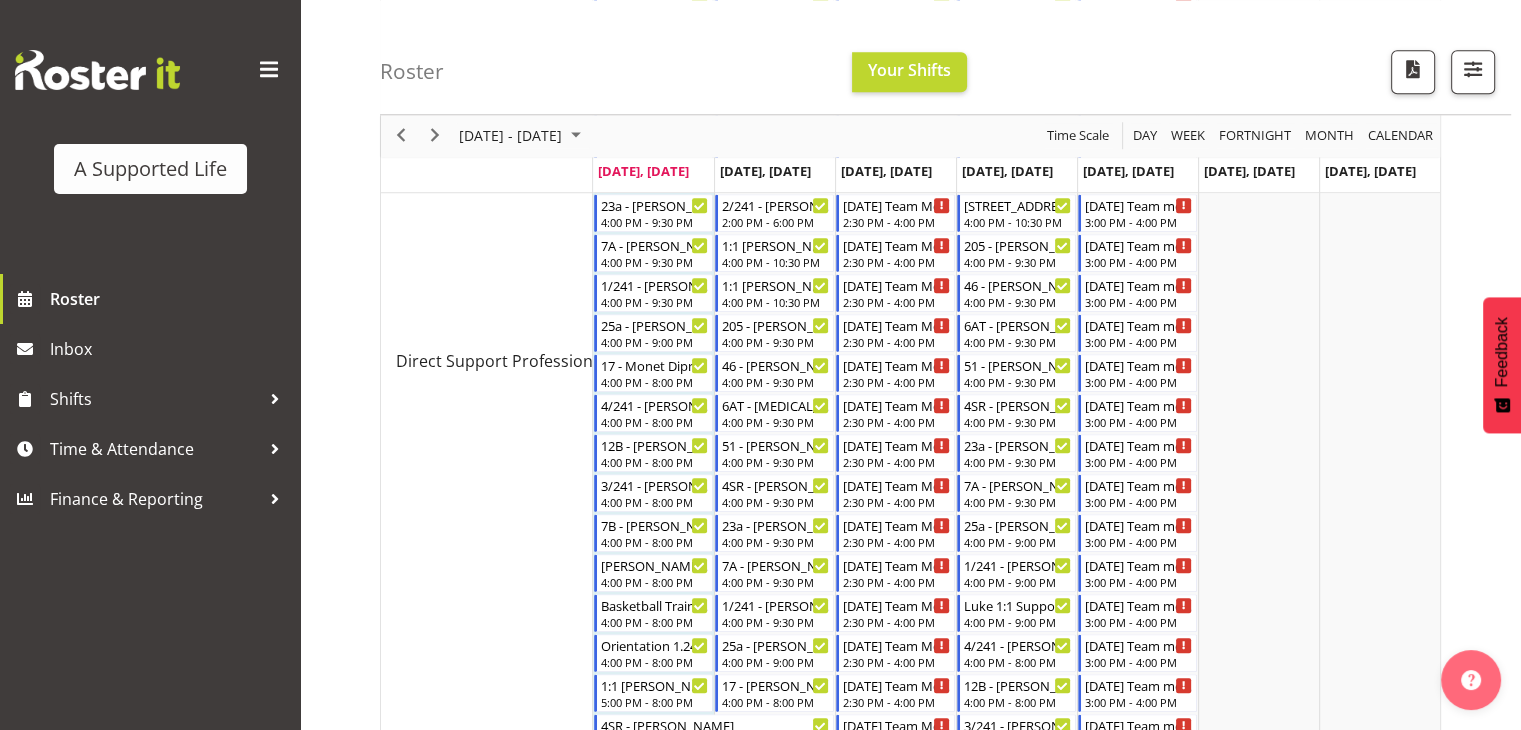 scroll, scrollTop: 1229, scrollLeft: 0, axis: vertical 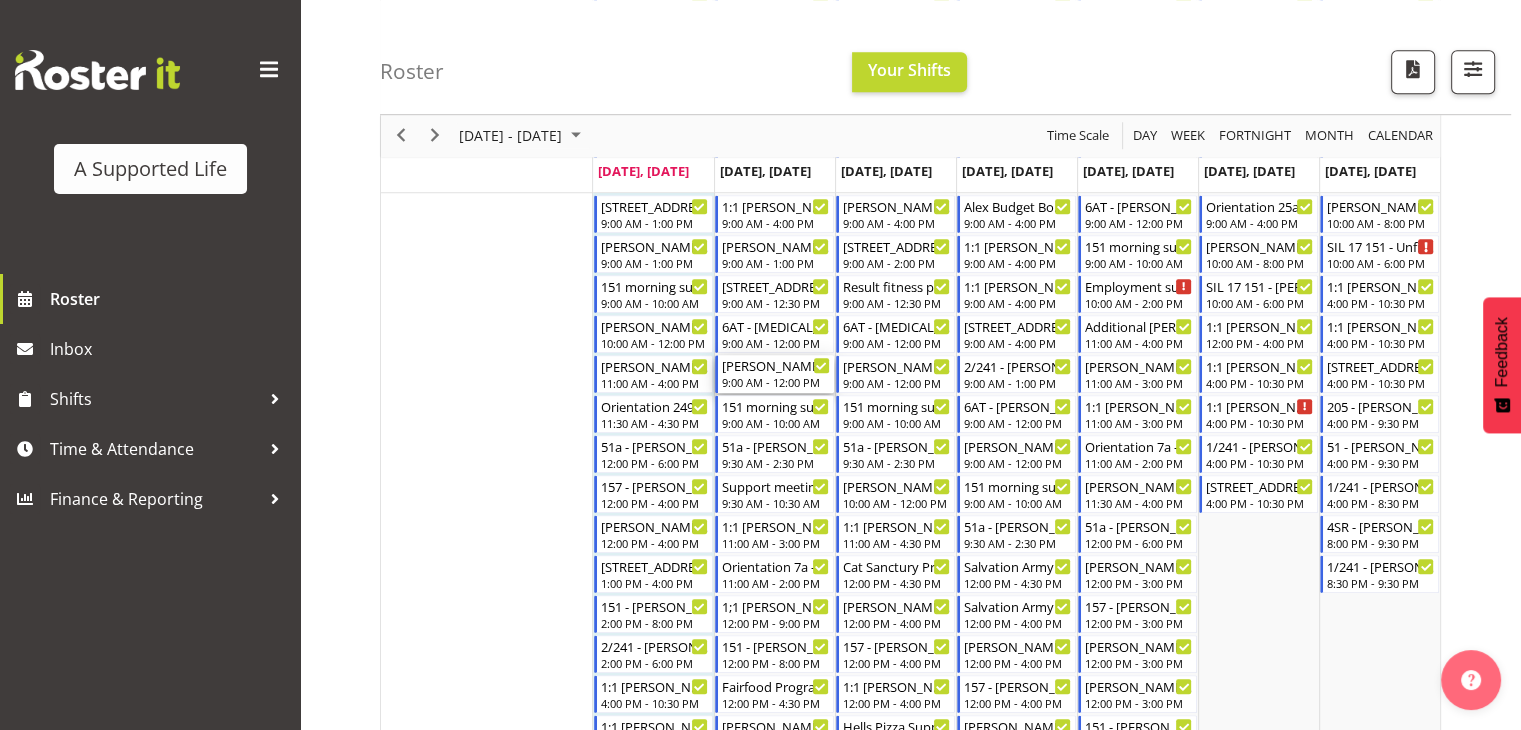 click on "9:00 AM - 12:00 PM" at bounding box center (776, 382) 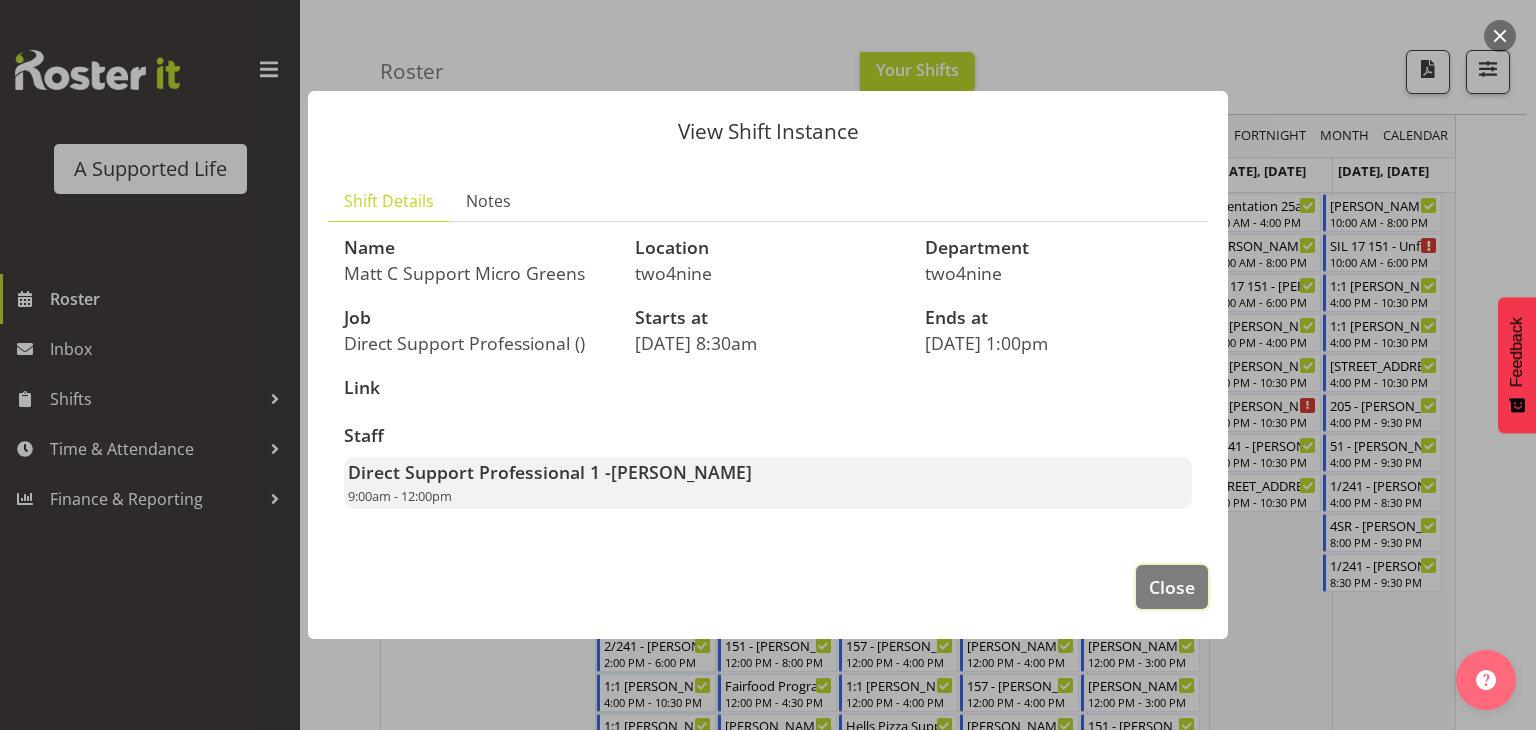 click on "Close" at bounding box center [1172, 587] 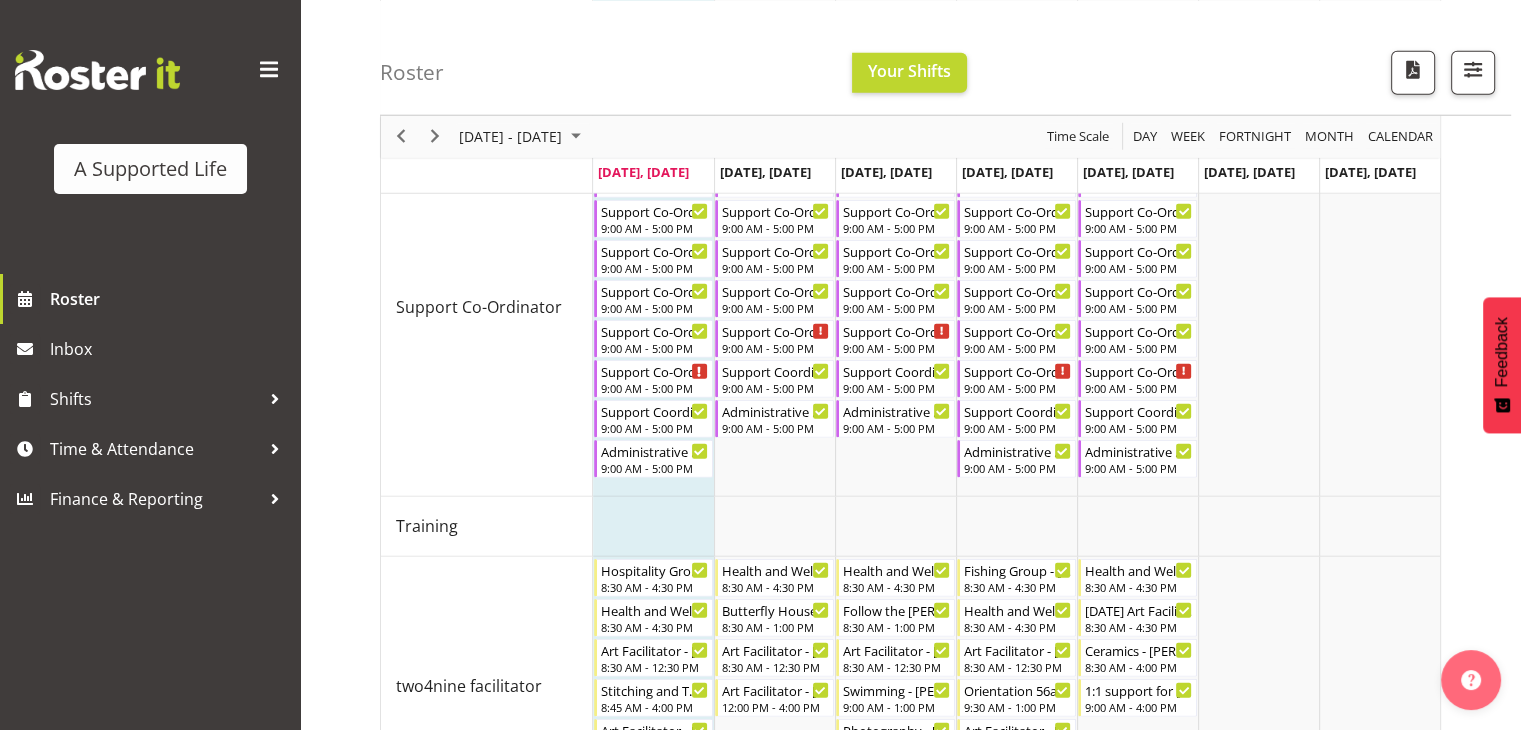 scroll, scrollTop: 5309, scrollLeft: 0, axis: vertical 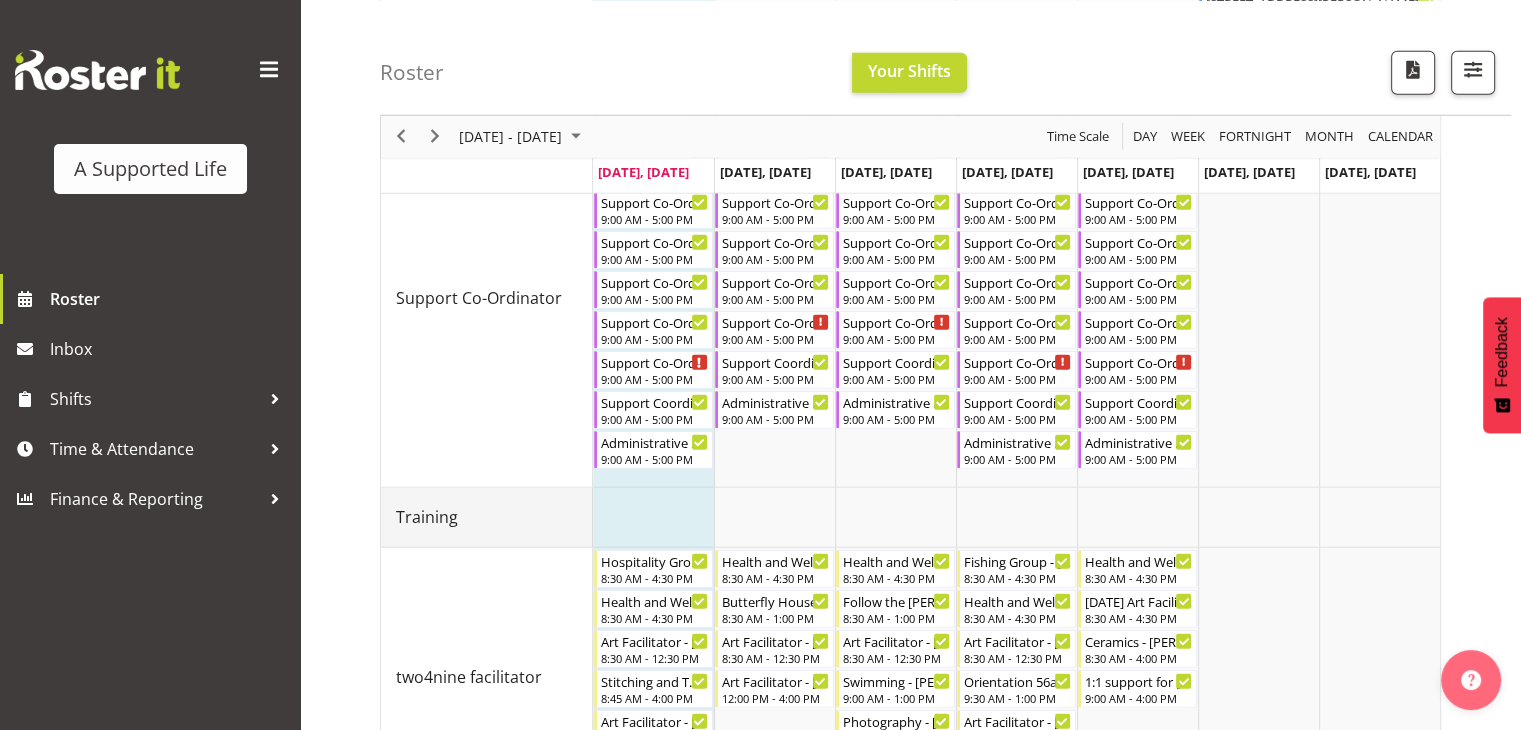 click on "Training" at bounding box center [494, 517] 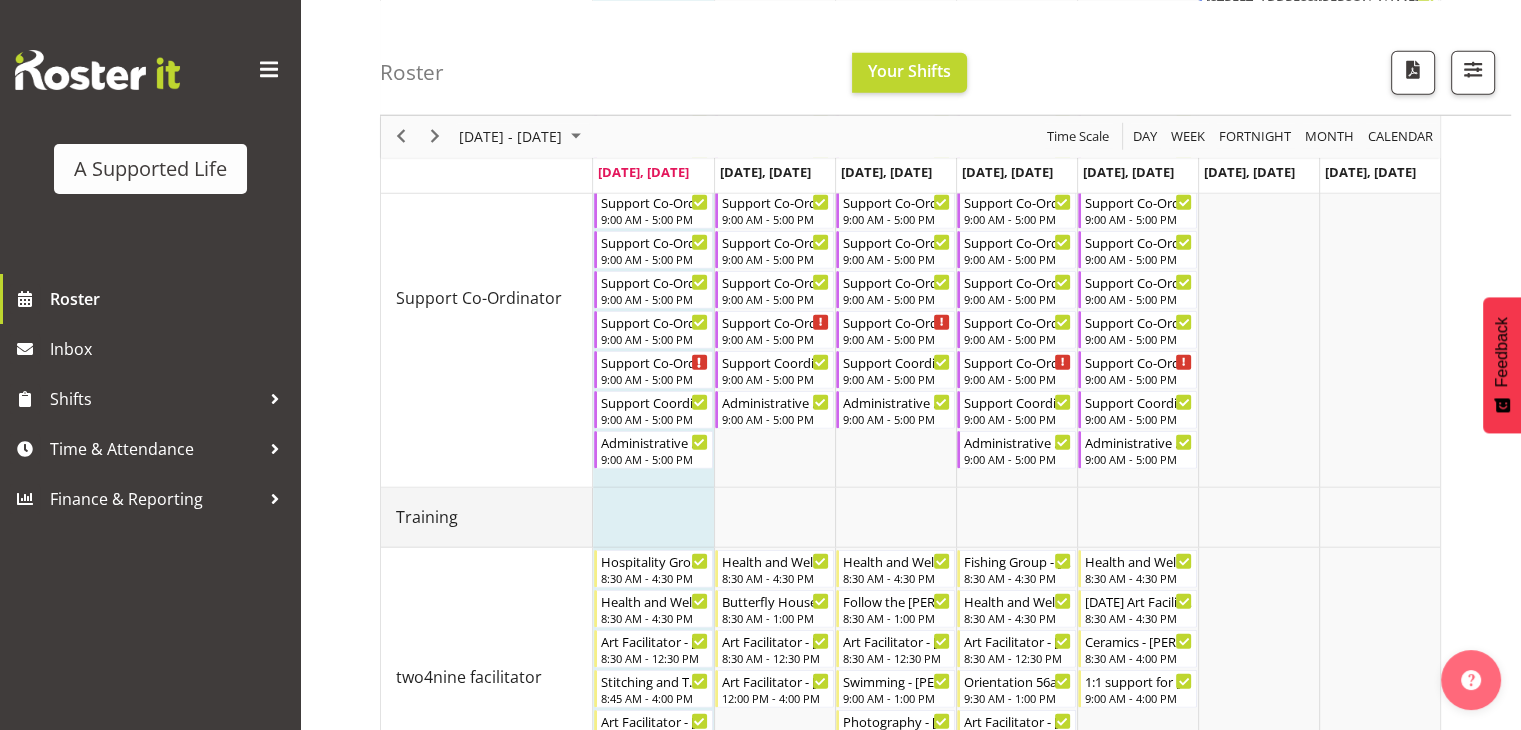 scroll, scrollTop: 5121, scrollLeft: 0, axis: vertical 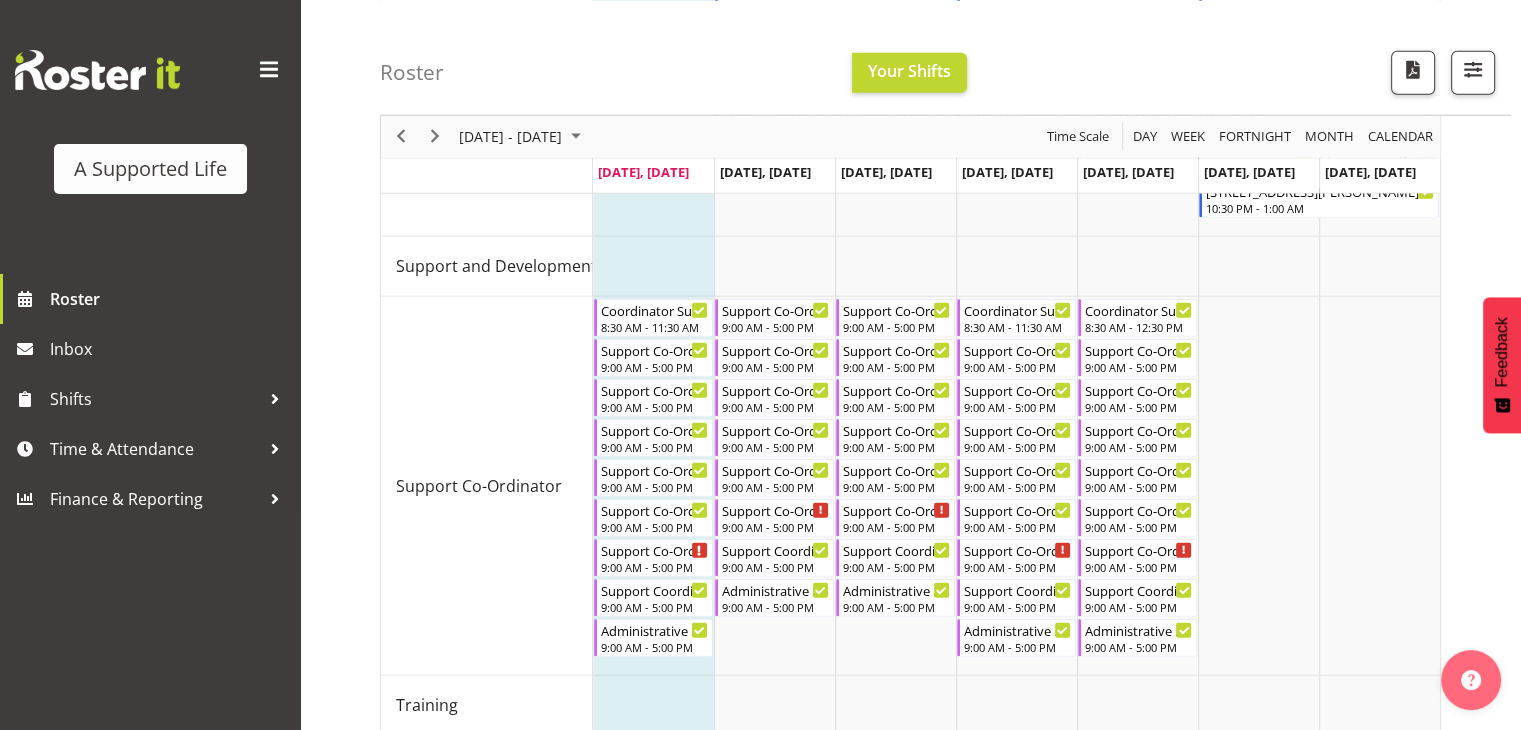 click on "Roster   Your Shifts
All Locations
Clear
[STREET_ADDRESS]
[STREET_ADDRESS]
[STREET_ADDRESS]
[STREET_ADDRESS][PERSON_NAME]
[STREET_ADDRESS]
[STREET_ADDRESS]
[STREET_ADDRESS]
[STREET_ADDRESS][PERSON_NAME]
Clear         All Jobs" at bounding box center [910, -2028] 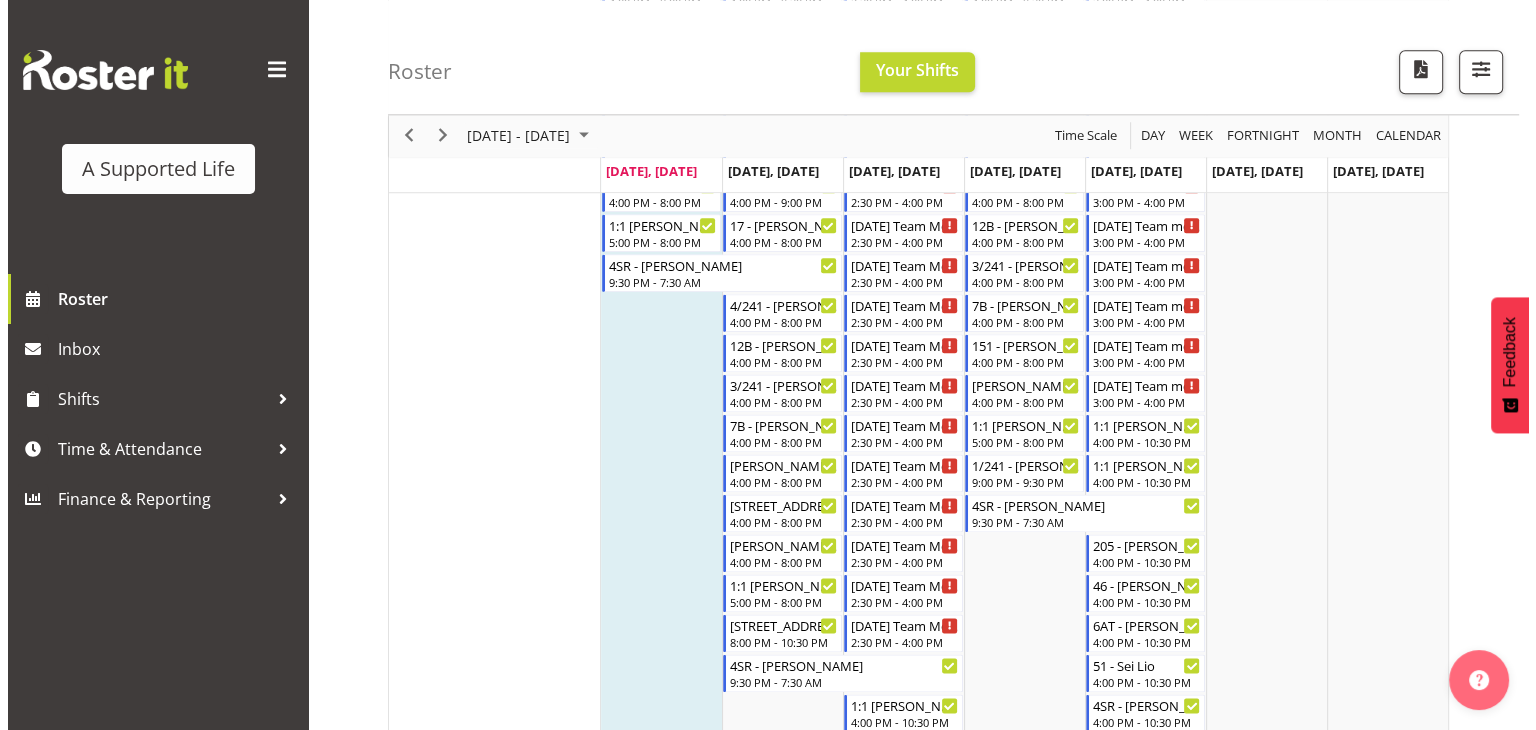 scroll, scrollTop: 2478, scrollLeft: 0, axis: vertical 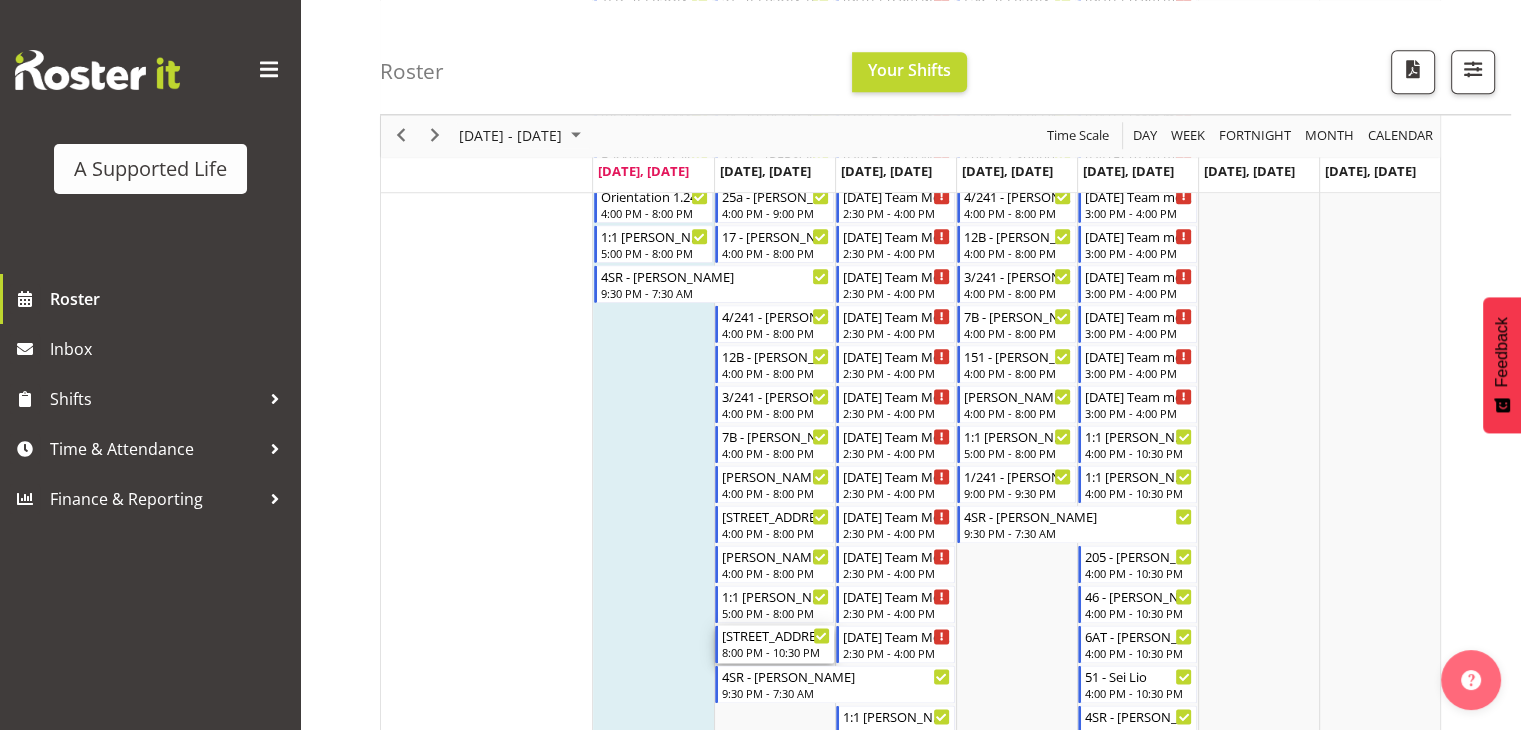 click on "[STREET_ADDRESS][PERSON_NAME][PERSON_NAME]" at bounding box center [776, 635] 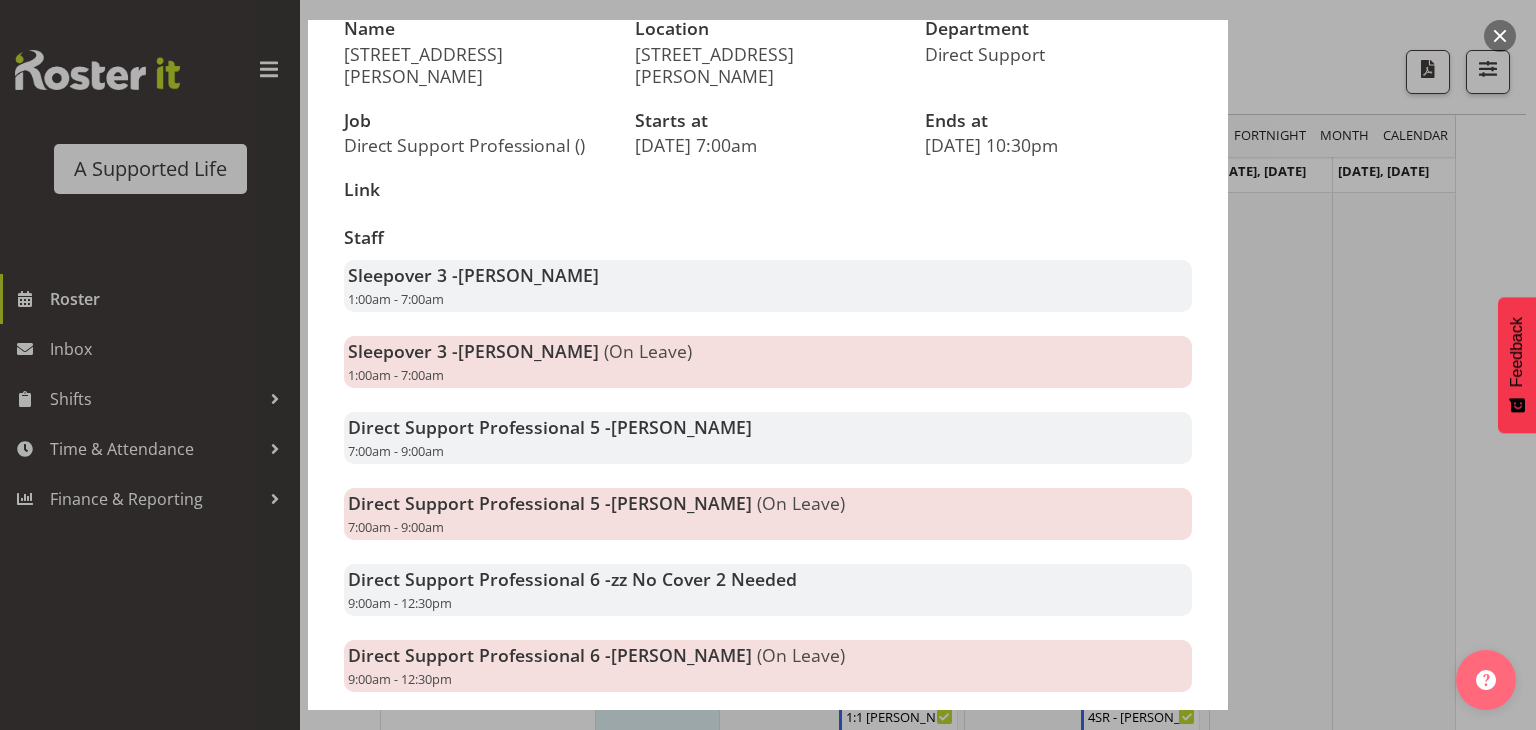 scroll, scrollTop: 200, scrollLeft: 0, axis: vertical 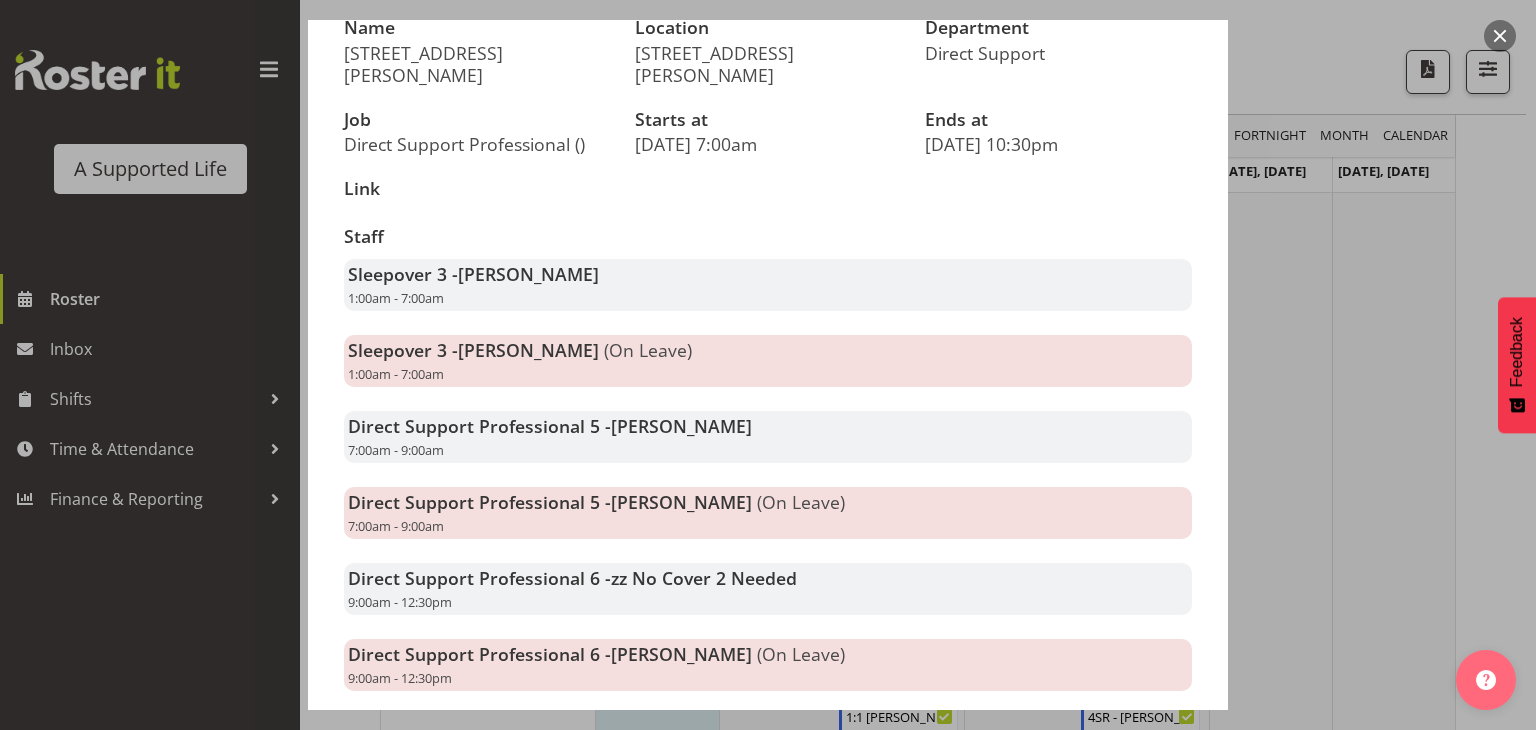 click on "Direct Support Professional 5 -  [PERSON_NAME]
7:00am - 9:00am" at bounding box center [768, 437] 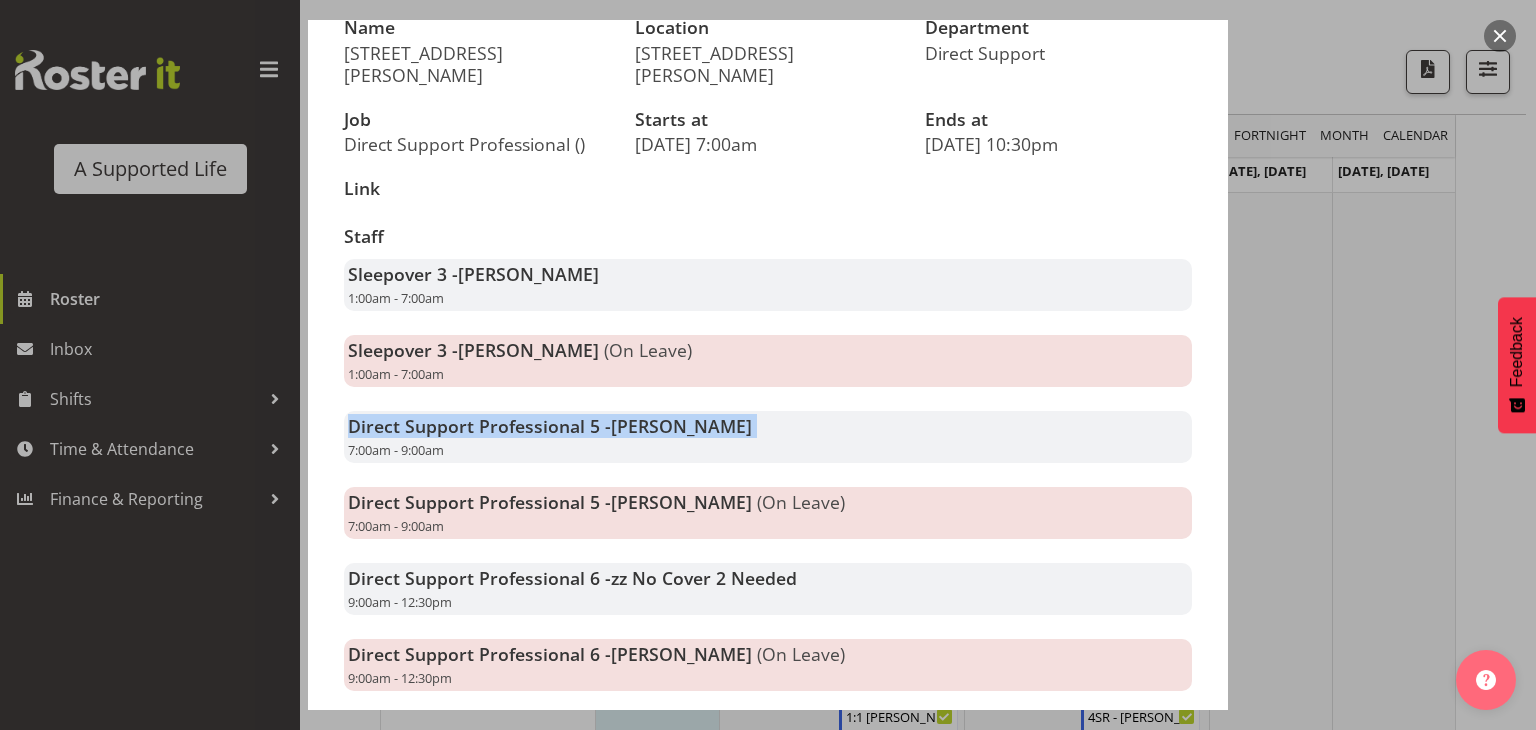 click on "Direct Support Professional 5 -  [PERSON_NAME]
7:00am - 9:00am" at bounding box center (768, 437) 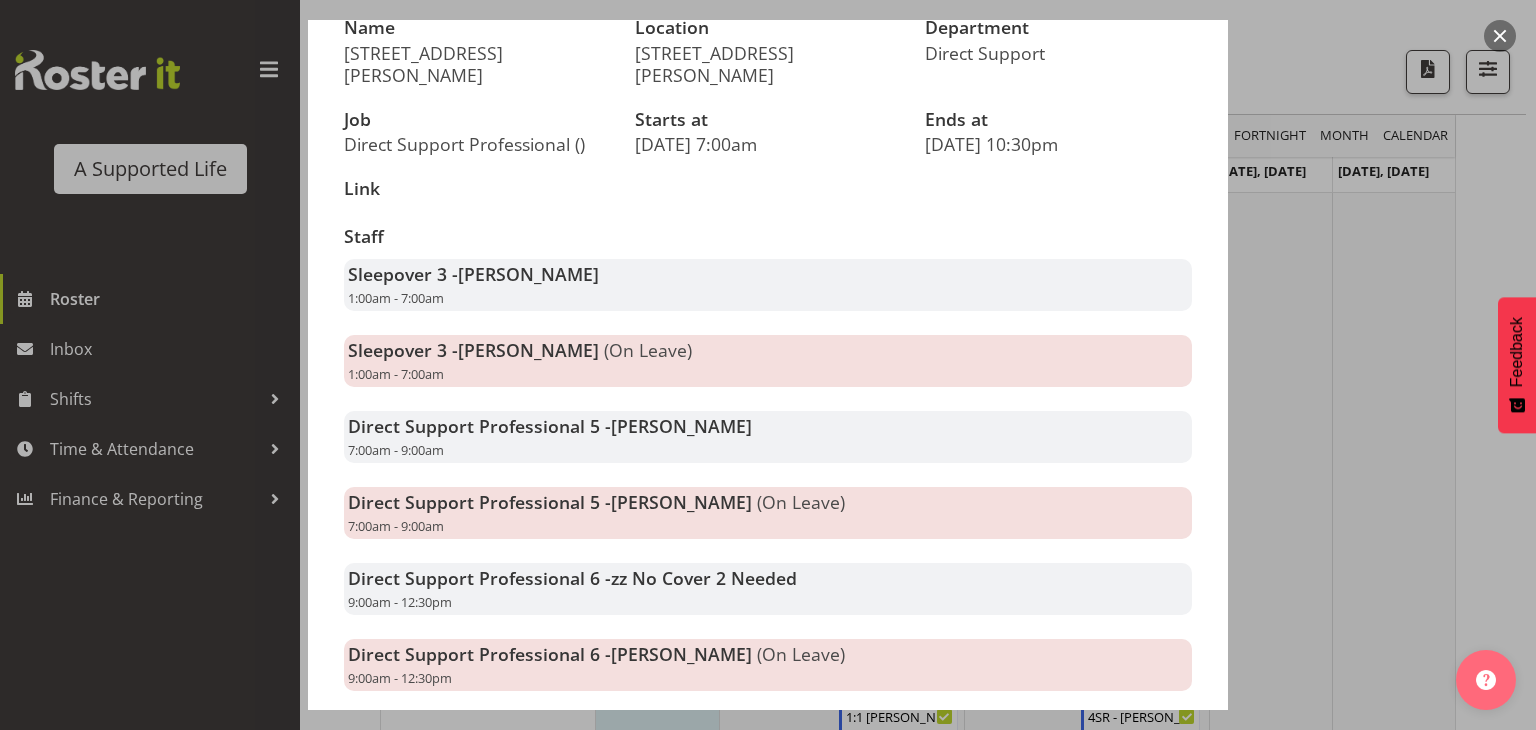 click on "Direct Support Professional 5 -  [PERSON_NAME]
7:00am - 9:00am" at bounding box center [768, 437] 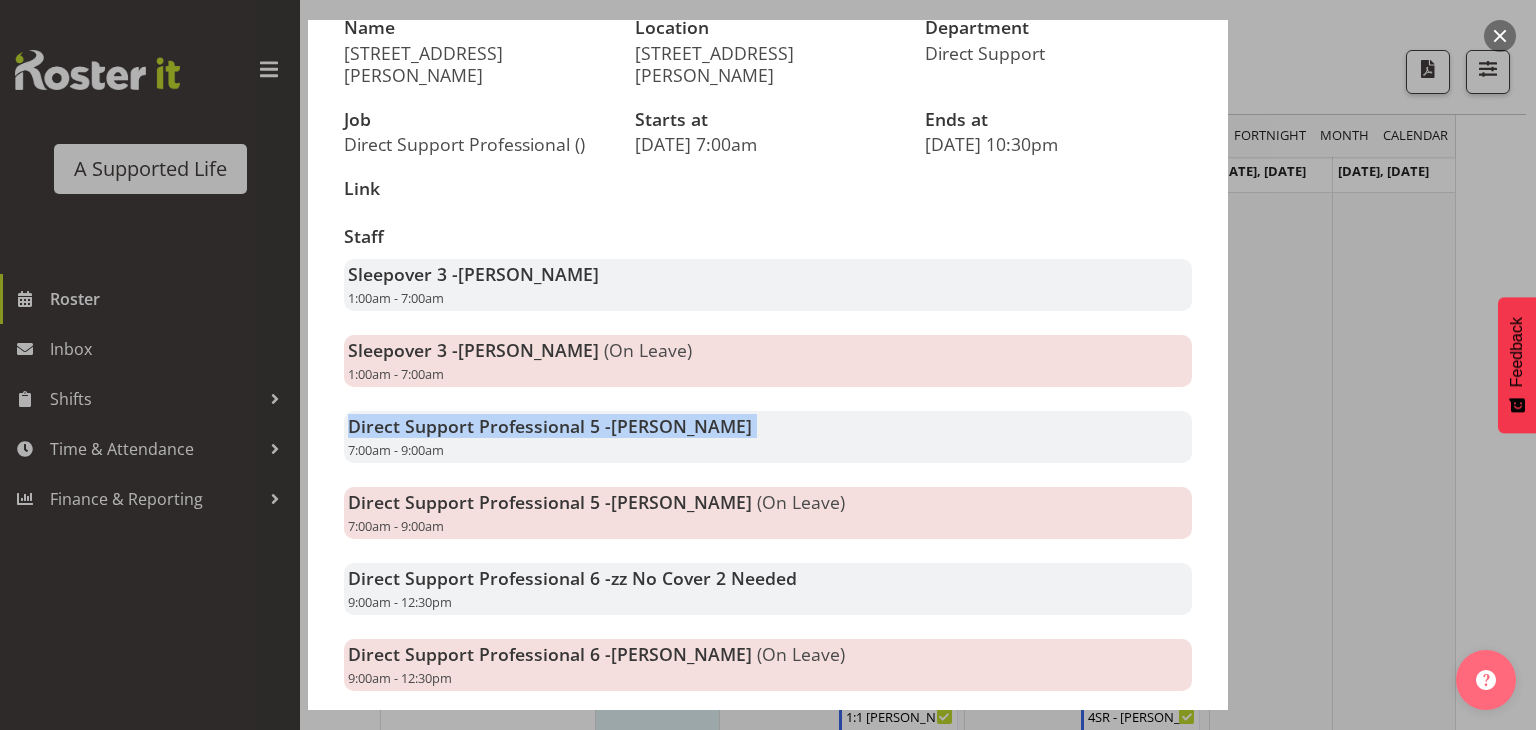 click on "Direct Support Professional 5 -  [PERSON_NAME]
7:00am - 9:00am" at bounding box center [768, 437] 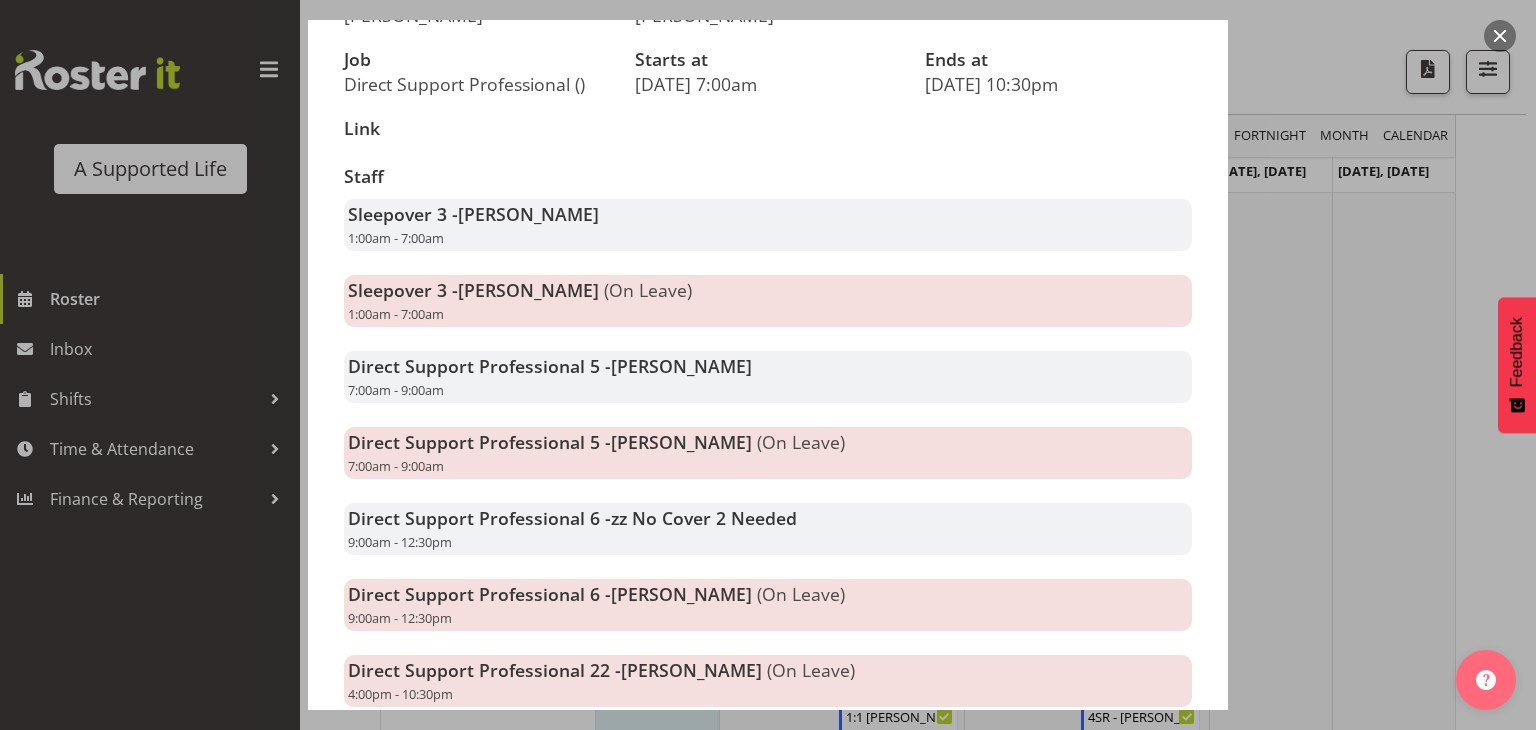 scroll, scrollTop: 258, scrollLeft: 0, axis: vertical 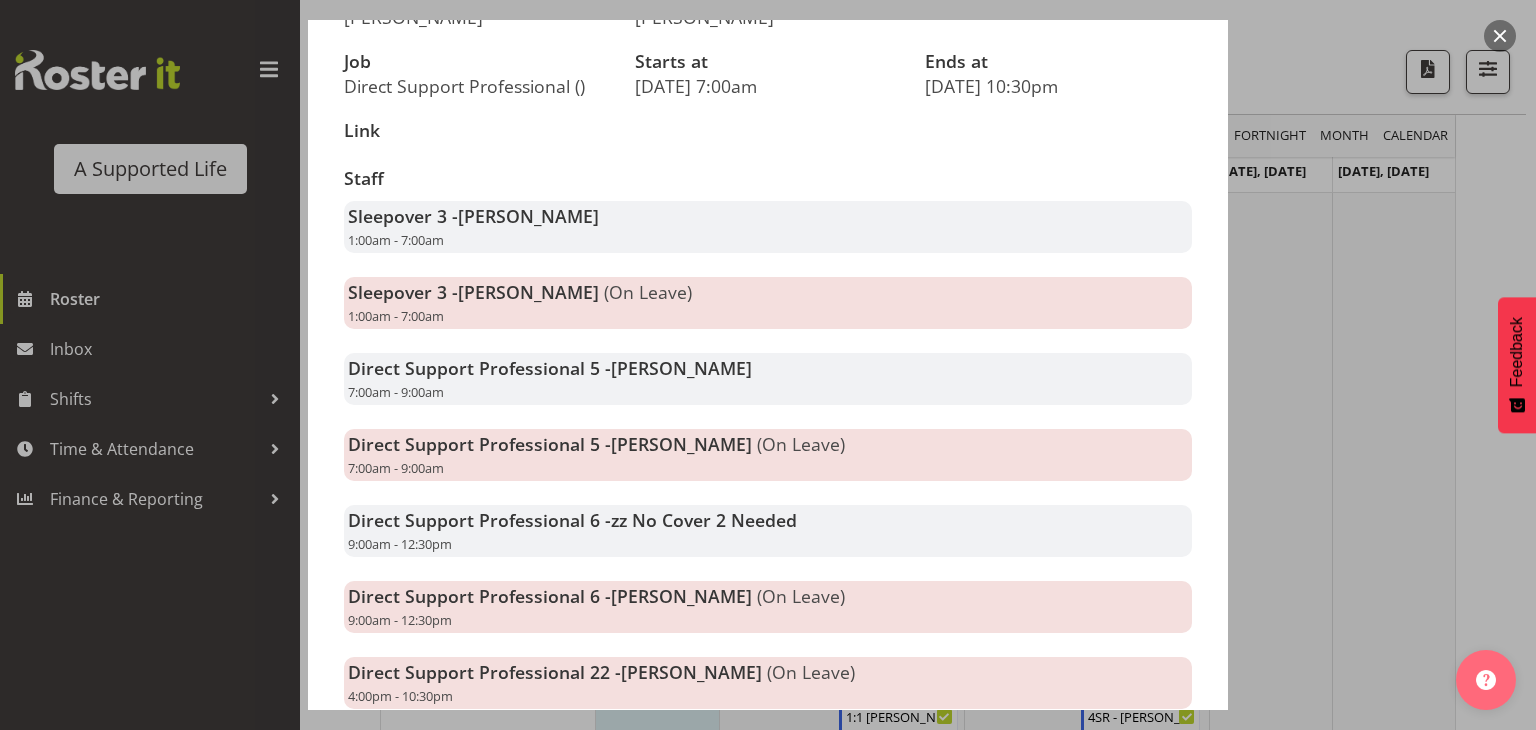 click on "Direct Support Professional 5 -  [PERSON_NAME]   (On Leave)
7:00am - 9:00am" at bounding box center (768, 455) 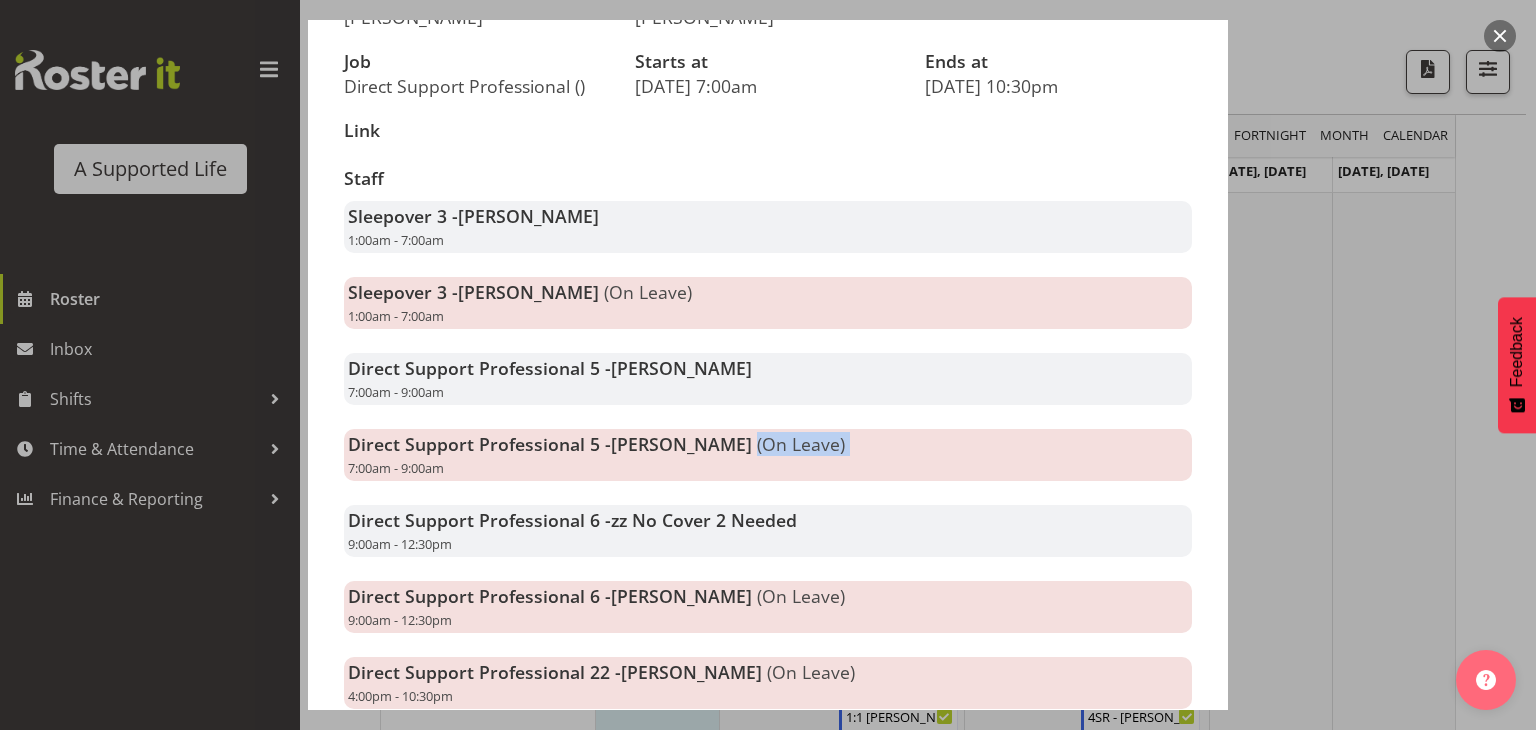 click on "Direct Support Professional 5 -  [PERSON_NAME]   (On Leave)
7:00am - 9:00am" at bounding box center [768, 455] 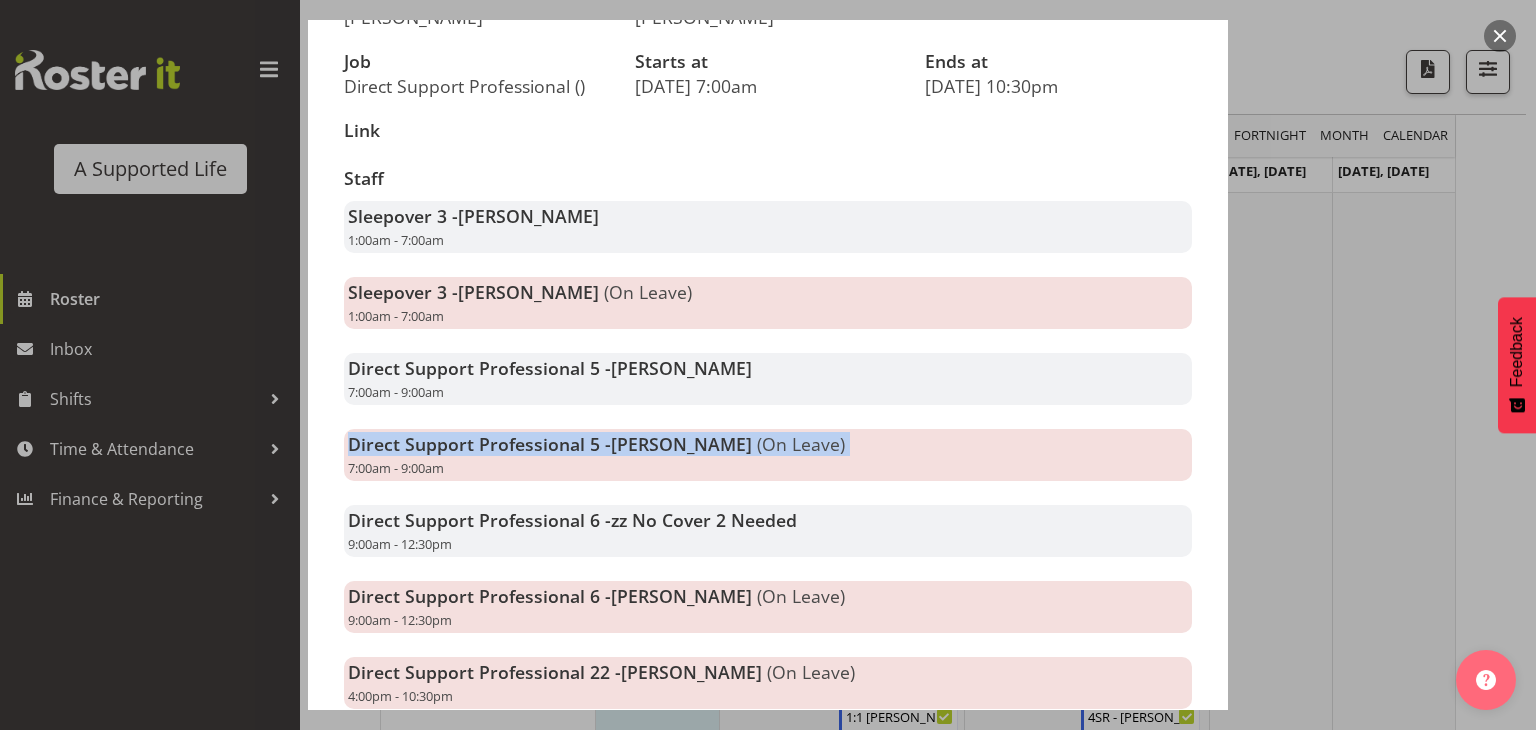 click on "Direct Support Professional 5 -  [PERSON_NAME]   (On Leave)
7:00am - 9:00am" at bounding box center (768, 455) 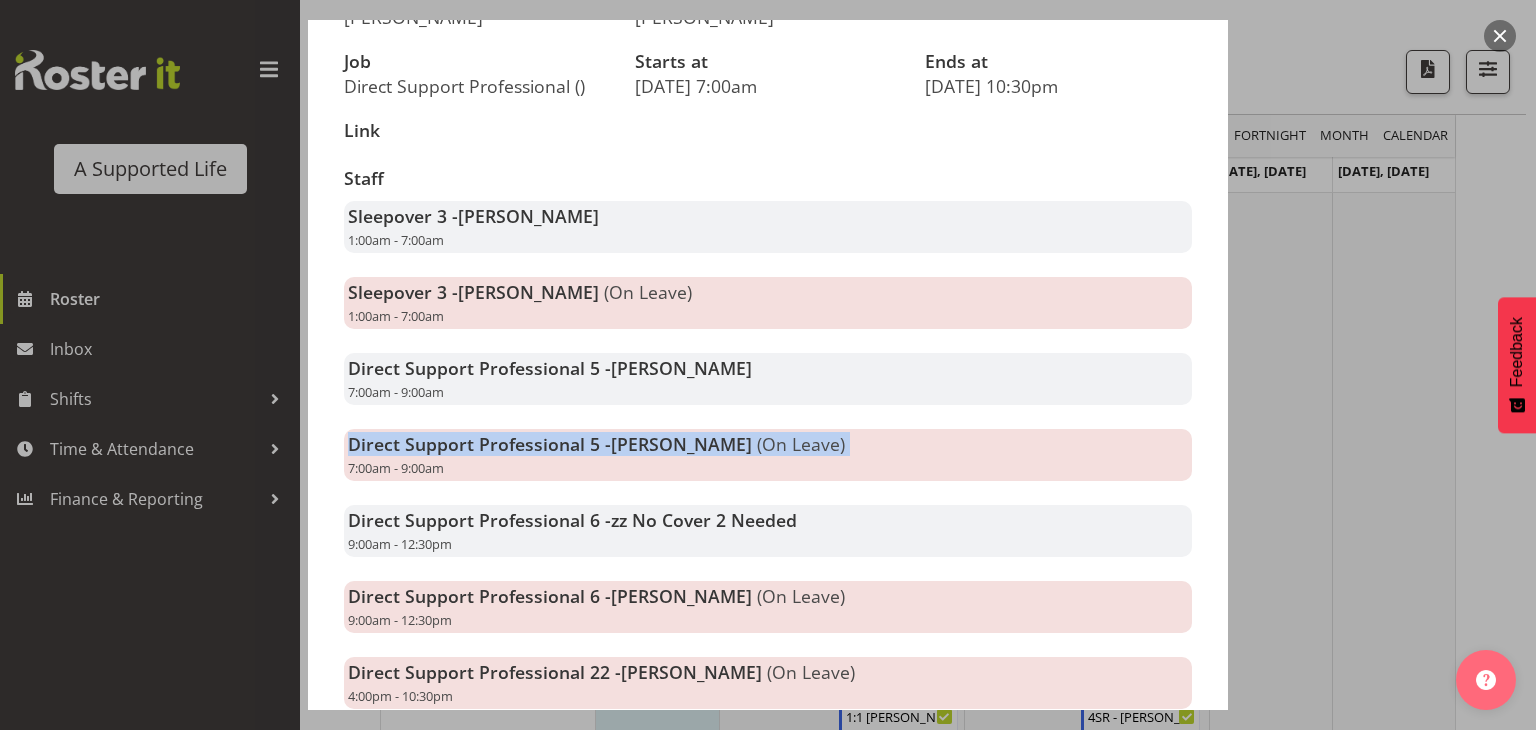 click on "(On Leave)" at bounding box center [801, 444] 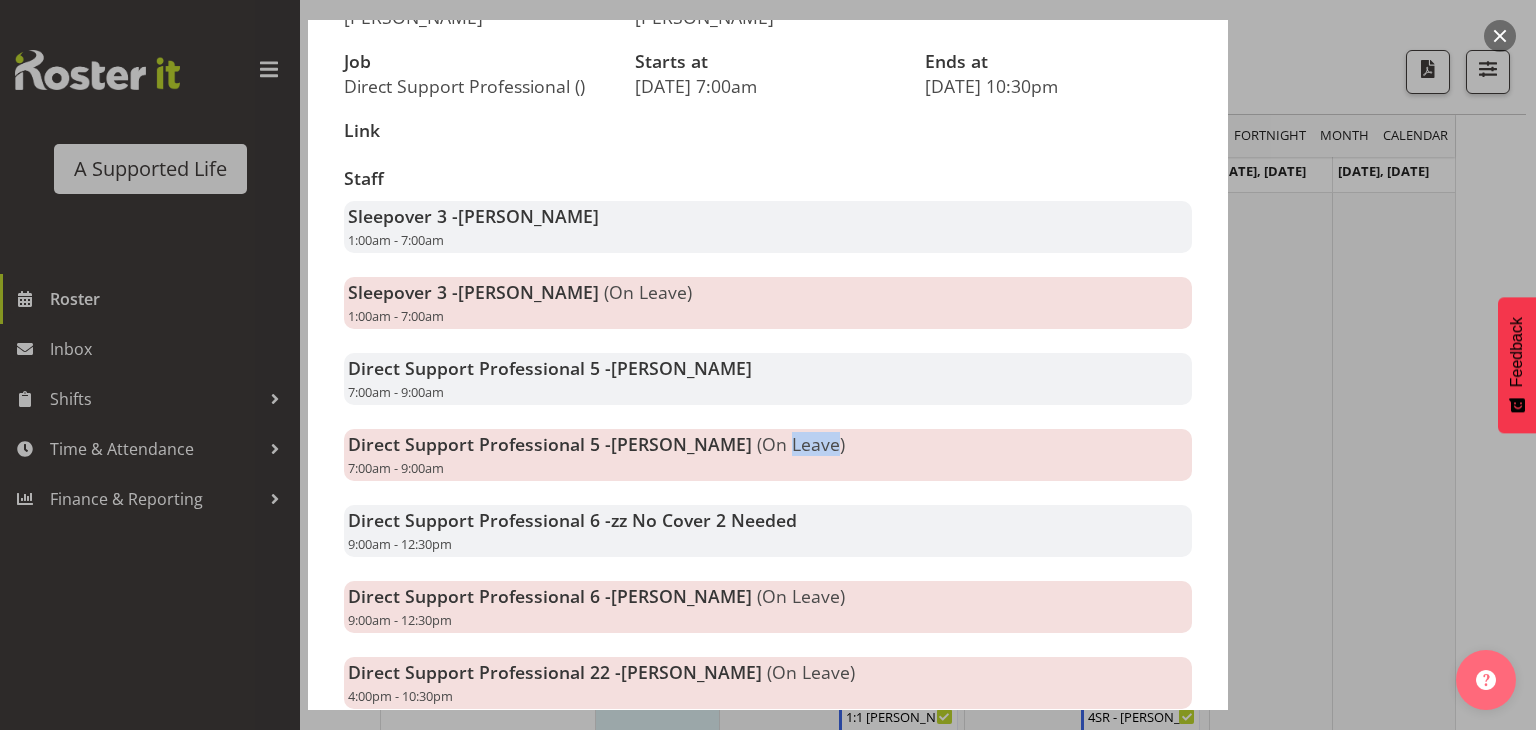 click on "(On Leave)" at bounding box center (801, 444) 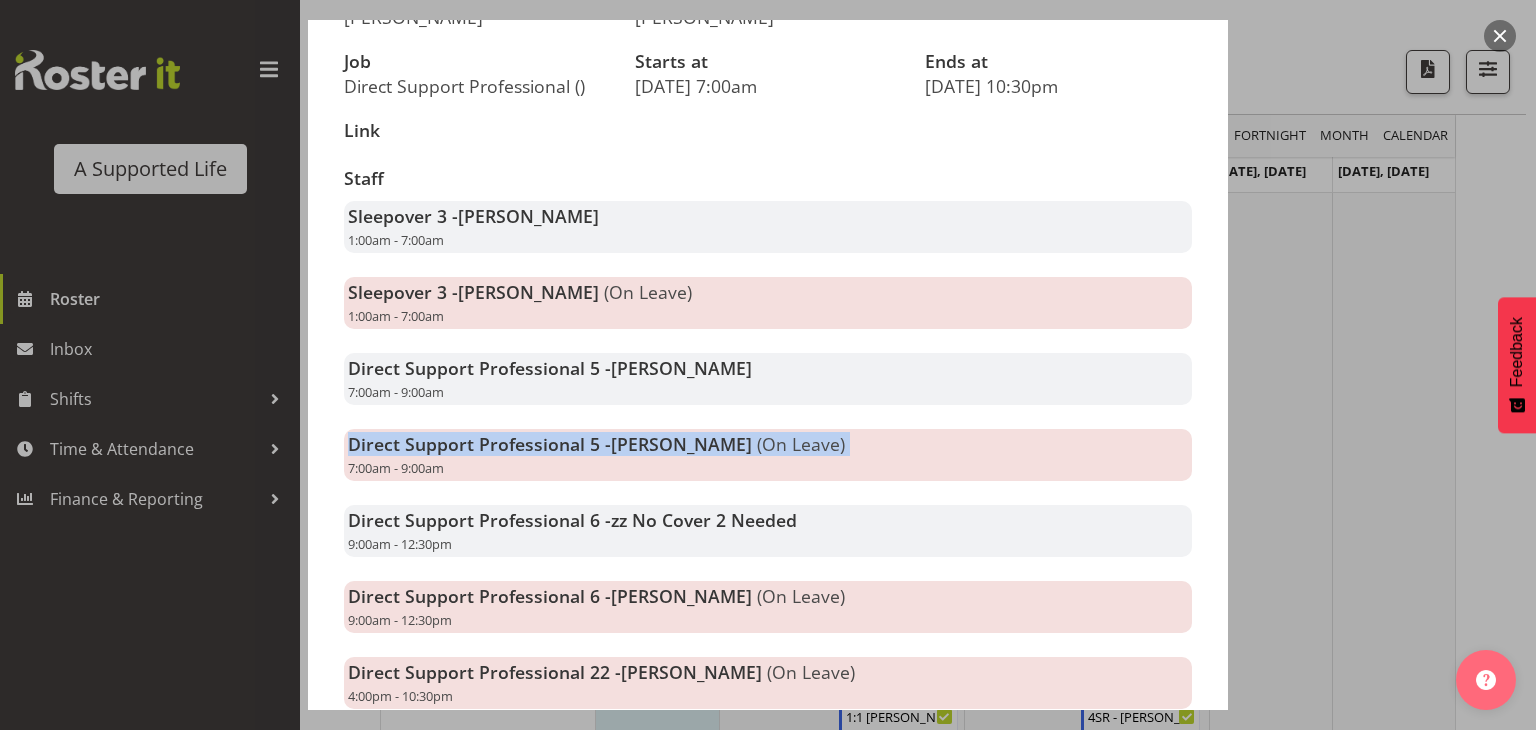 click on "(On Leave)" at bounding box center (801, 444) 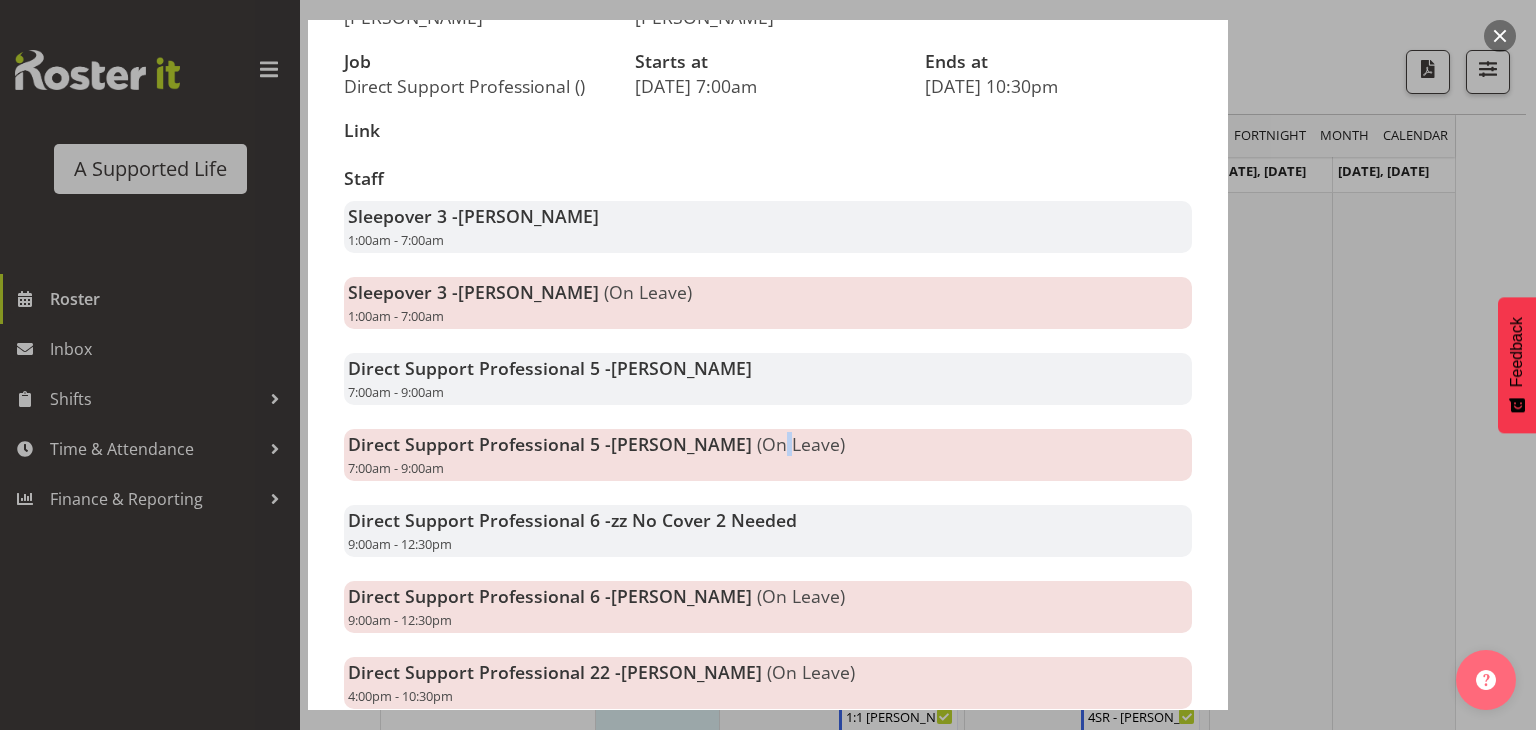 click on "(On Leave)" at bounding box center [801, 444] 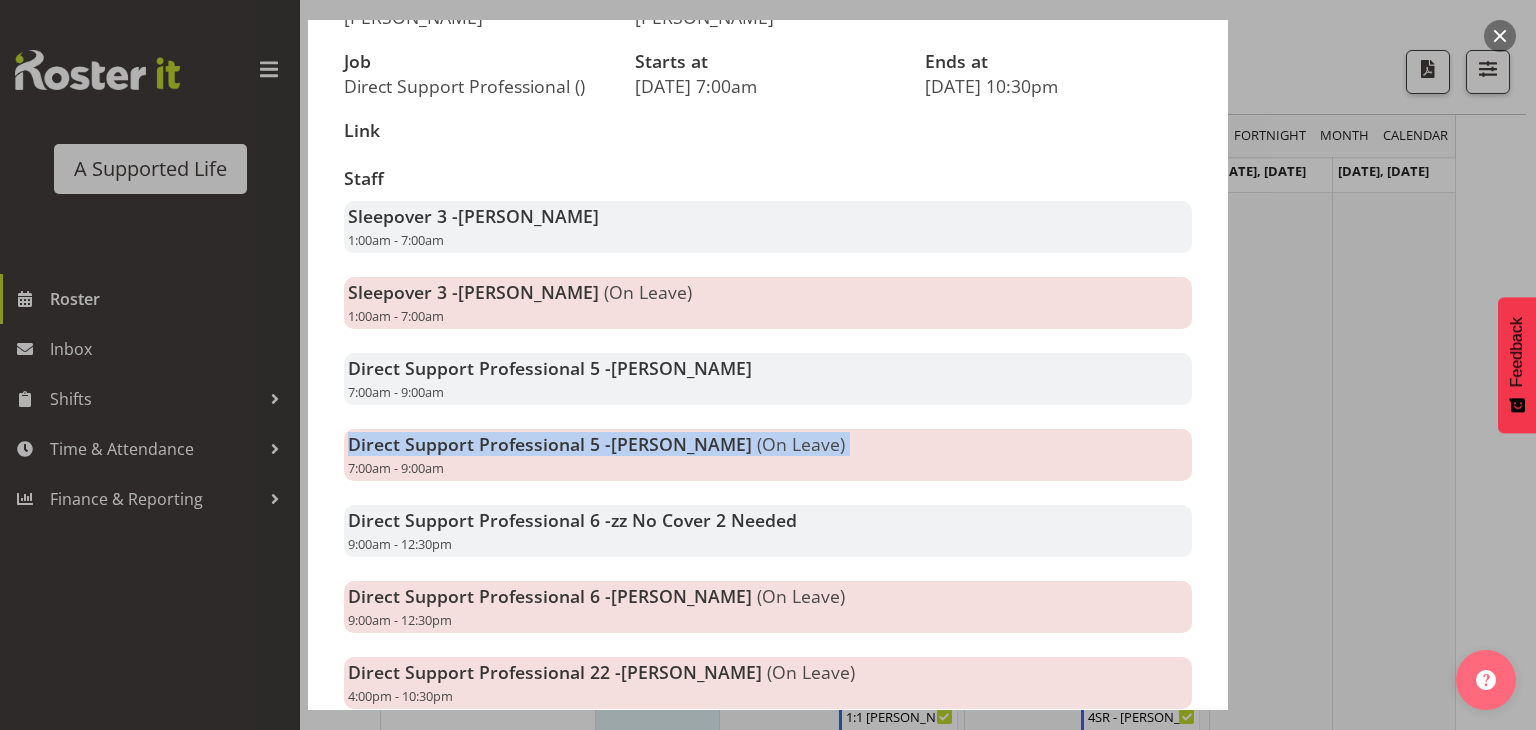 click on "(On Leave)" at bounding box center [801, 444] 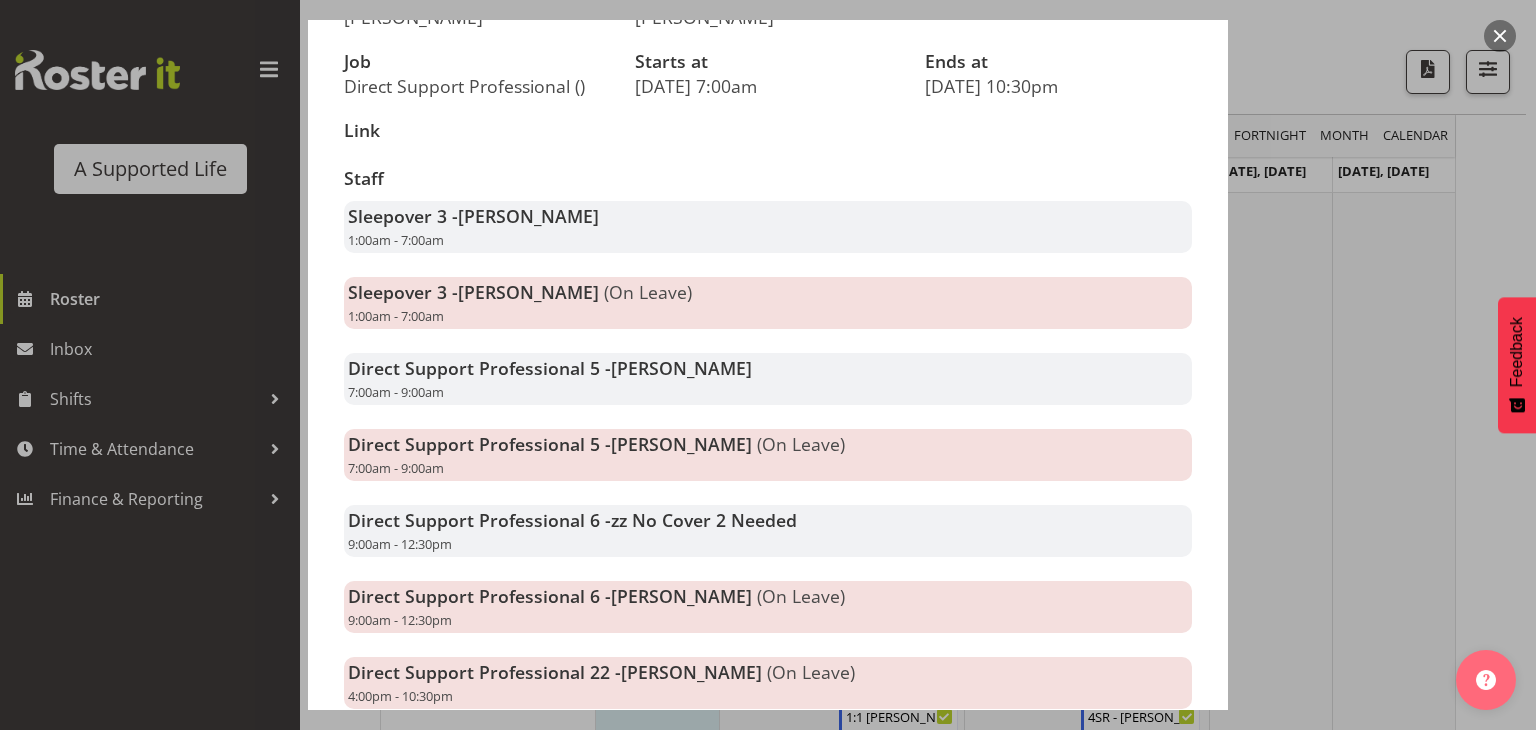 click on "(On Leave)" at bounding box center [801, 444] 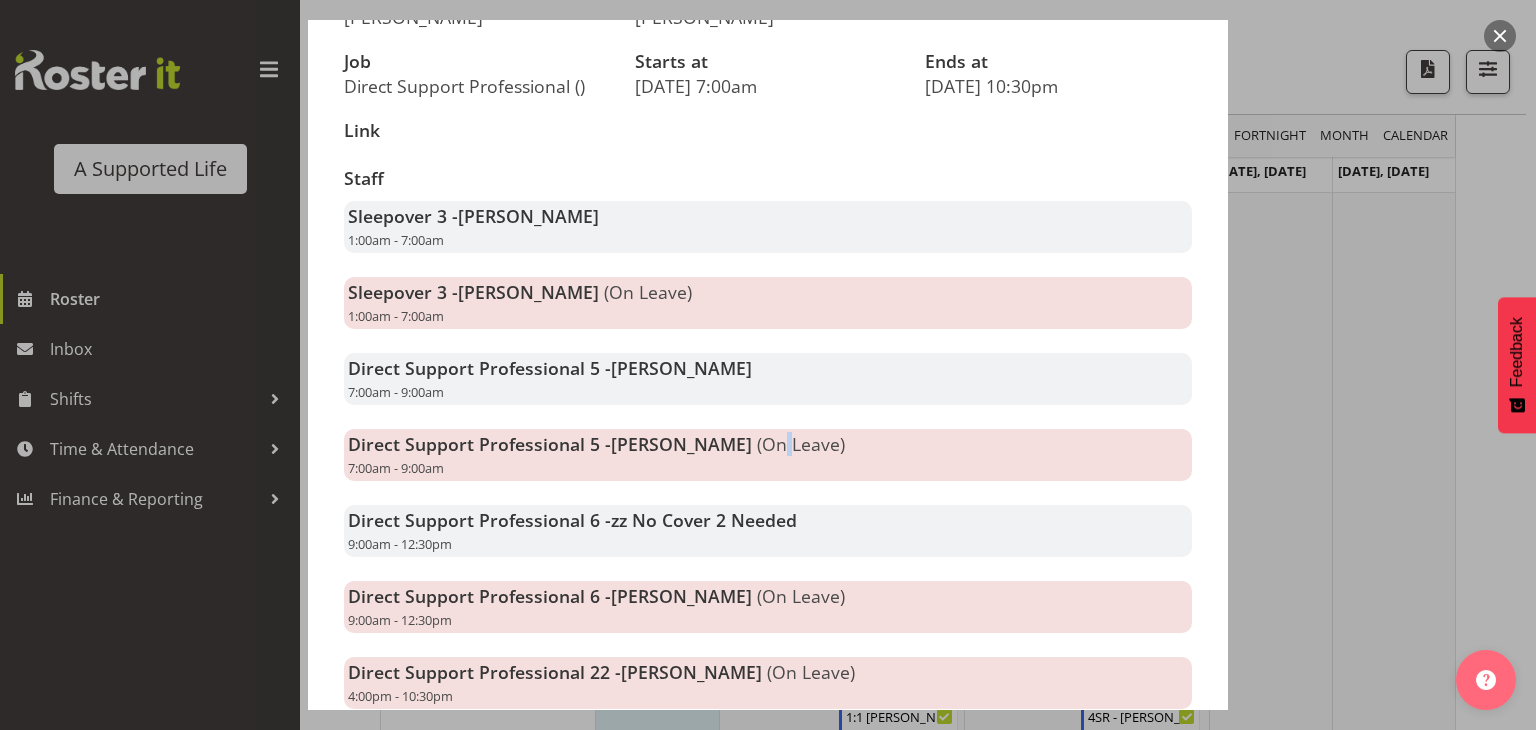 click on "(On Leave)" at bounding box center [801, 444] 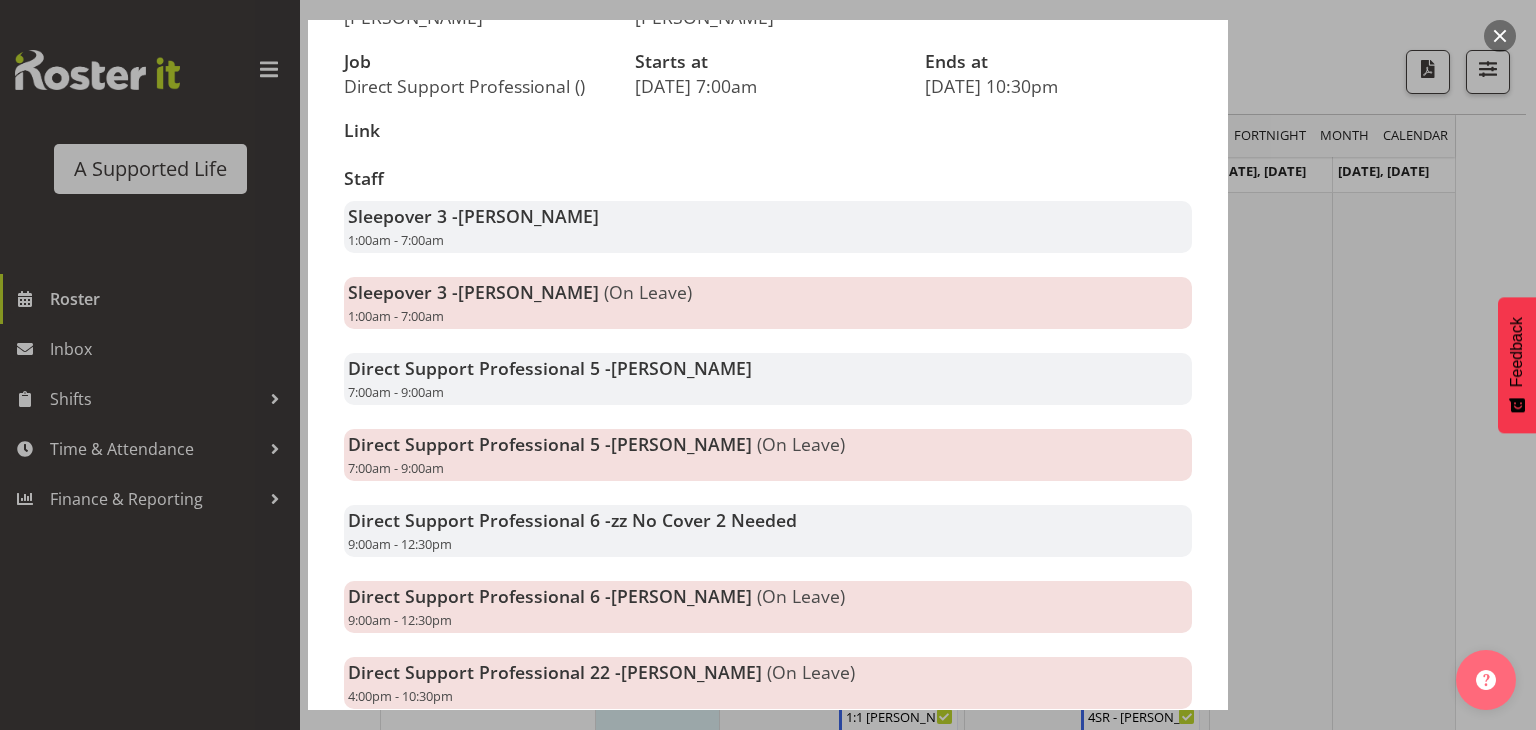 click on "(On Leave)" at bounding box center (801, 444) 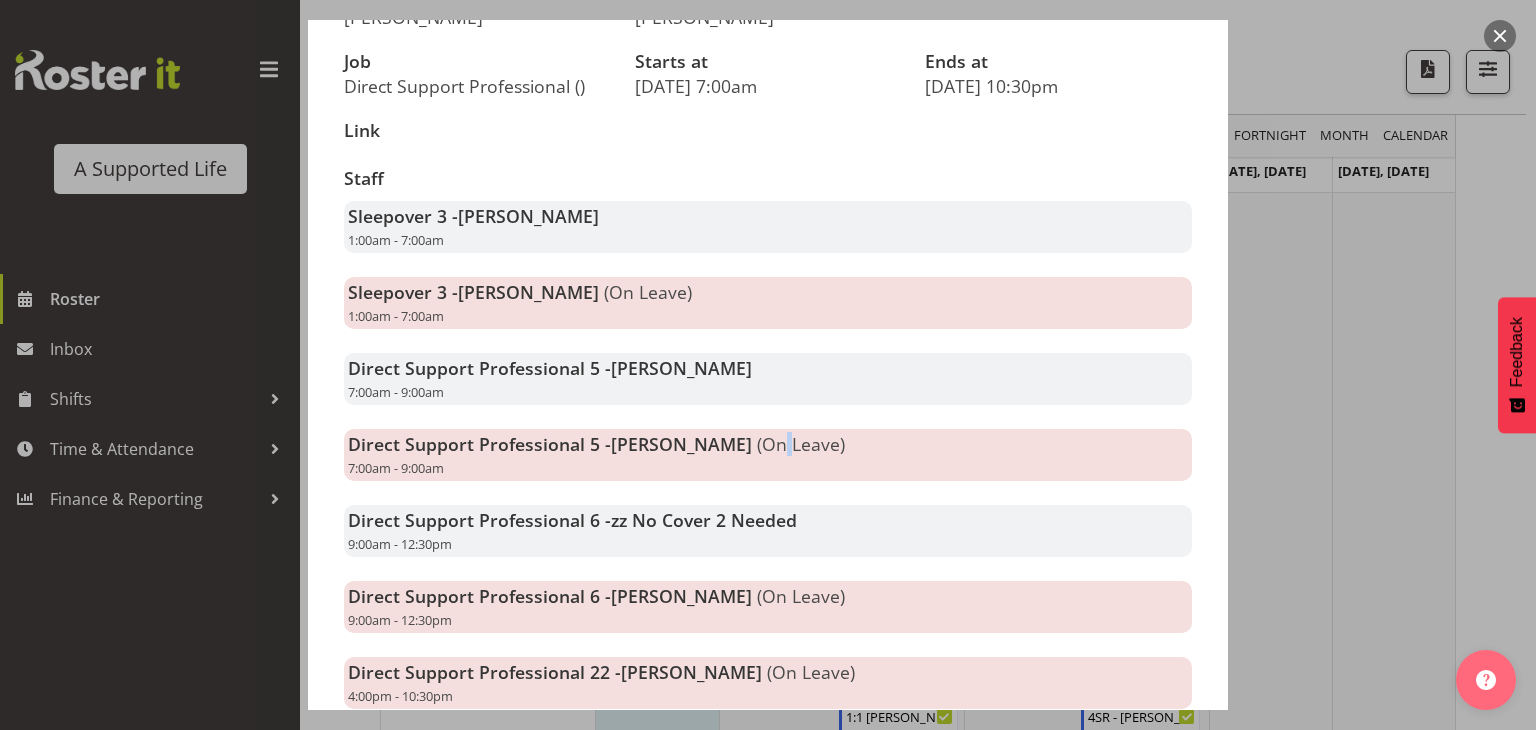 click on "(On Leave)" at bounding box center (801, 444) 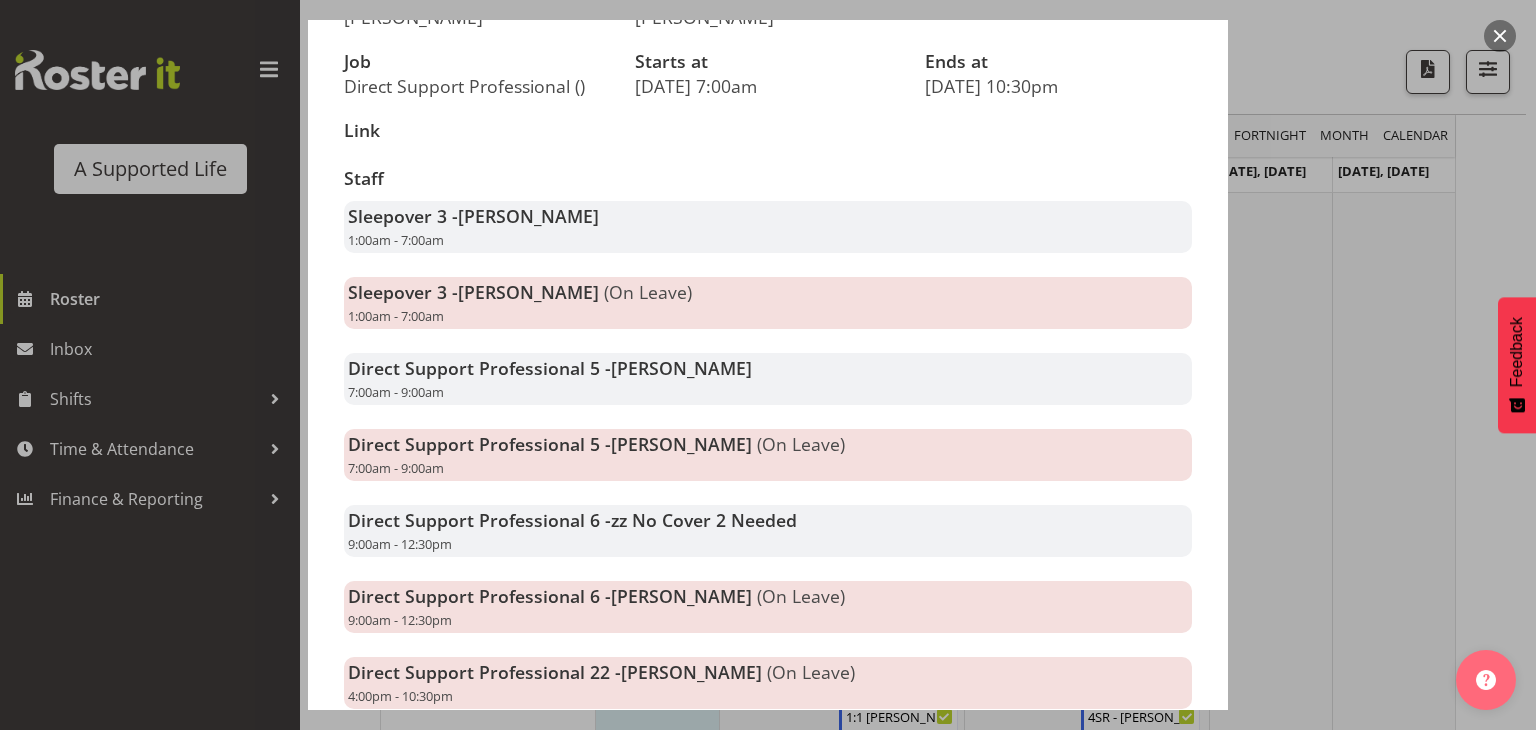 click on "(On Leave)" at bounding box center [801, 444] 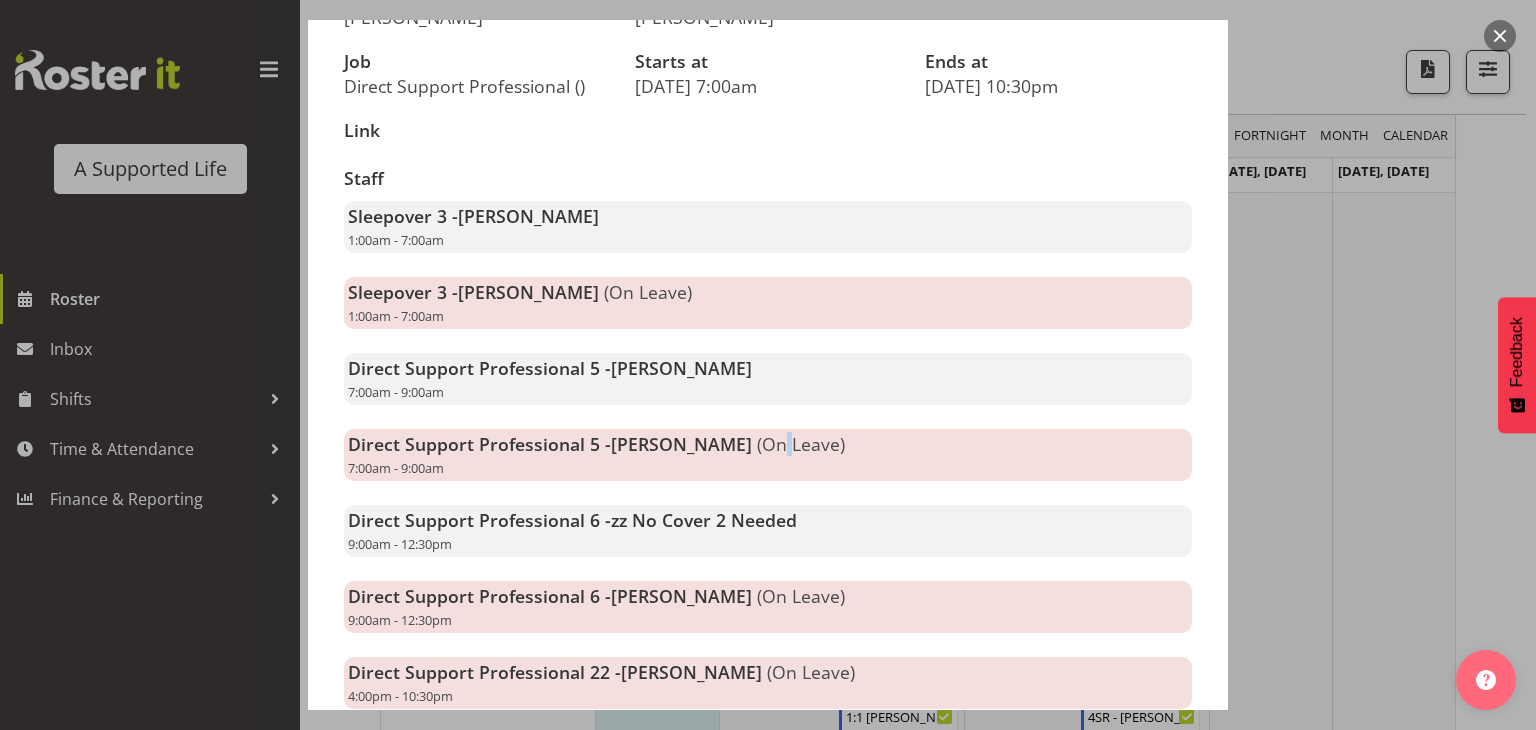 click on "(On Leave)" at bounding box center [801, 444] 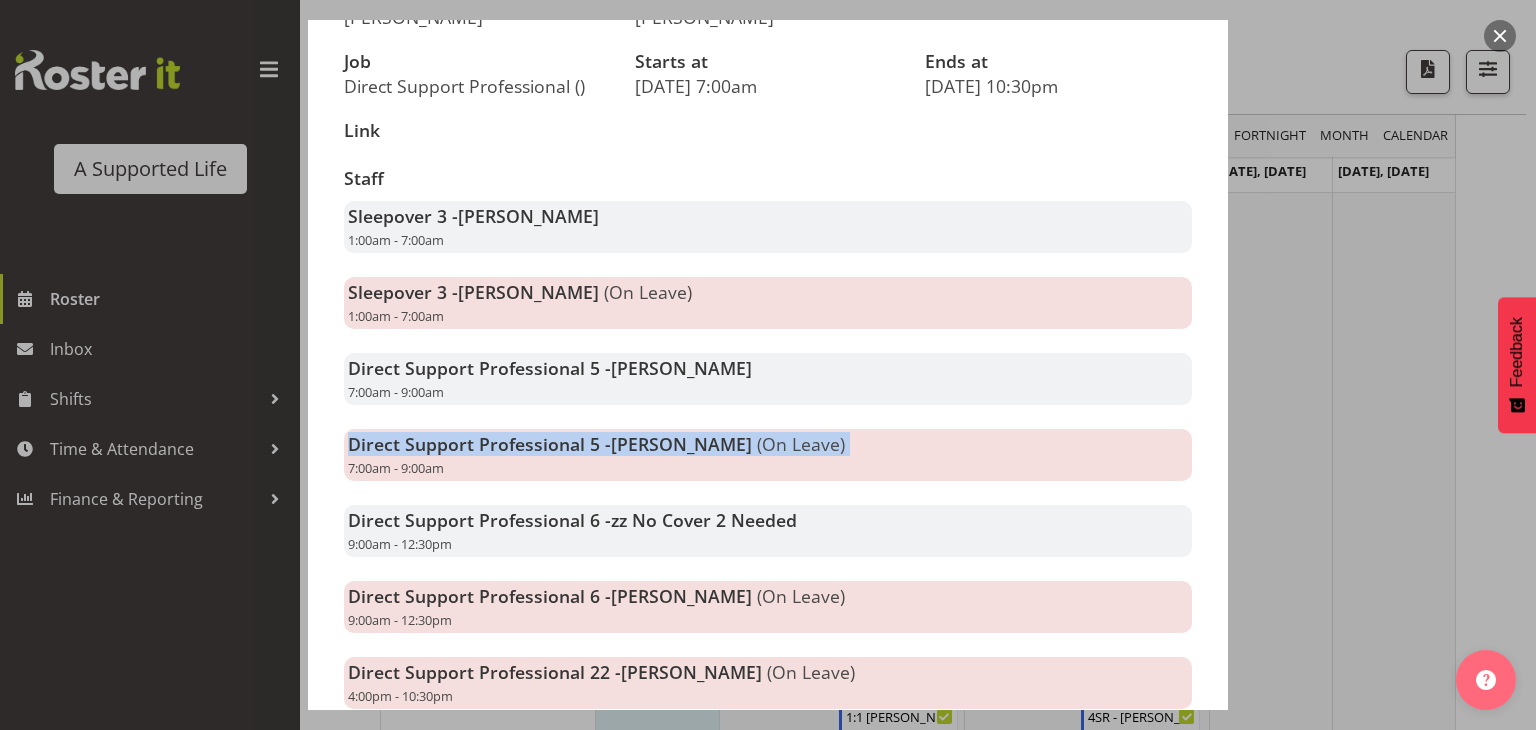 click on "(On Leave)" at bounding box center [801, 444] 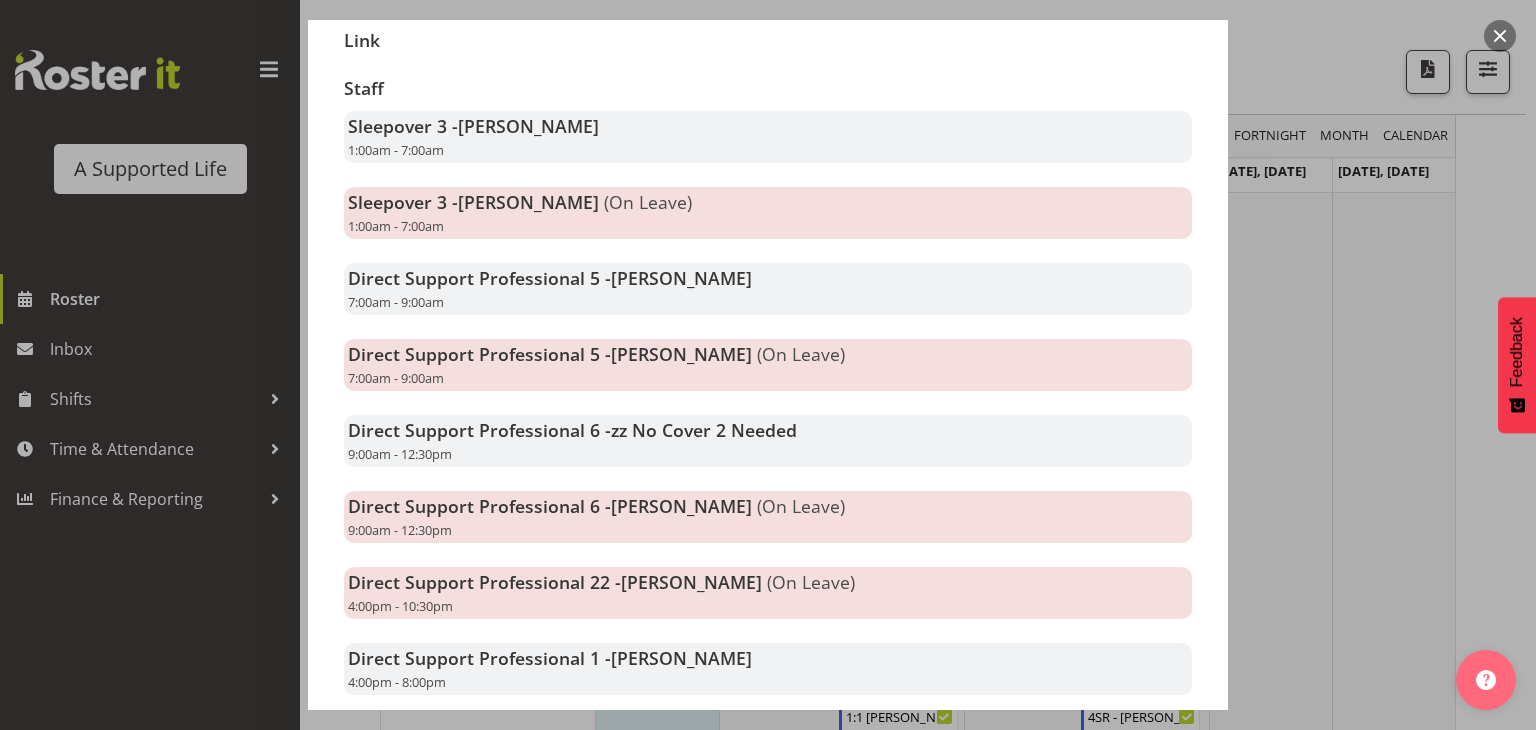 scroll, scrollTop: 332, scrollLeft: 0, axis: vertical 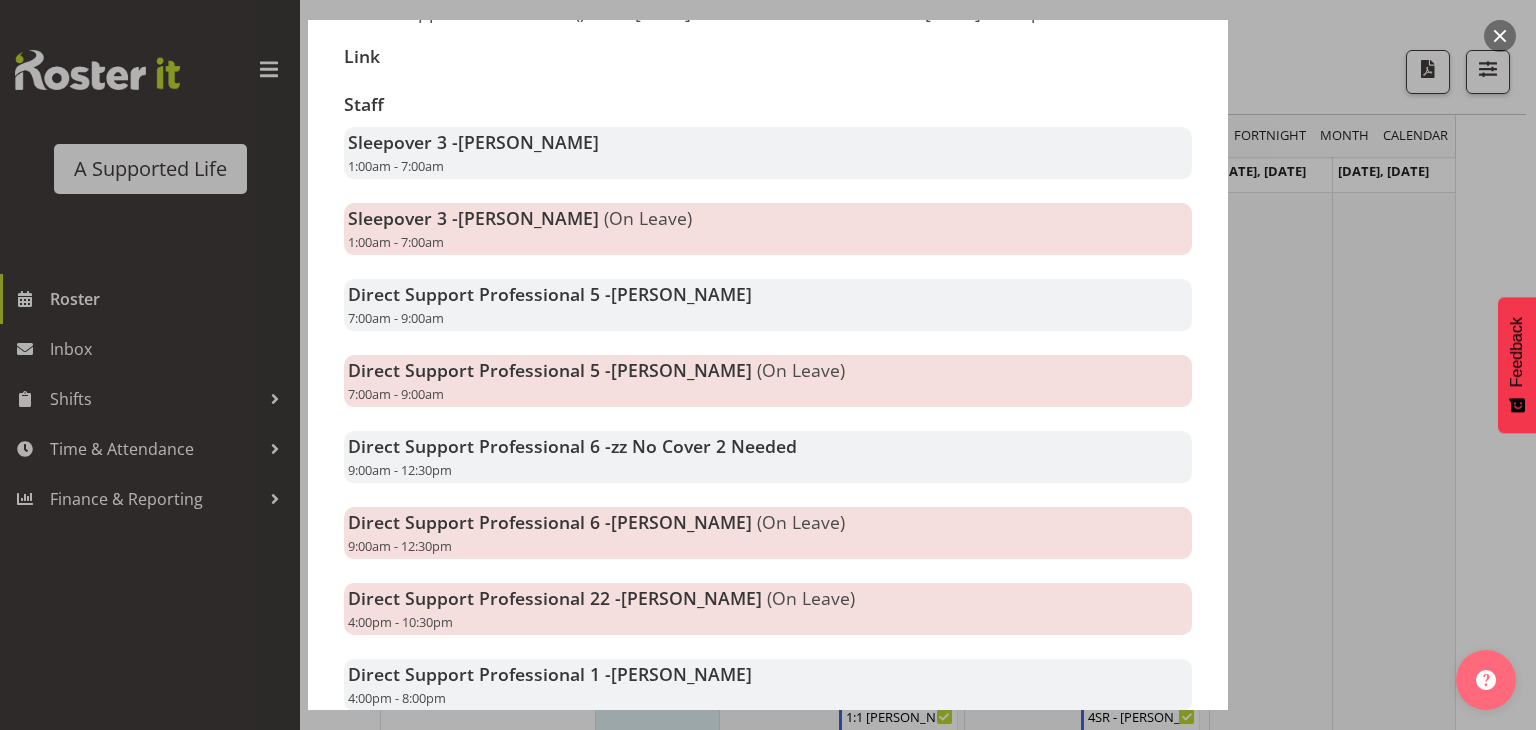 click on "zz No Cover 2 Needed" at bounding box center [704, 446] 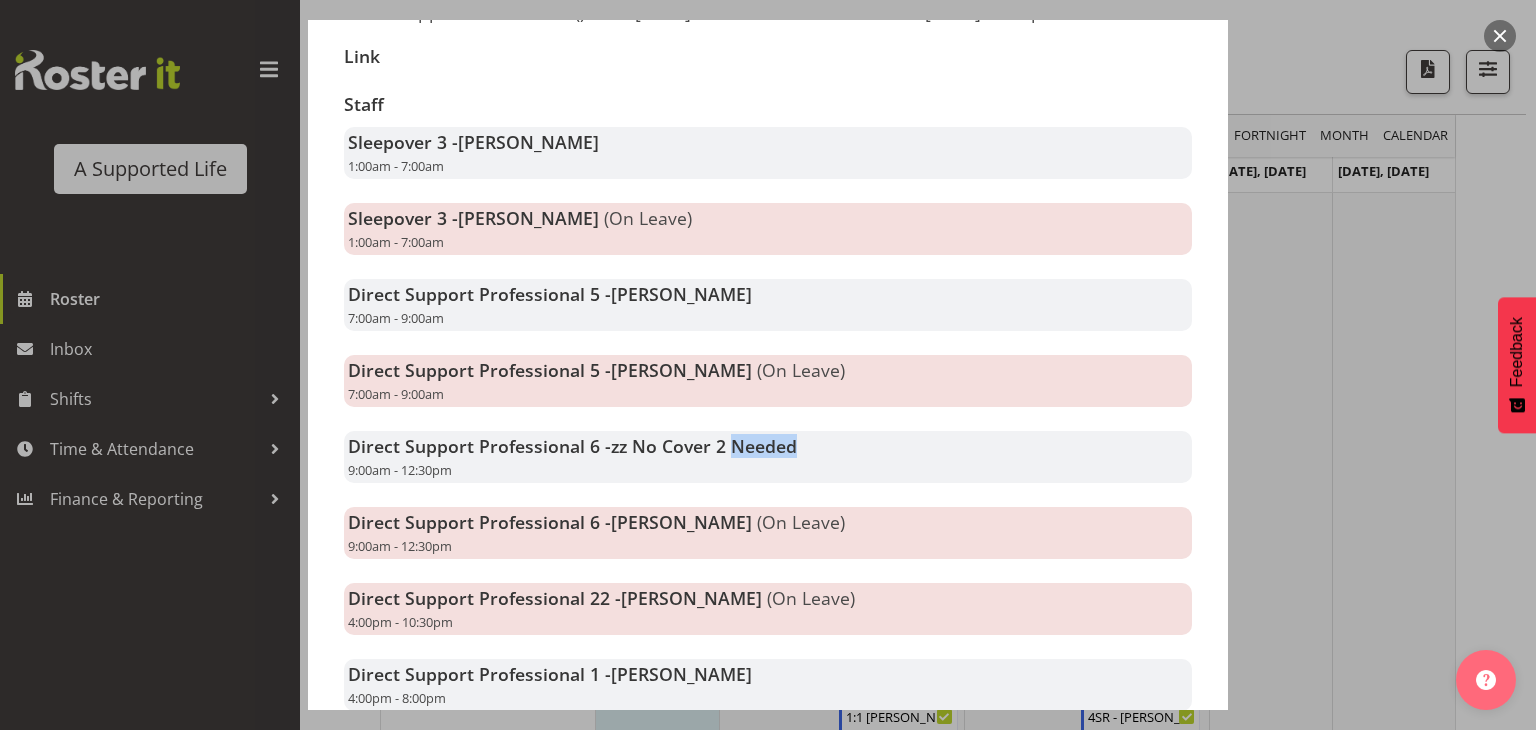 click on "zz No Cover 2 Needed" at bounding box center [704, 446] 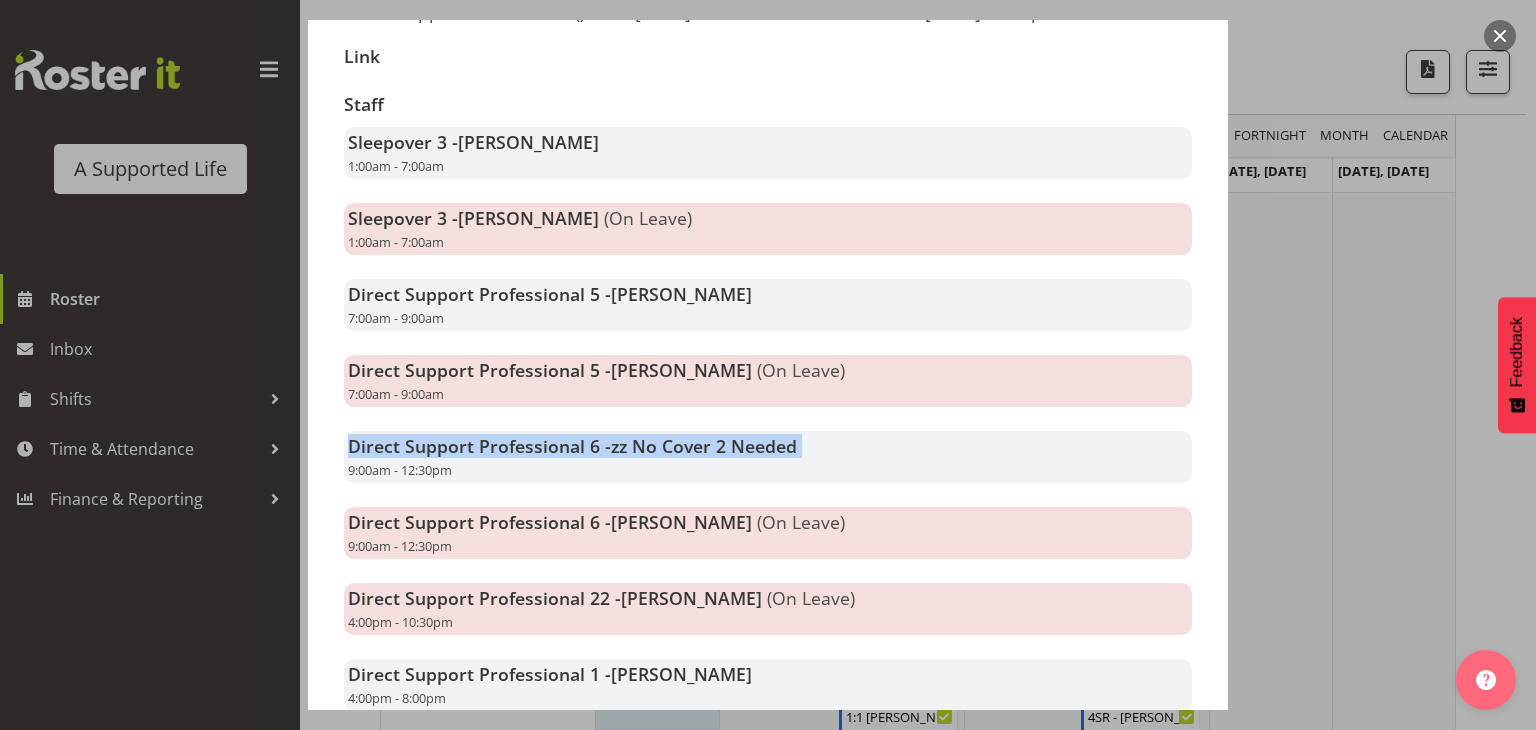 click on "zz No Cover 2 Needed" at bounding box center [704, 446] 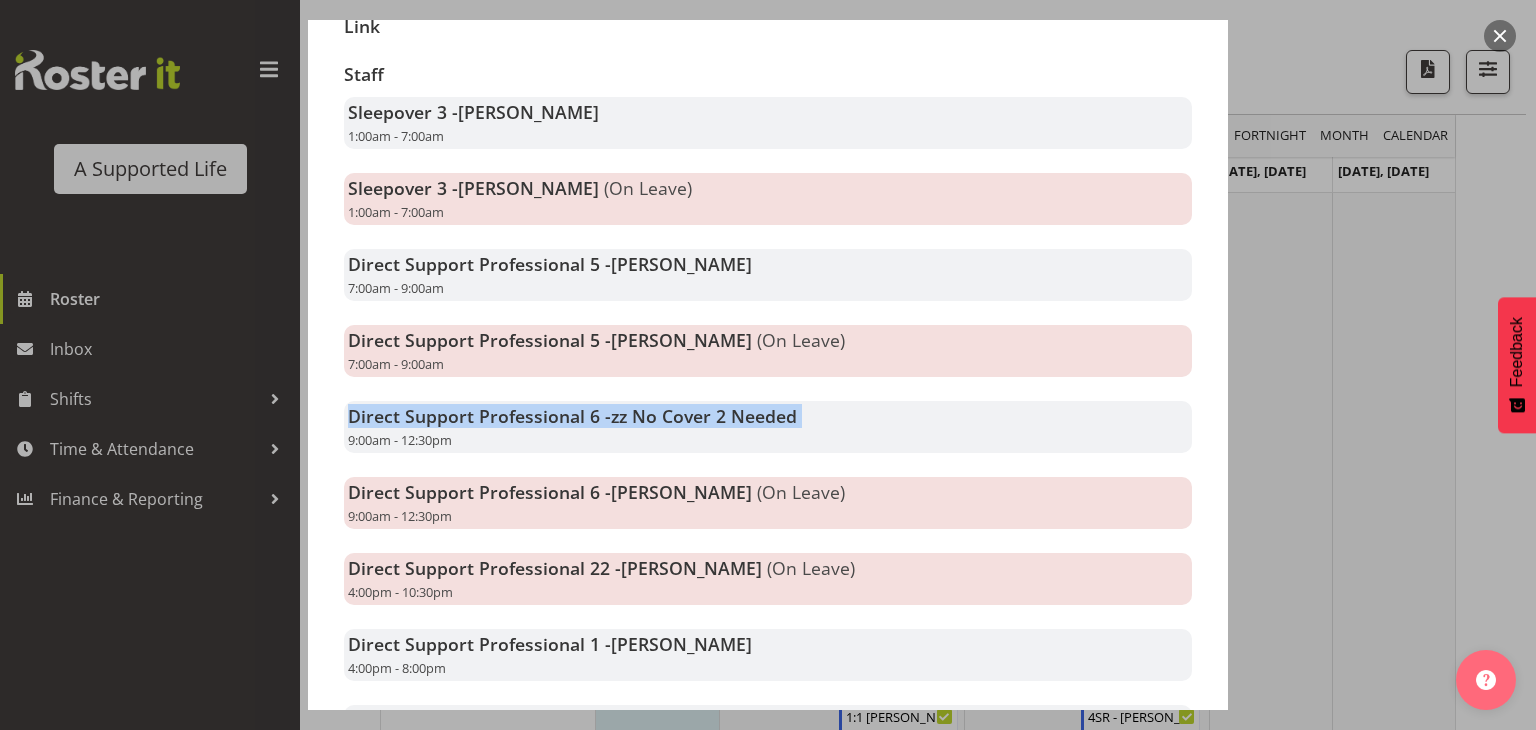 scroll, scrollTop: 360, scrollLeft: 0, axis: vertical 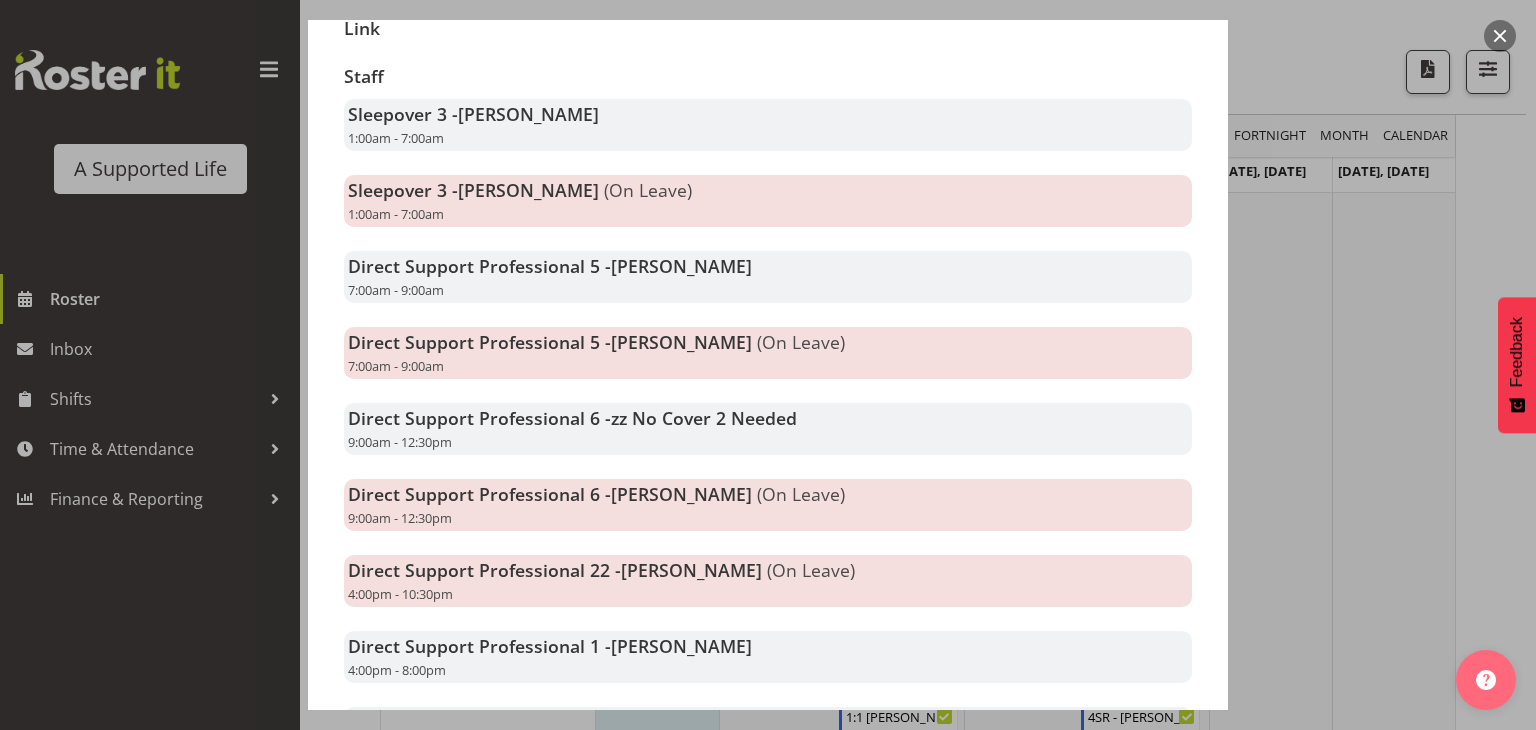 click on "Direct Support Professional 6 -  zz No Cover 2 Needed
9:00am - 12:30pm" at bounding box center (768, 429) 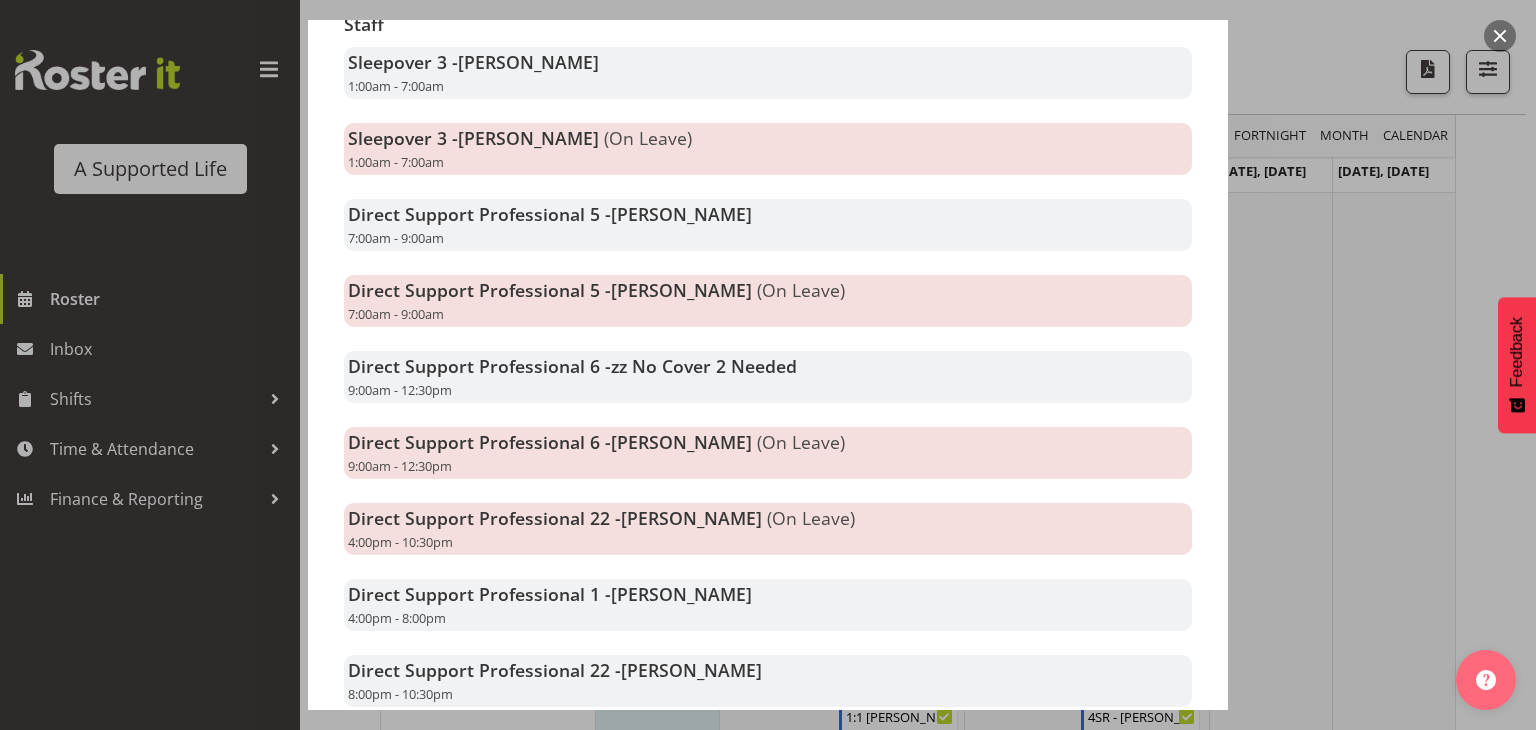 scroll, scrollTop: 428, scrollLeft: 0, axis: vertical 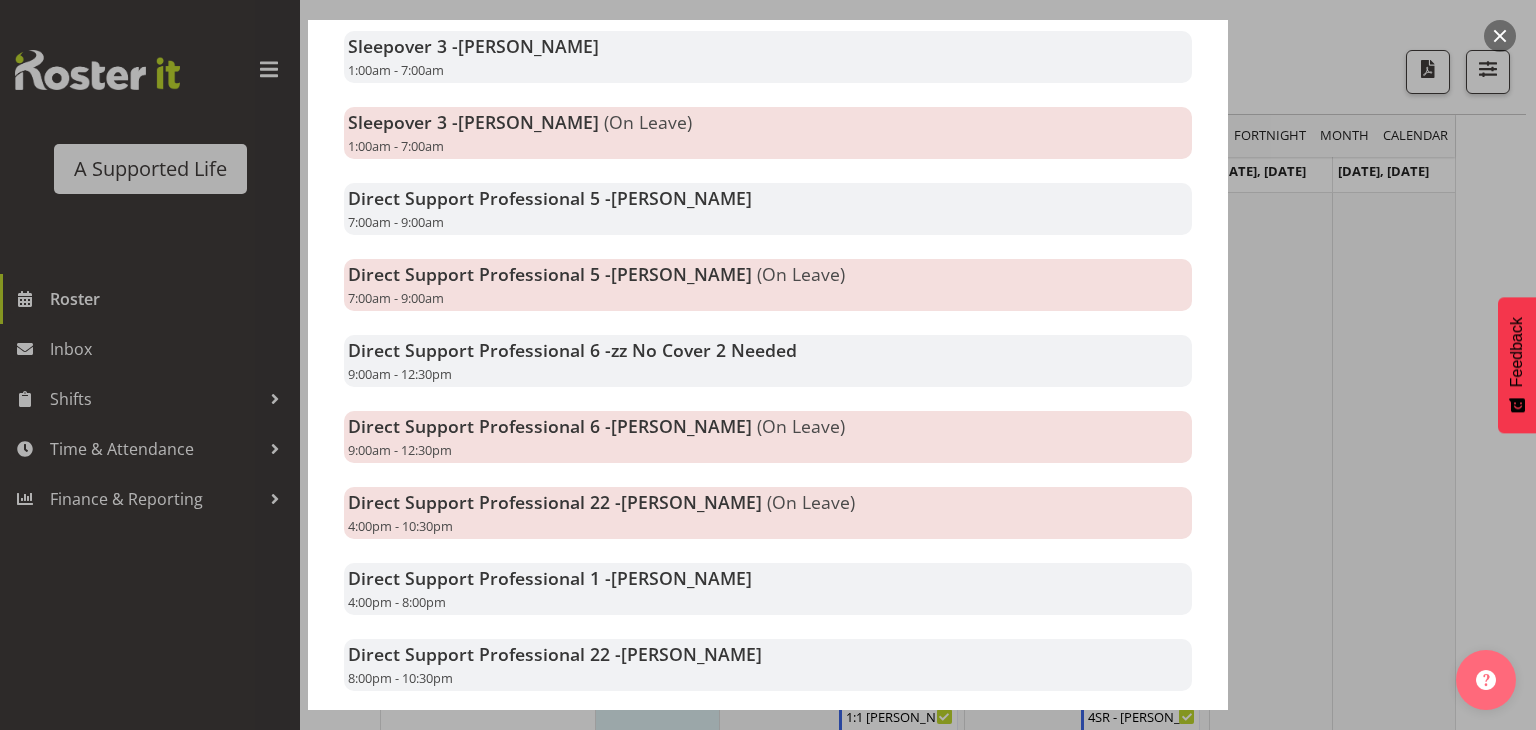 click on "Direct Support Professional 6 -  [PERSON_NAME]   (On Leave)
9:00am - 12:30pm" at bounding box center [768, 437] 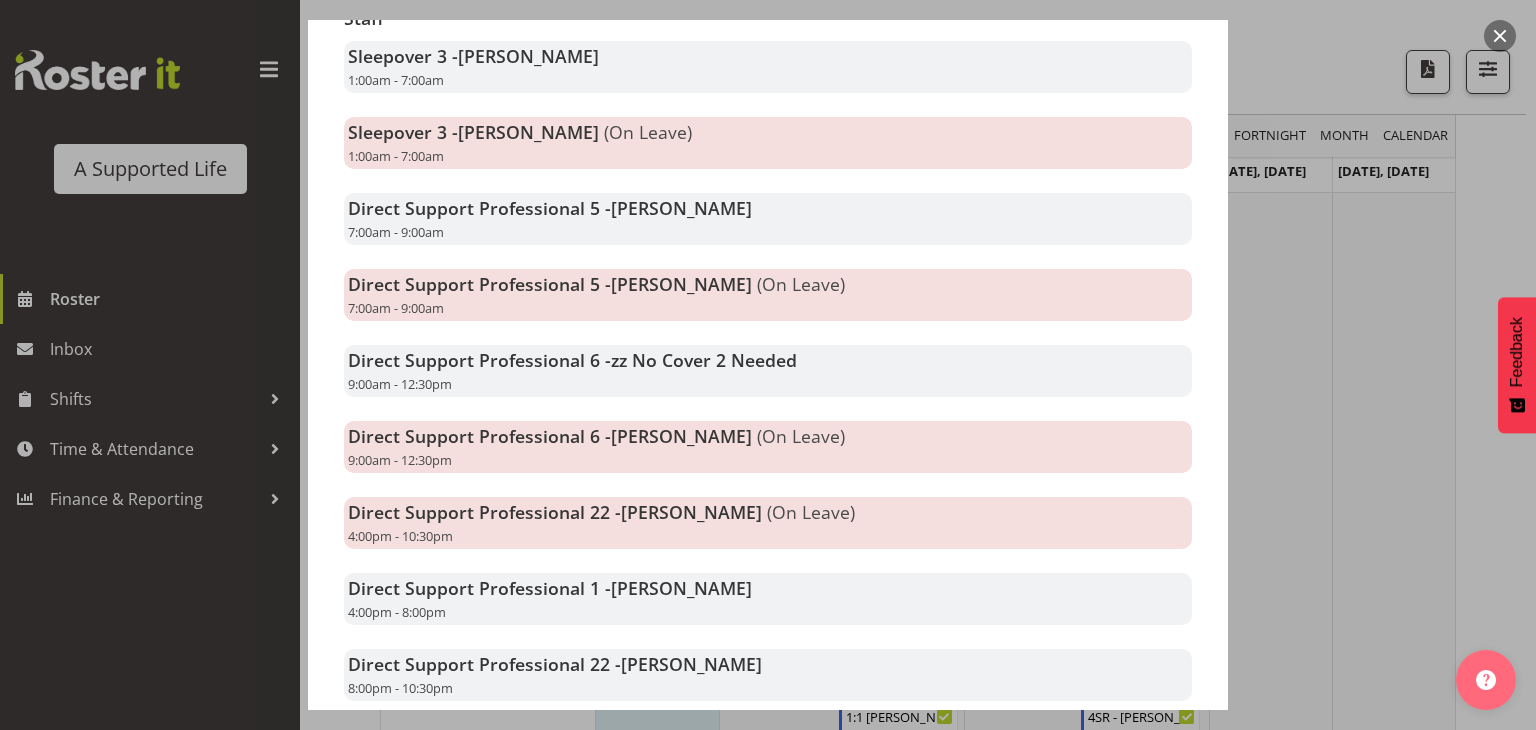 click on "(On Leave)" at bounding box center (801, 436) 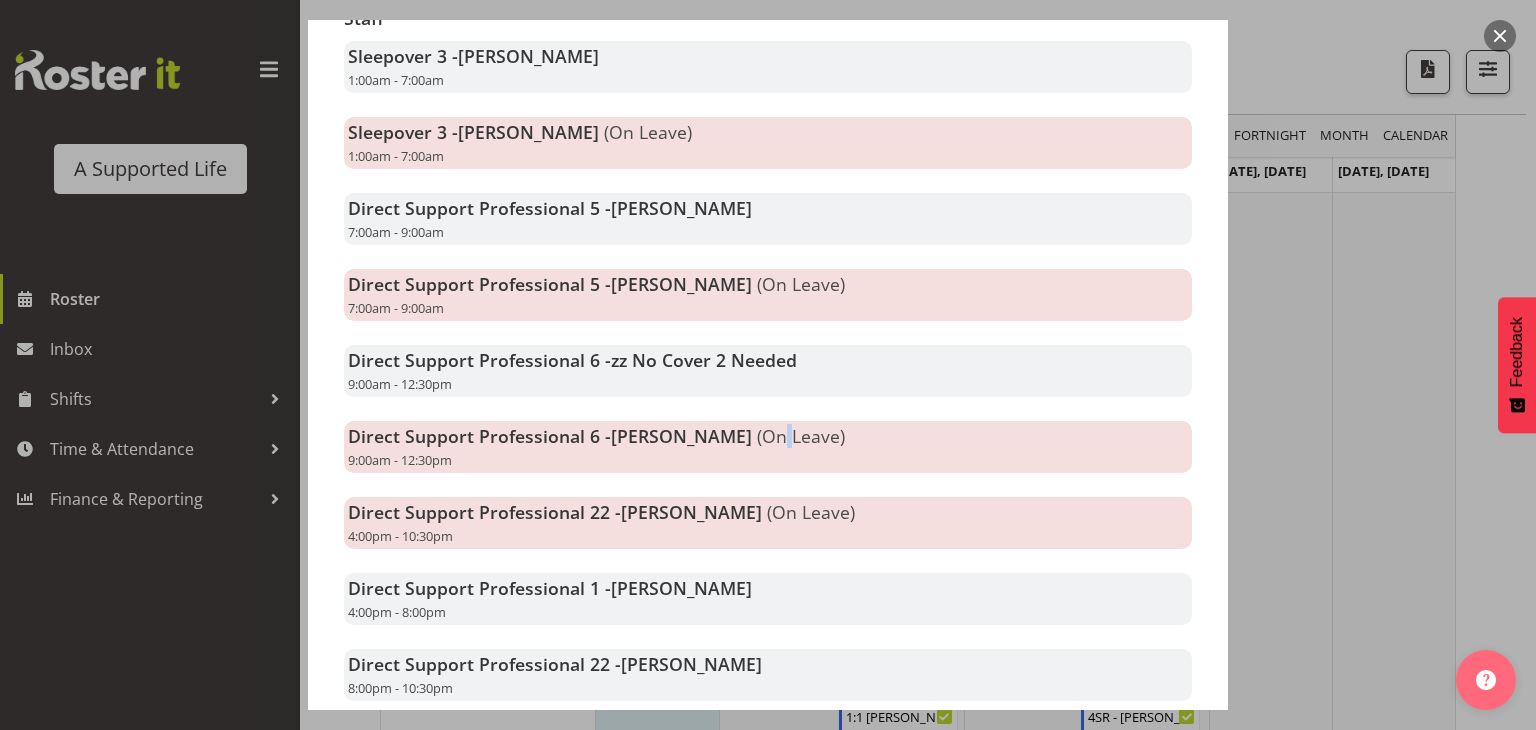 click on "(On Leave)" at bounding box center [801, 436] 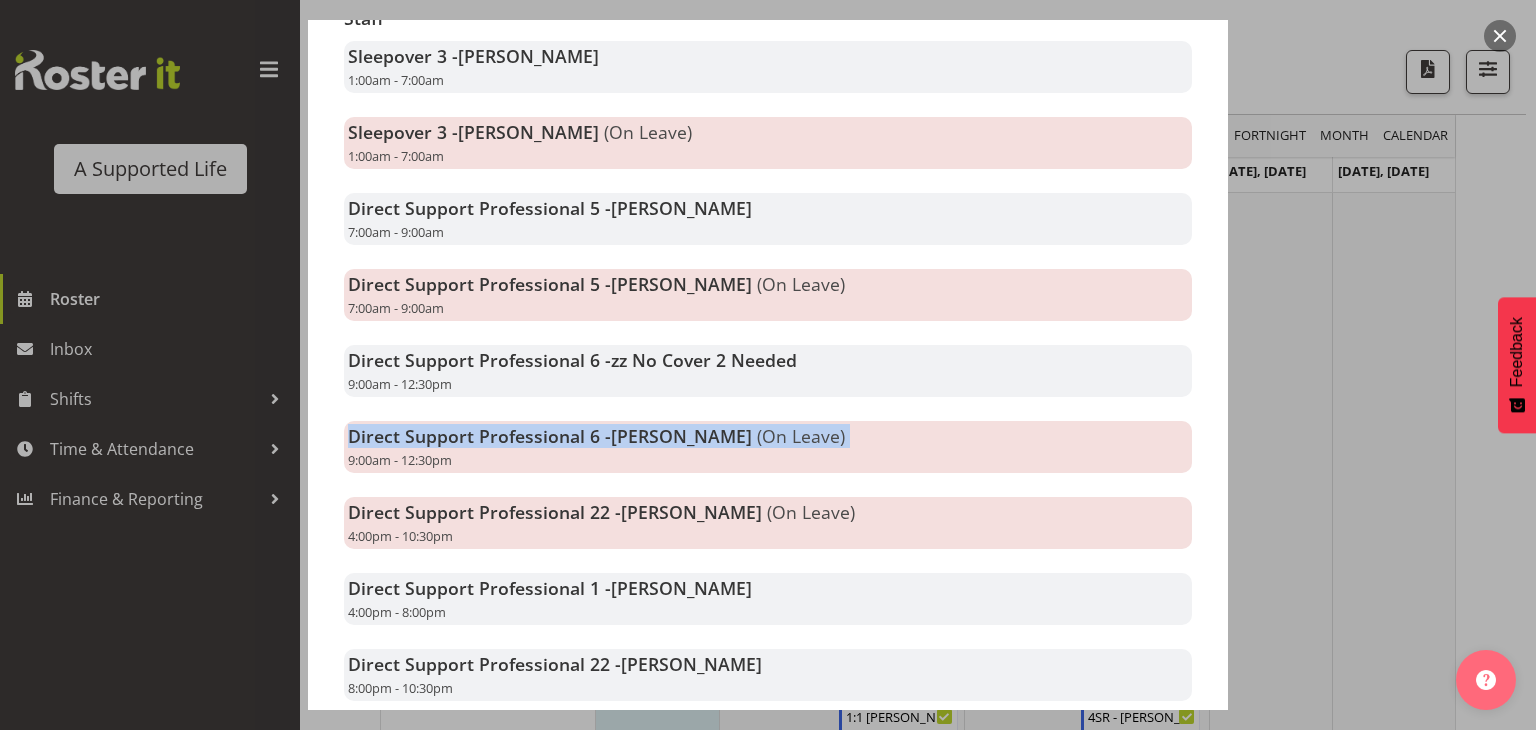 click on "(On Leave)" at bounding box center [801, 436] 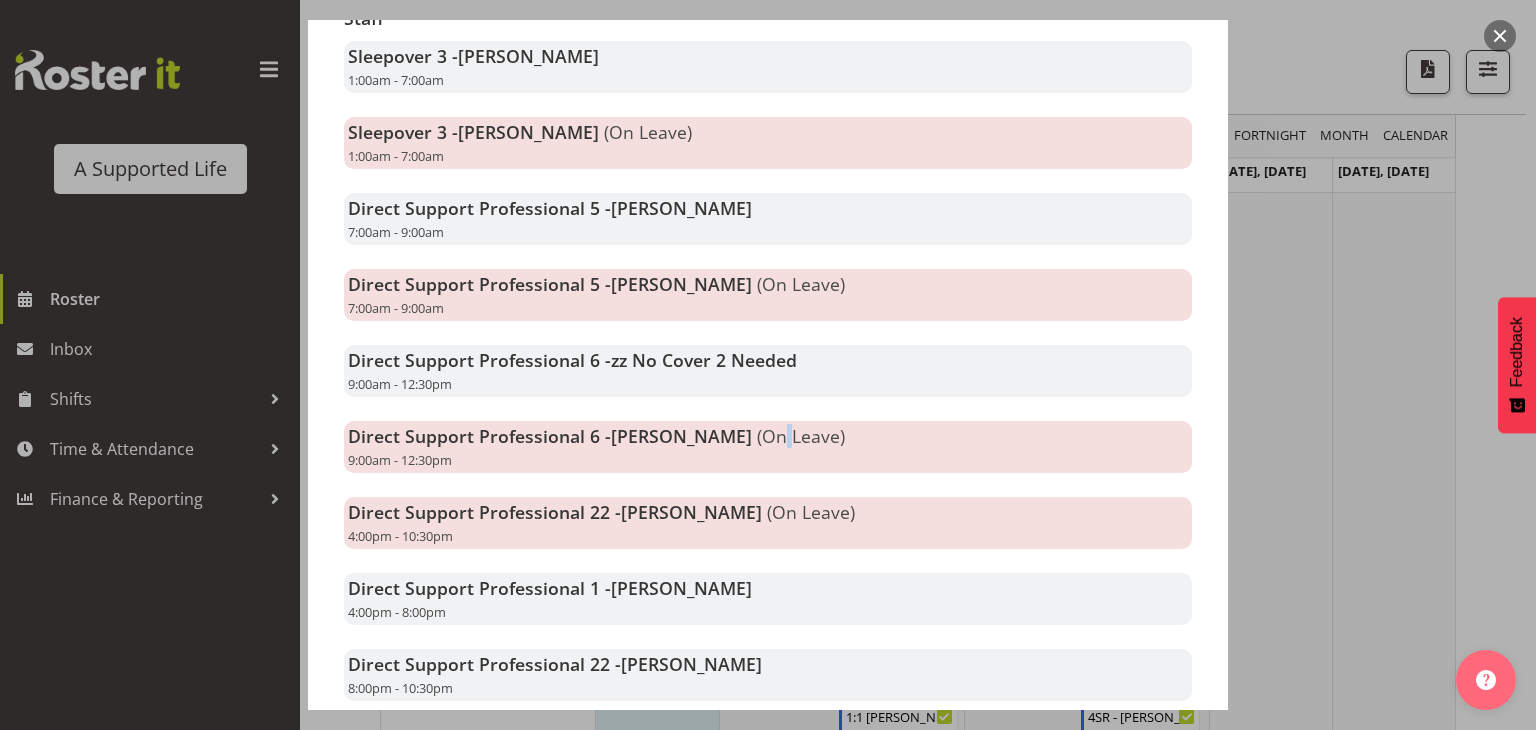 click on "(On Leave)" at bounding box center (801, 436) 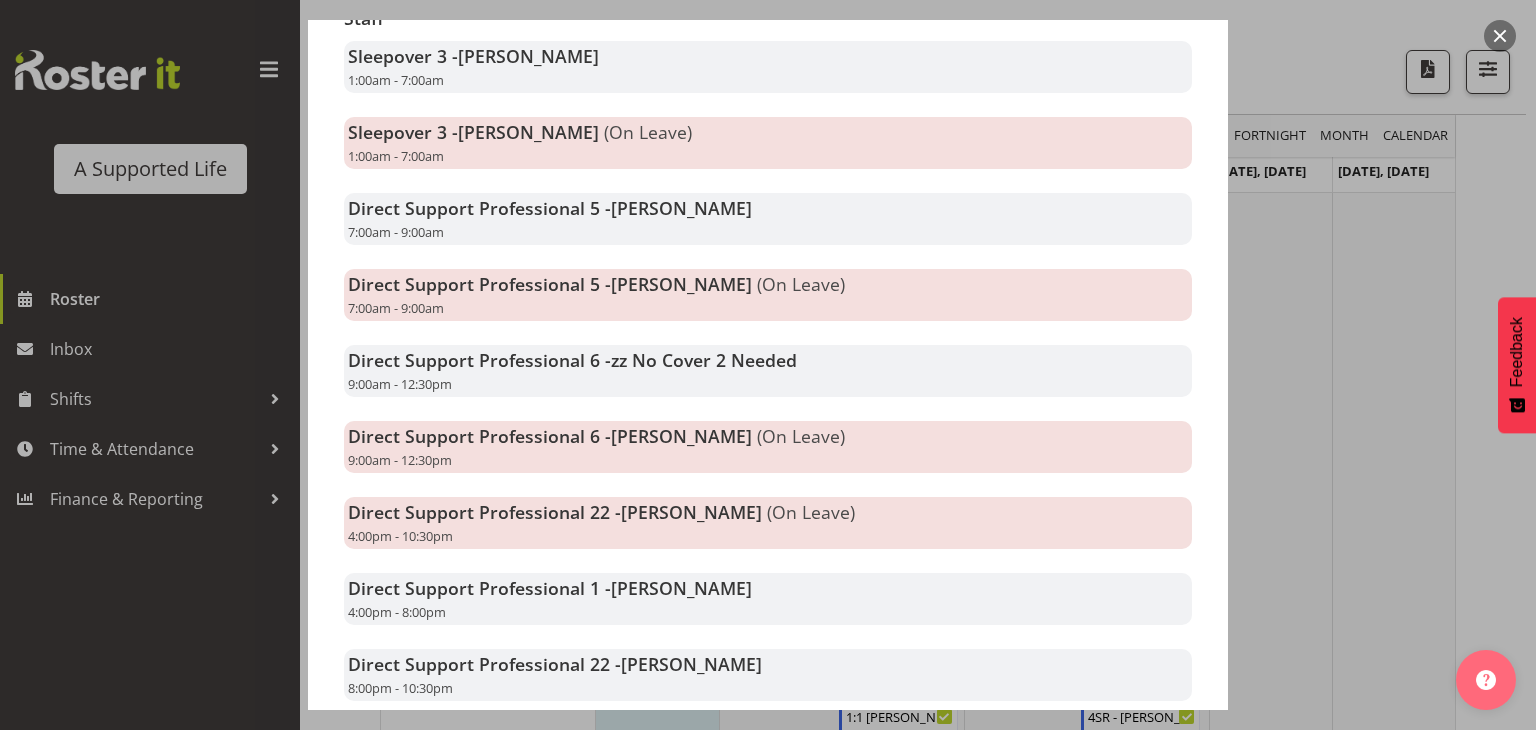 click on "(On Leave)" at bounding box center [801, 436] 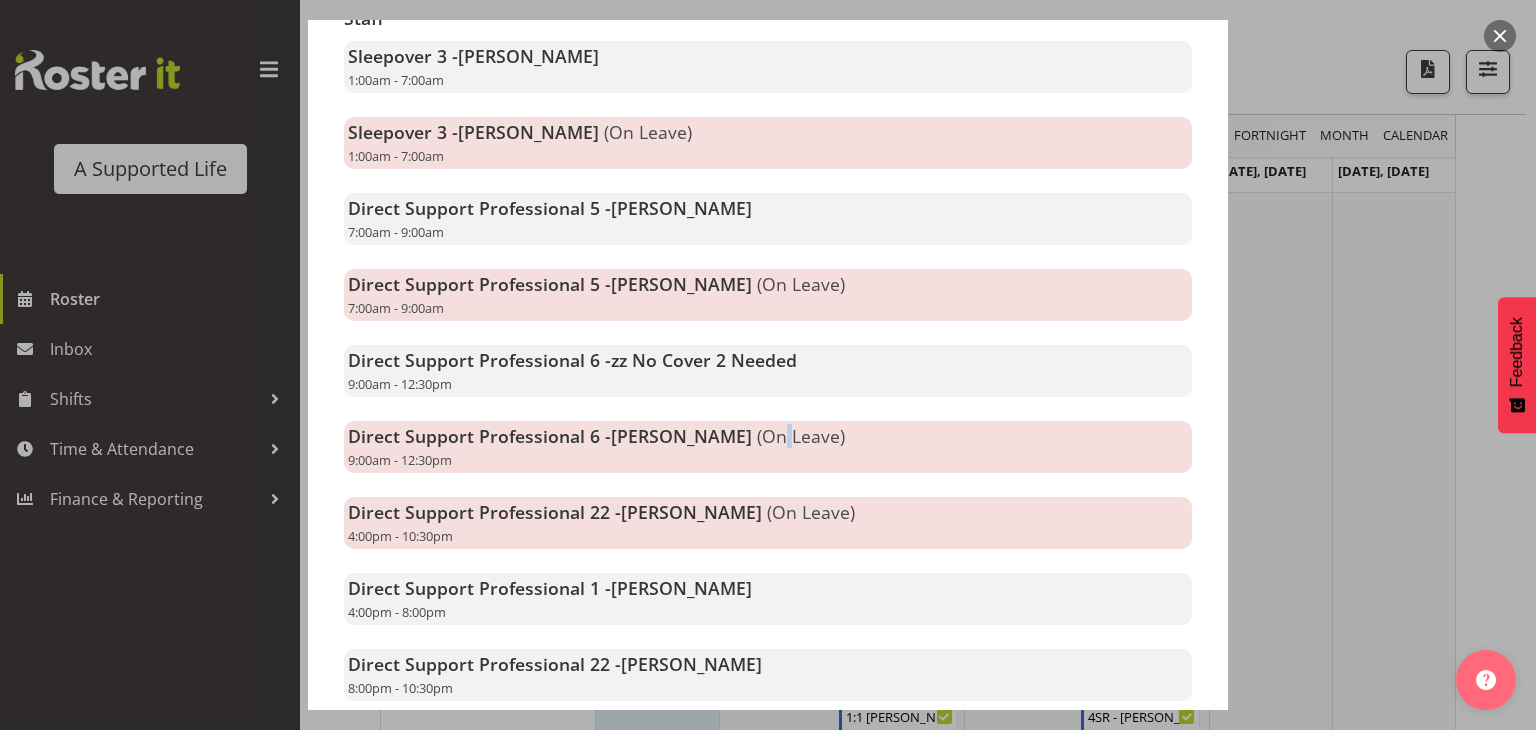 click on "(On Leave)" at bounding box center (801, 436) 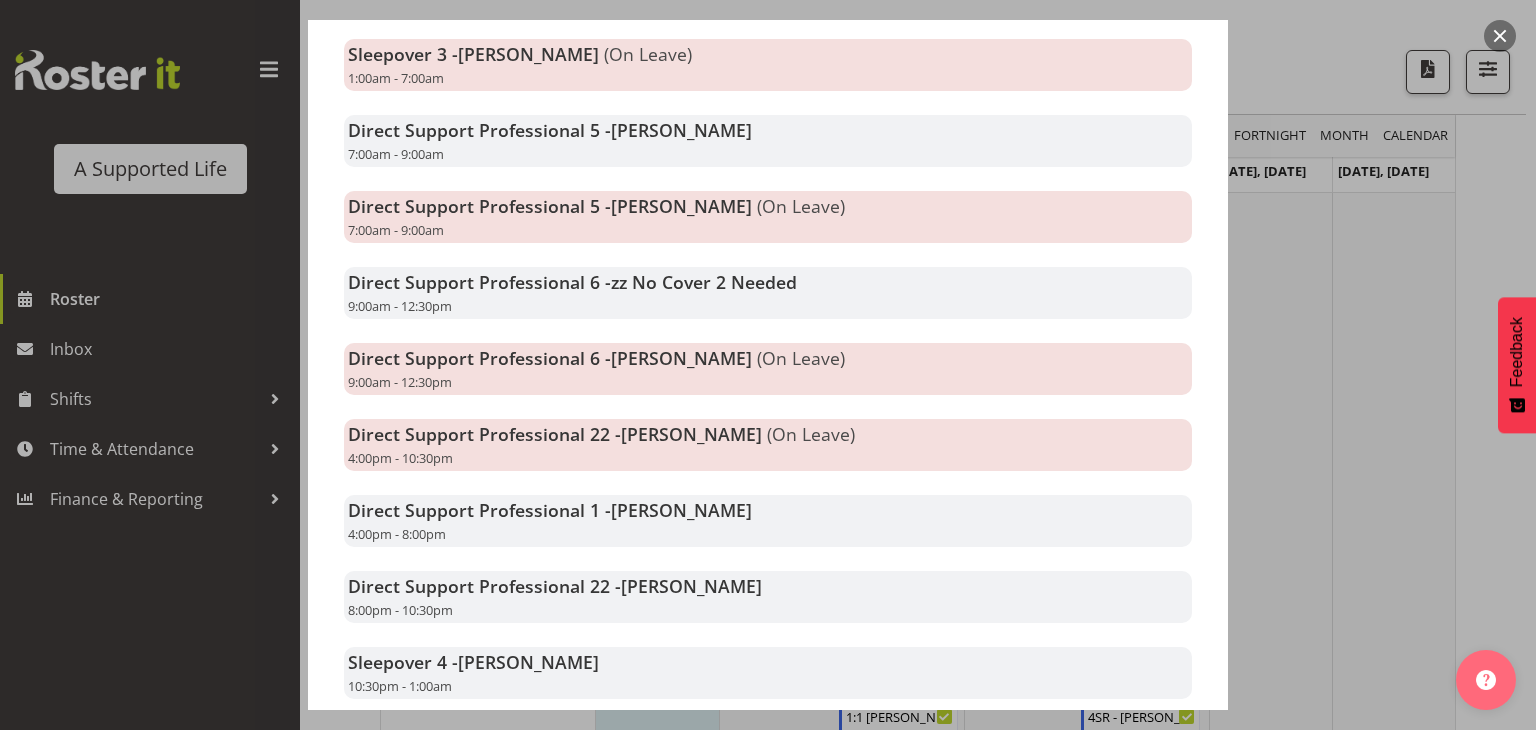 scroll, scrollTop: 495, scrollLeft: 0, axis: vertical 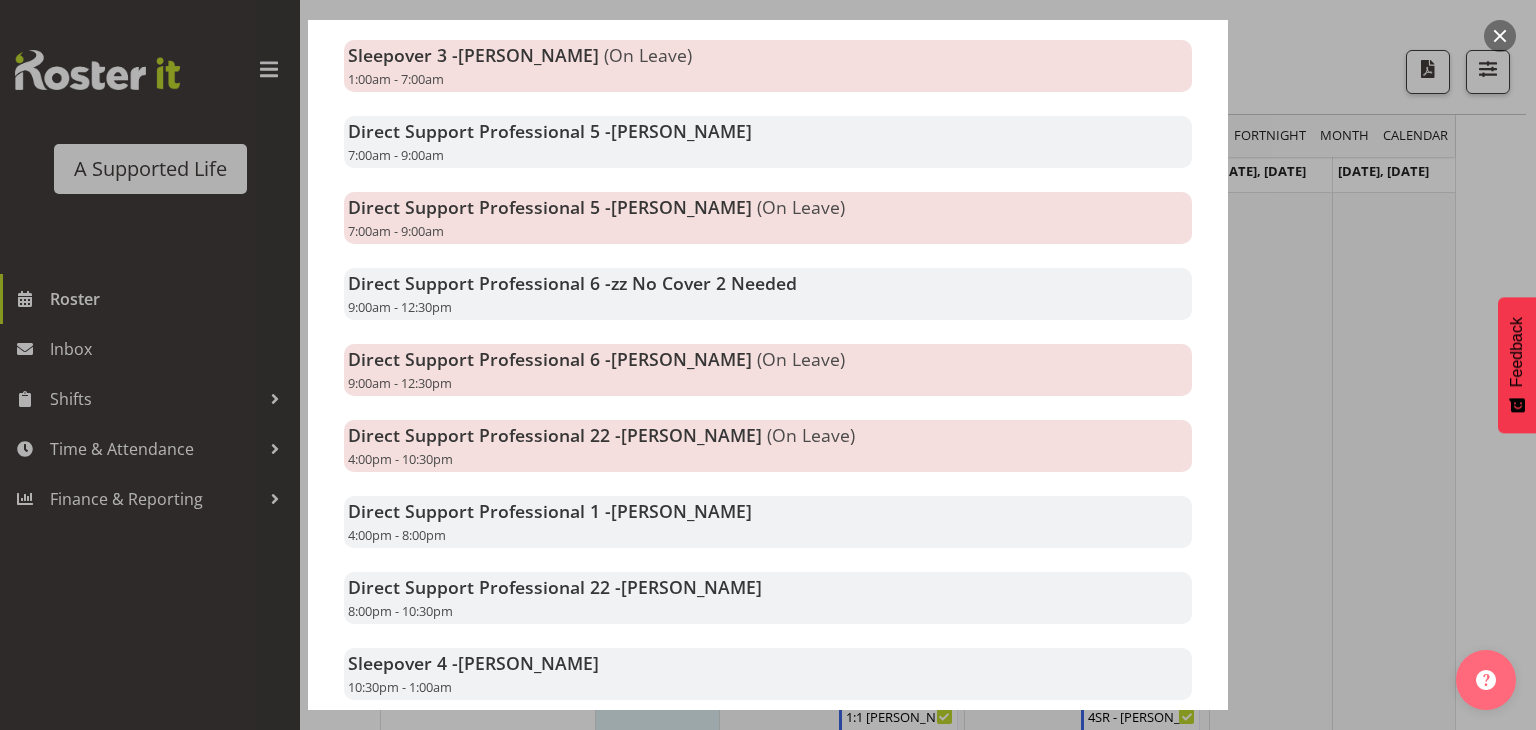 click on "(On Leave)" at bounding box center [811, 435] 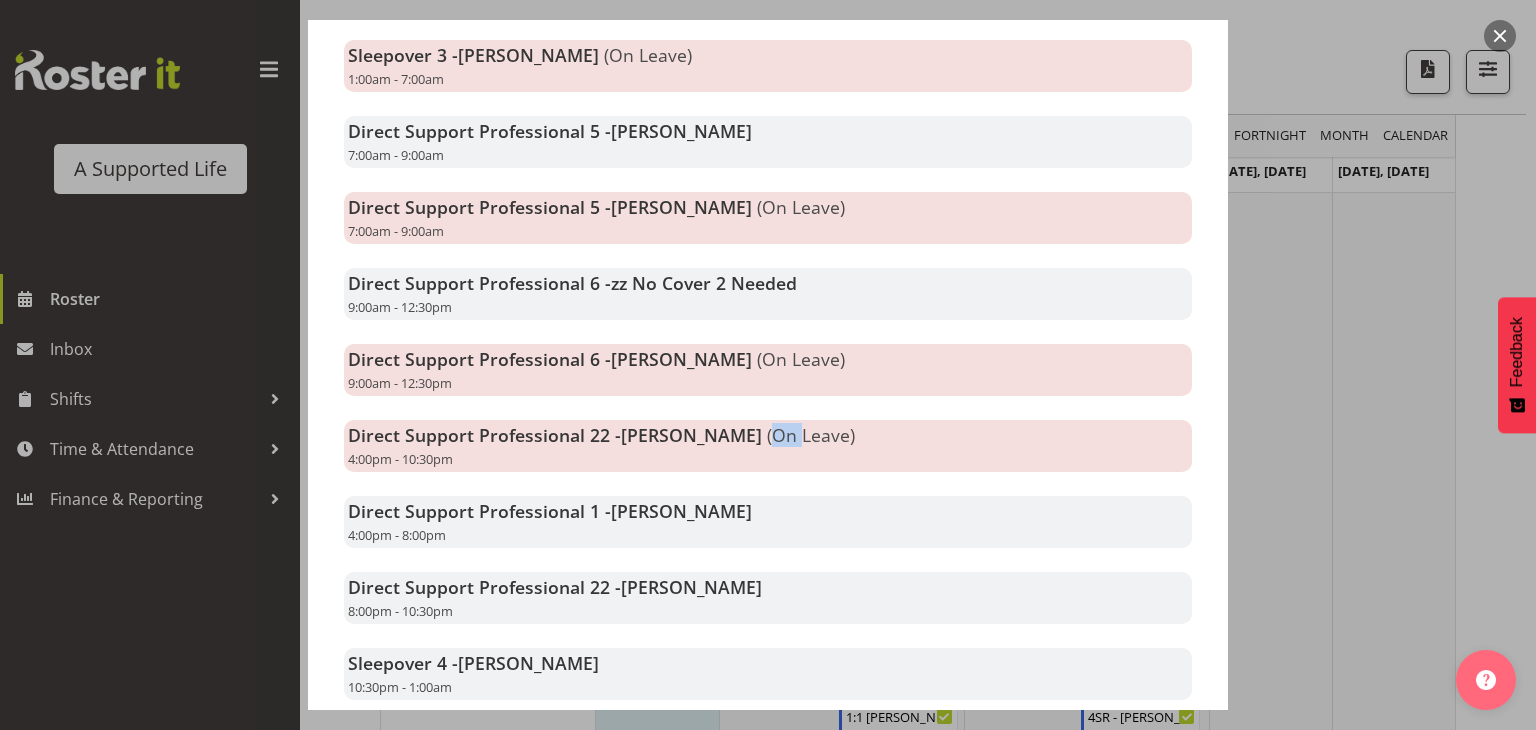 click on "(On Leave)" at bounding box center [811, 435] 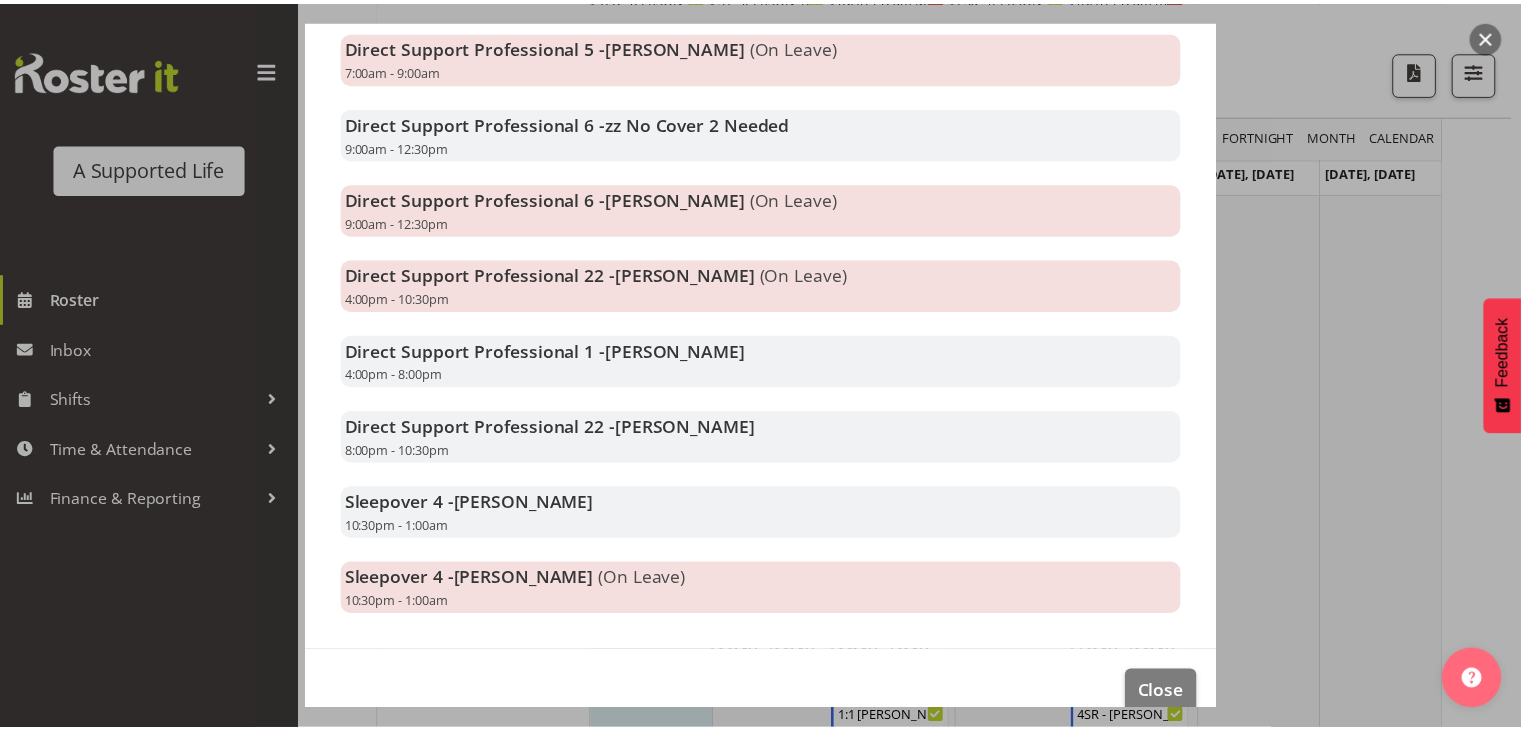 scroll, scrollTop: 668, scrollLeft: 0, axis: vertical 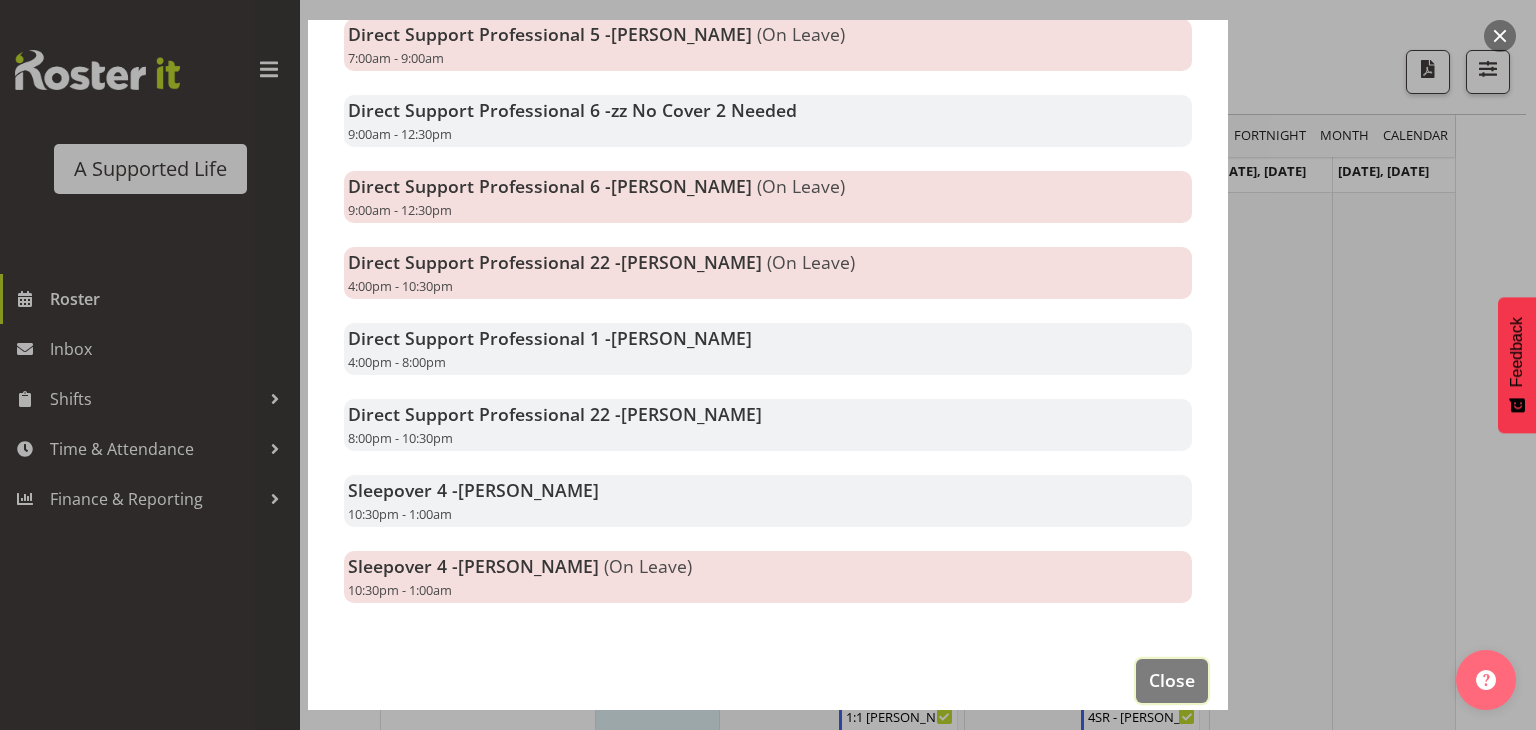 click on "Close" at bounding box center (1172, 680) 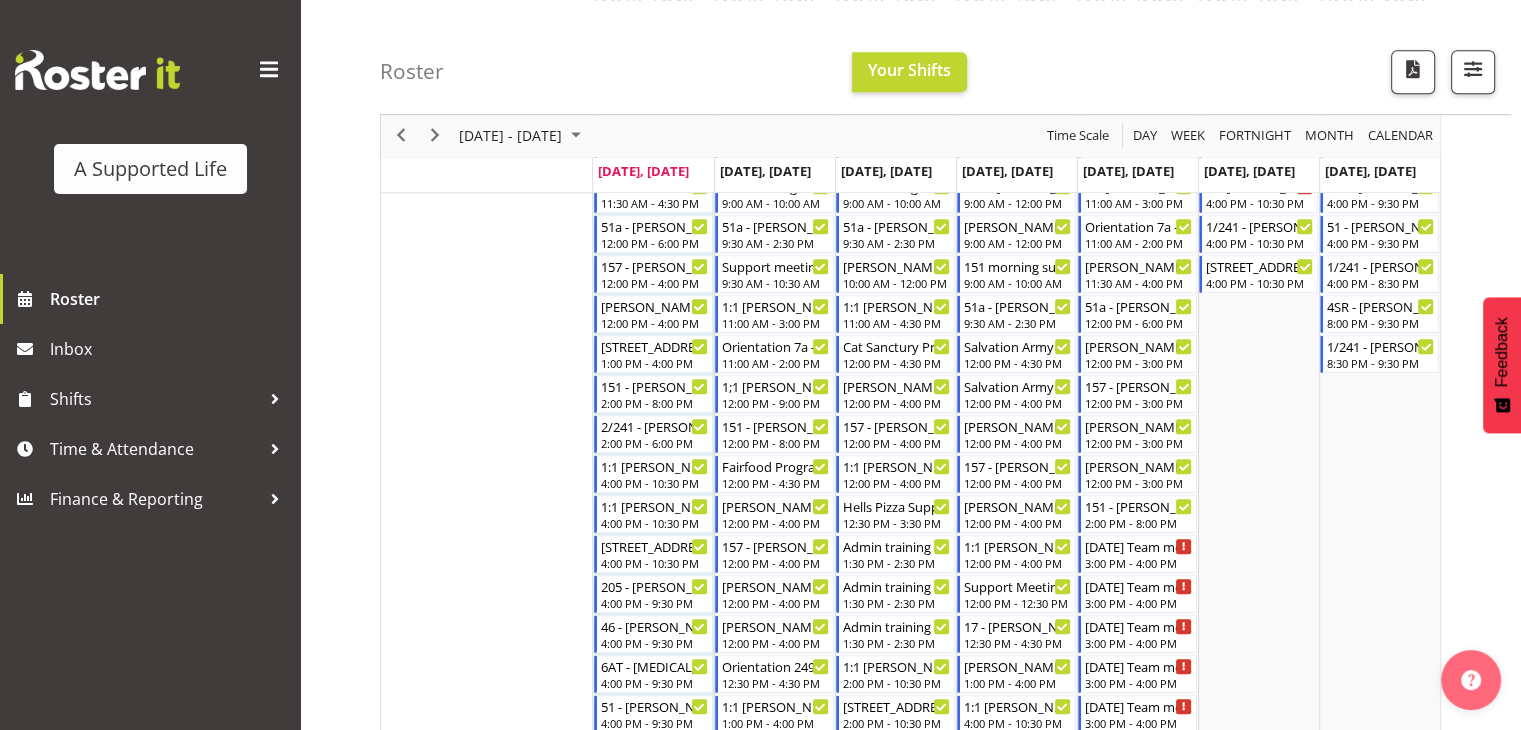 scroll, scrollTop: 1366, scrollLeft: 0, axis: vertical 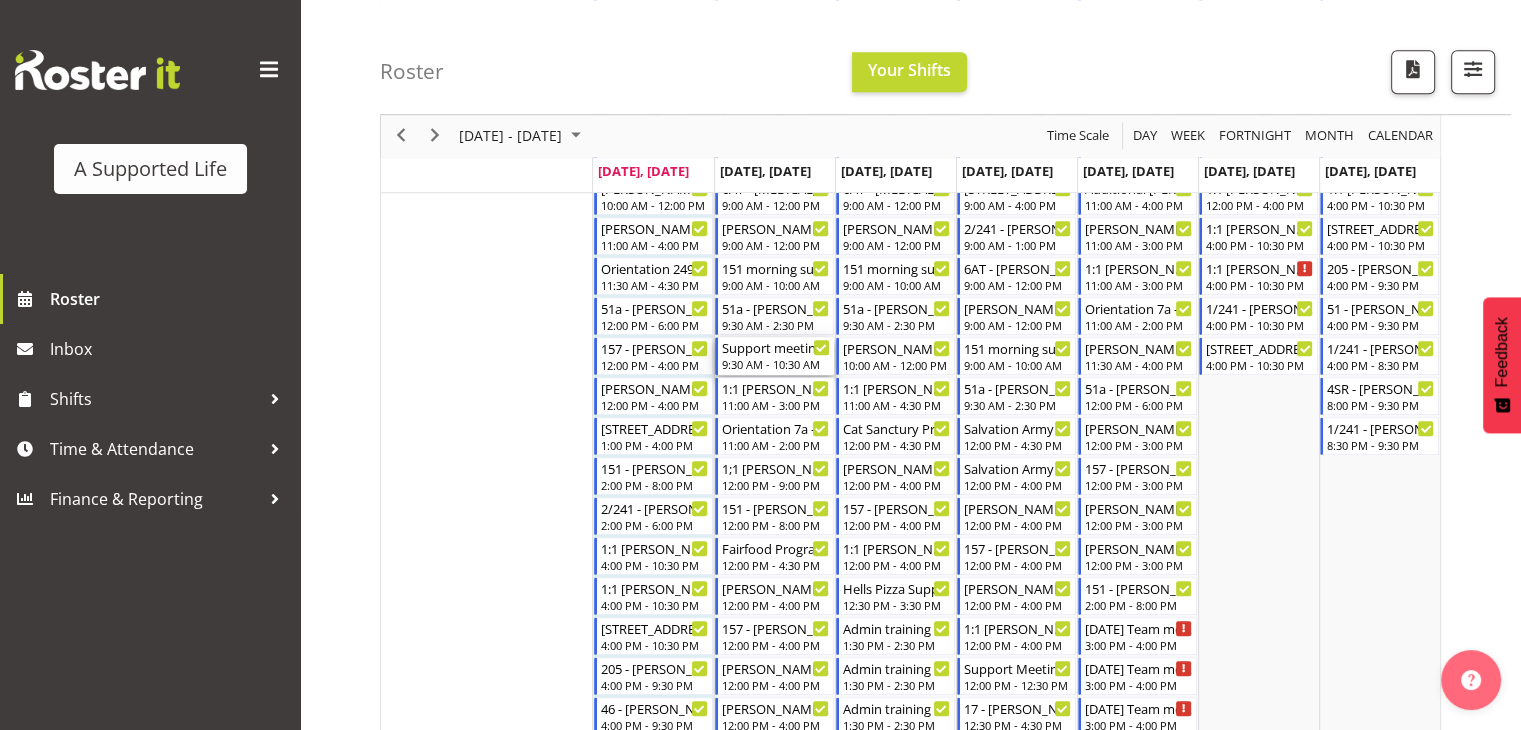 click on "Support meeting w [PERSON_NAME][GEOGRAPHIC_DATA]" at bounding box center (776, 347) 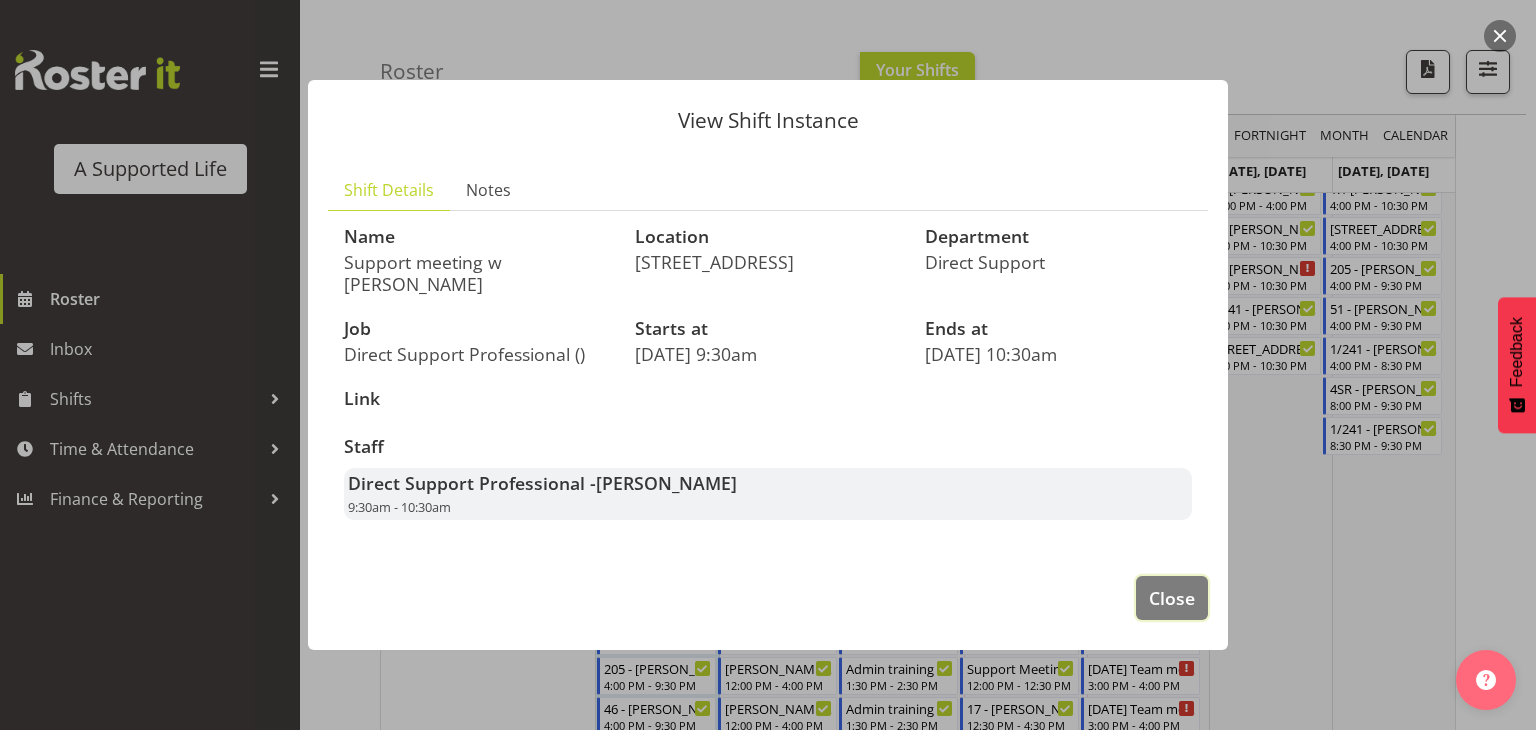 click on "Close" at bounding box center (1172, 598) 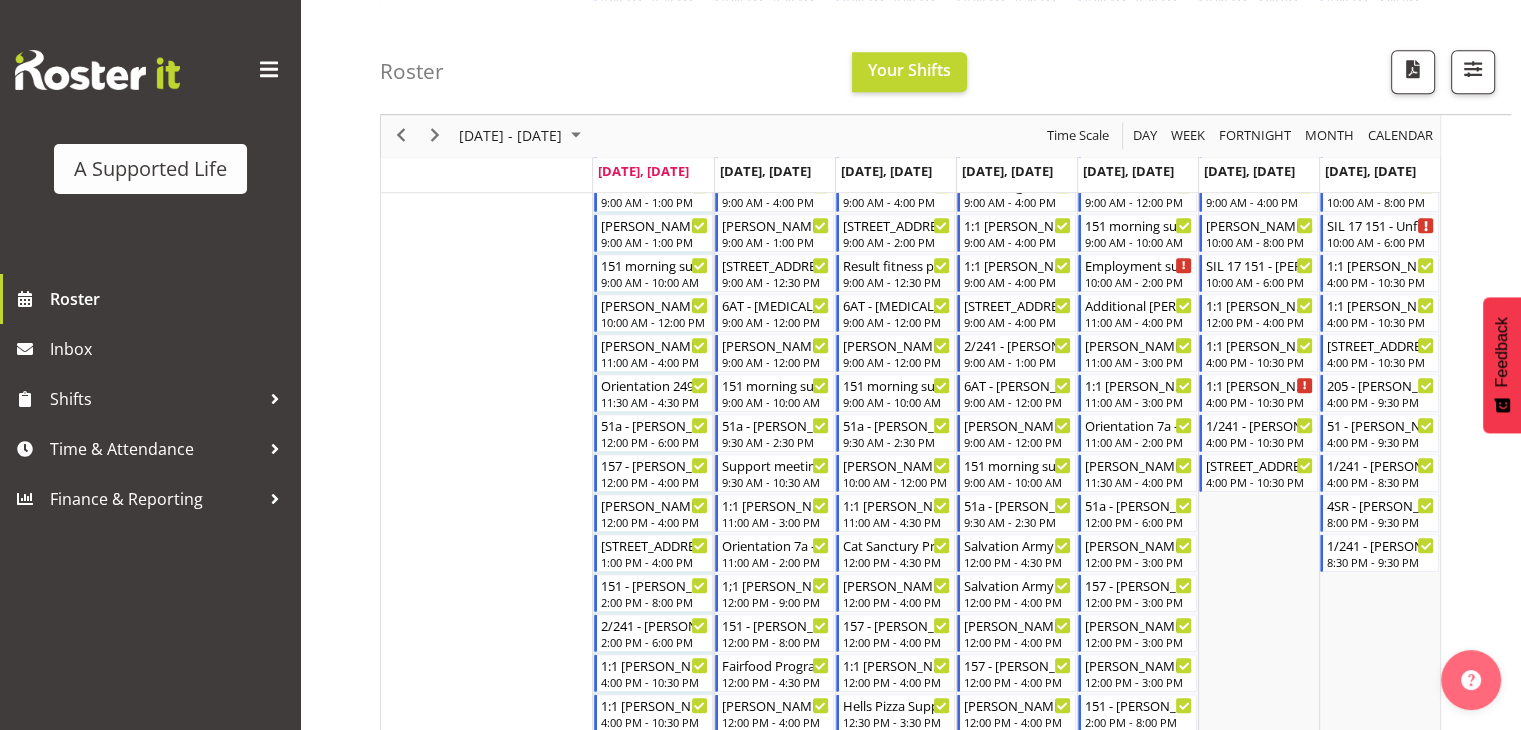 scroll, scrollTop: 1204, scrollLeft: 0, axis: vertical 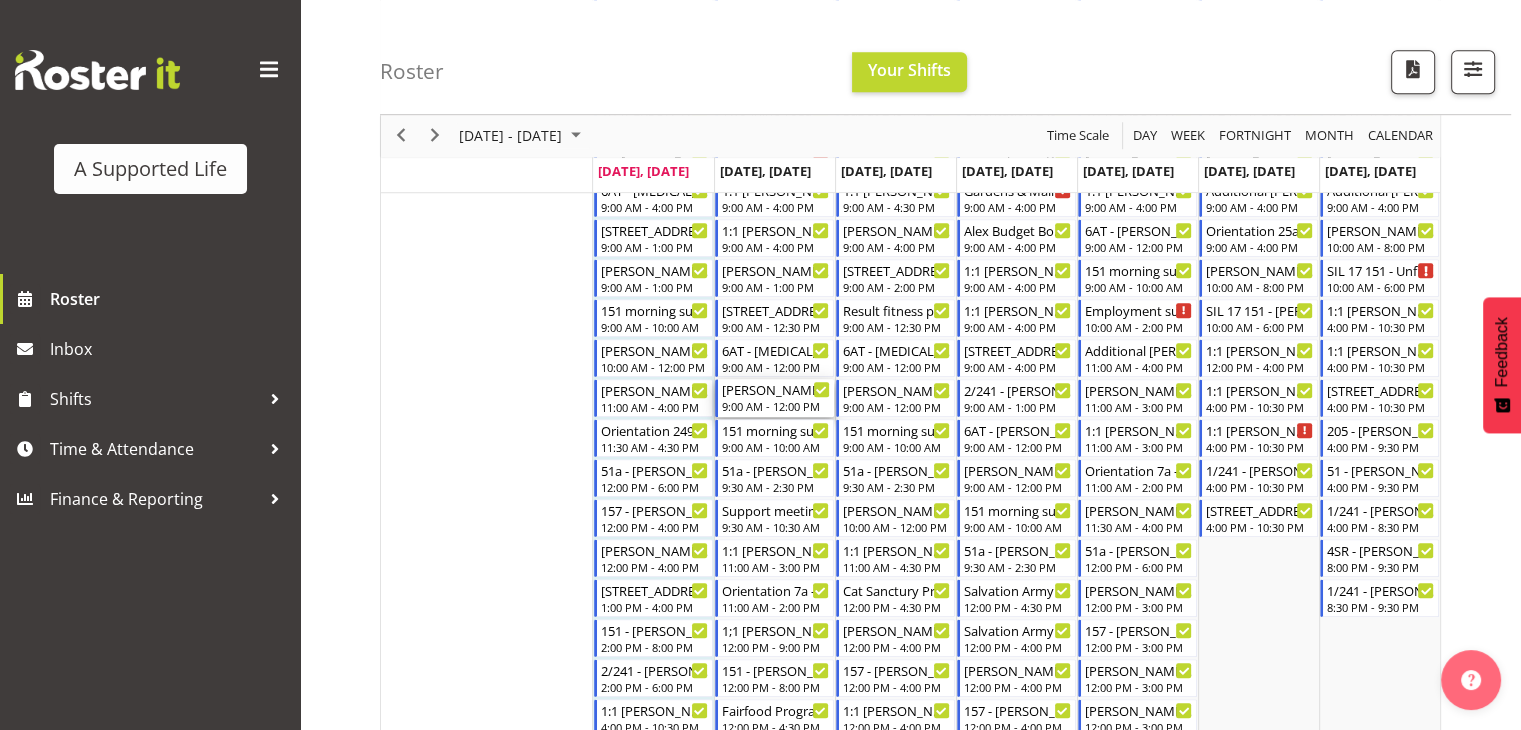 click on "[PERSON_NAME] C Support Micro Greens - [PERSON_NAME]" at bounding box center [776, 389] 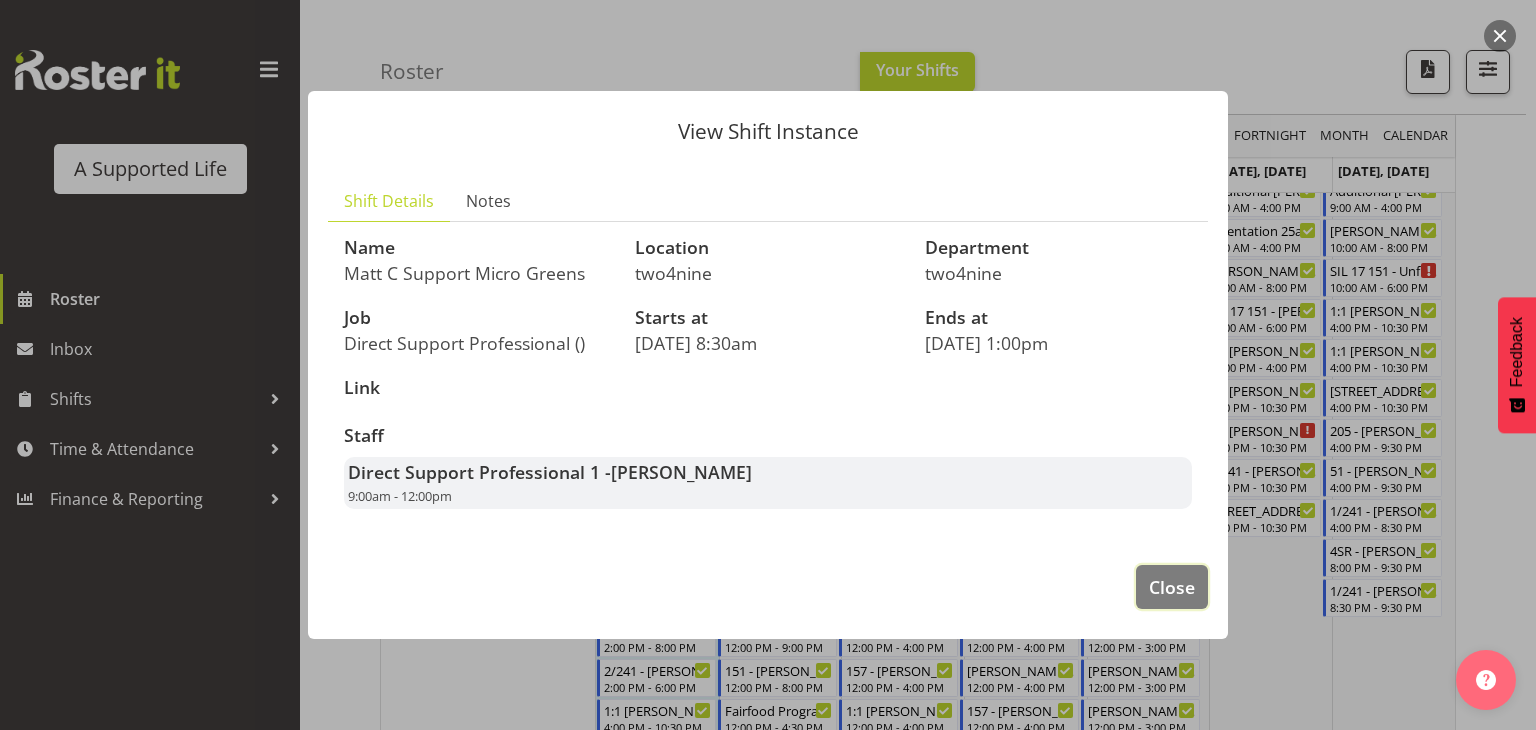 click on "Close" at bounding box center [1172, 587] 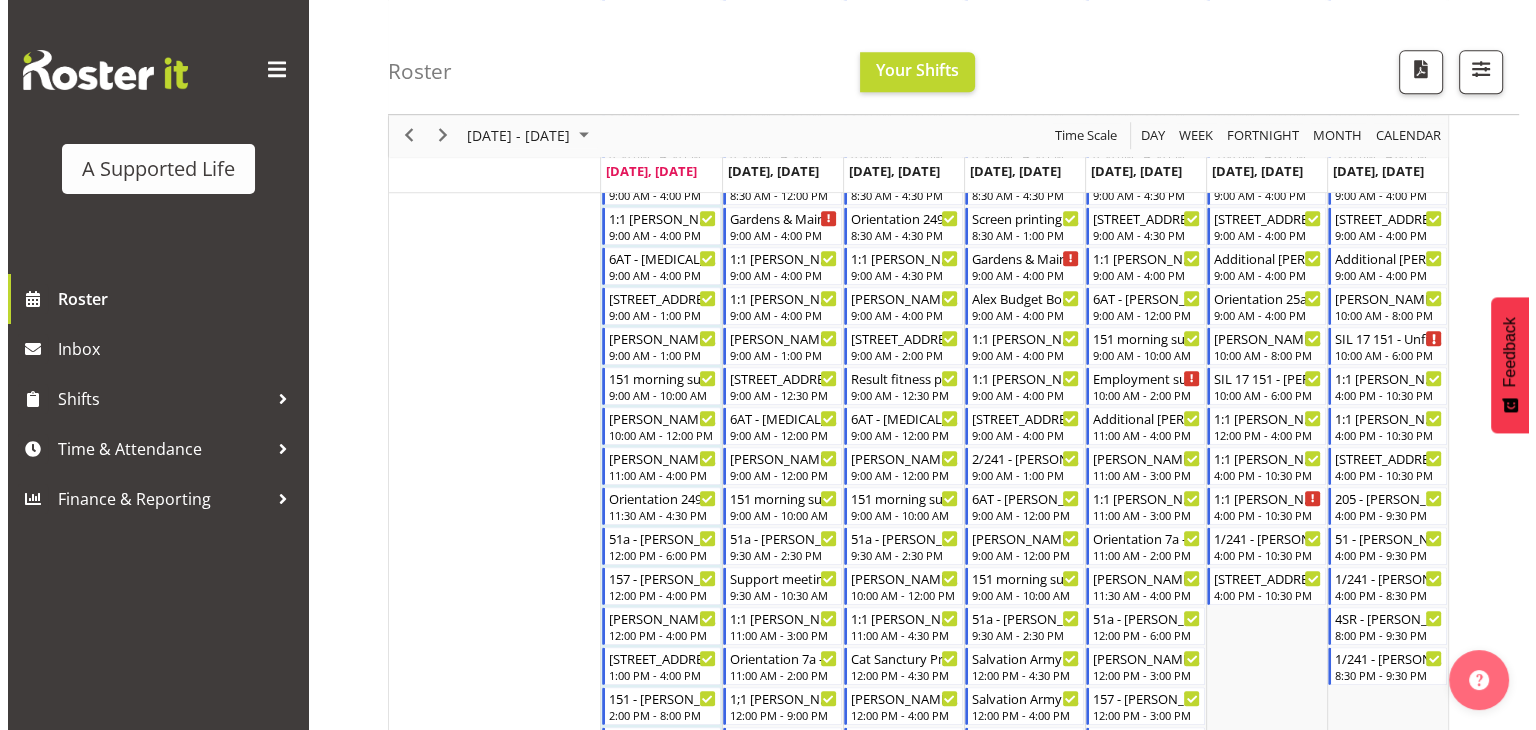 scroll, scrollTop: 1132, scrollLeft: 0, axis: vertical 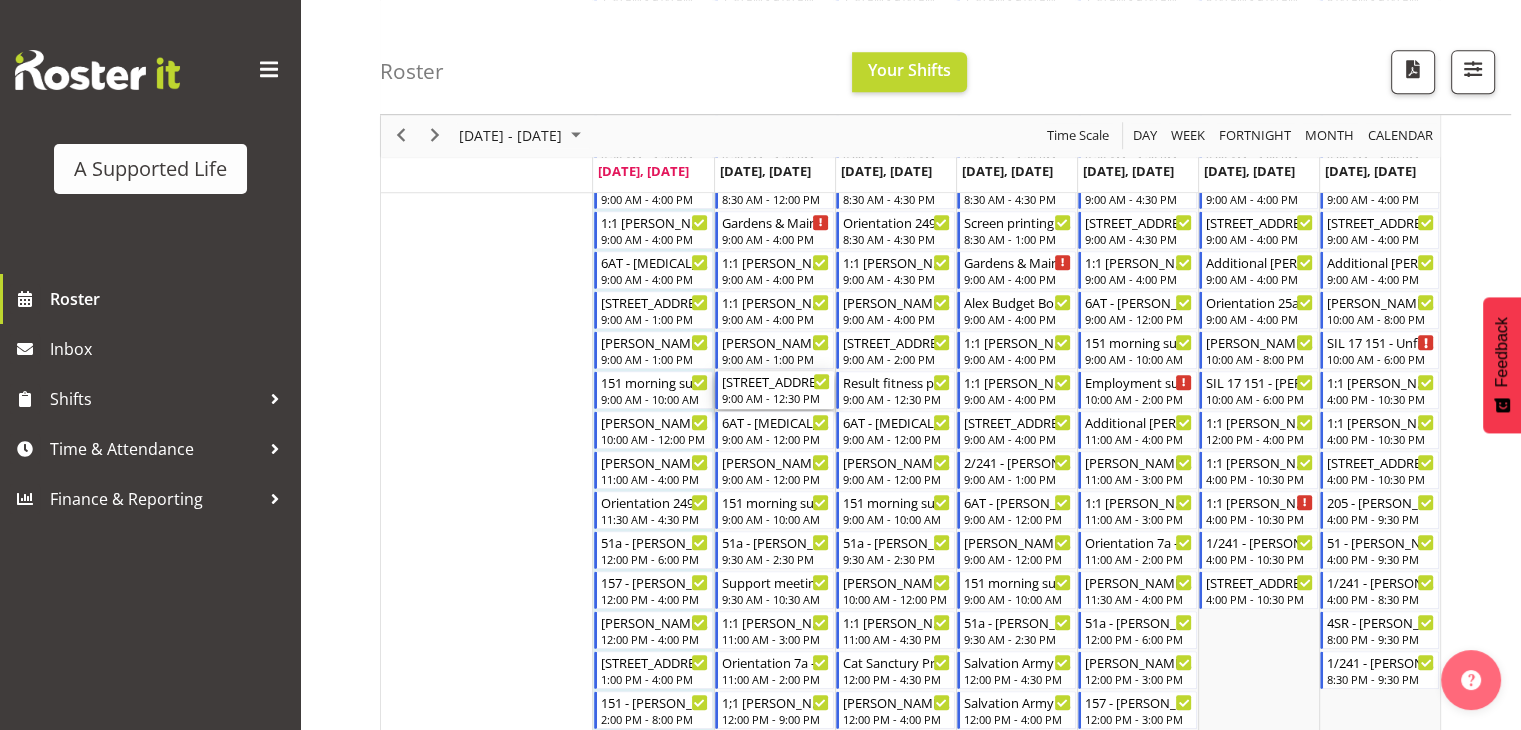 click on "[STREET_ADDRESS][PERSON_NAME] - zz No Cover 2 Needed" at bounding box center (776, 381) 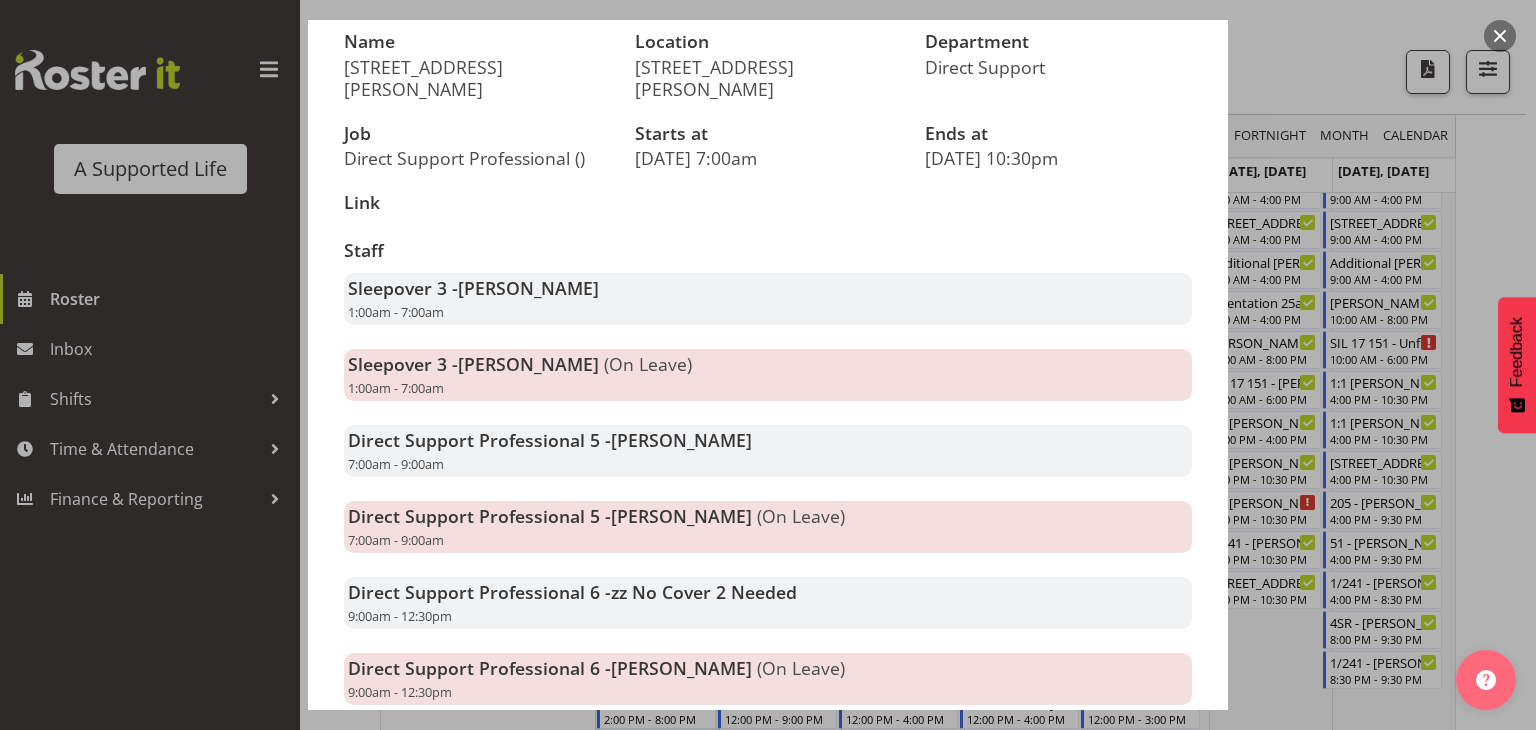 scroll, scrollTop: 395, scrollLeft: 0, axis: vertical 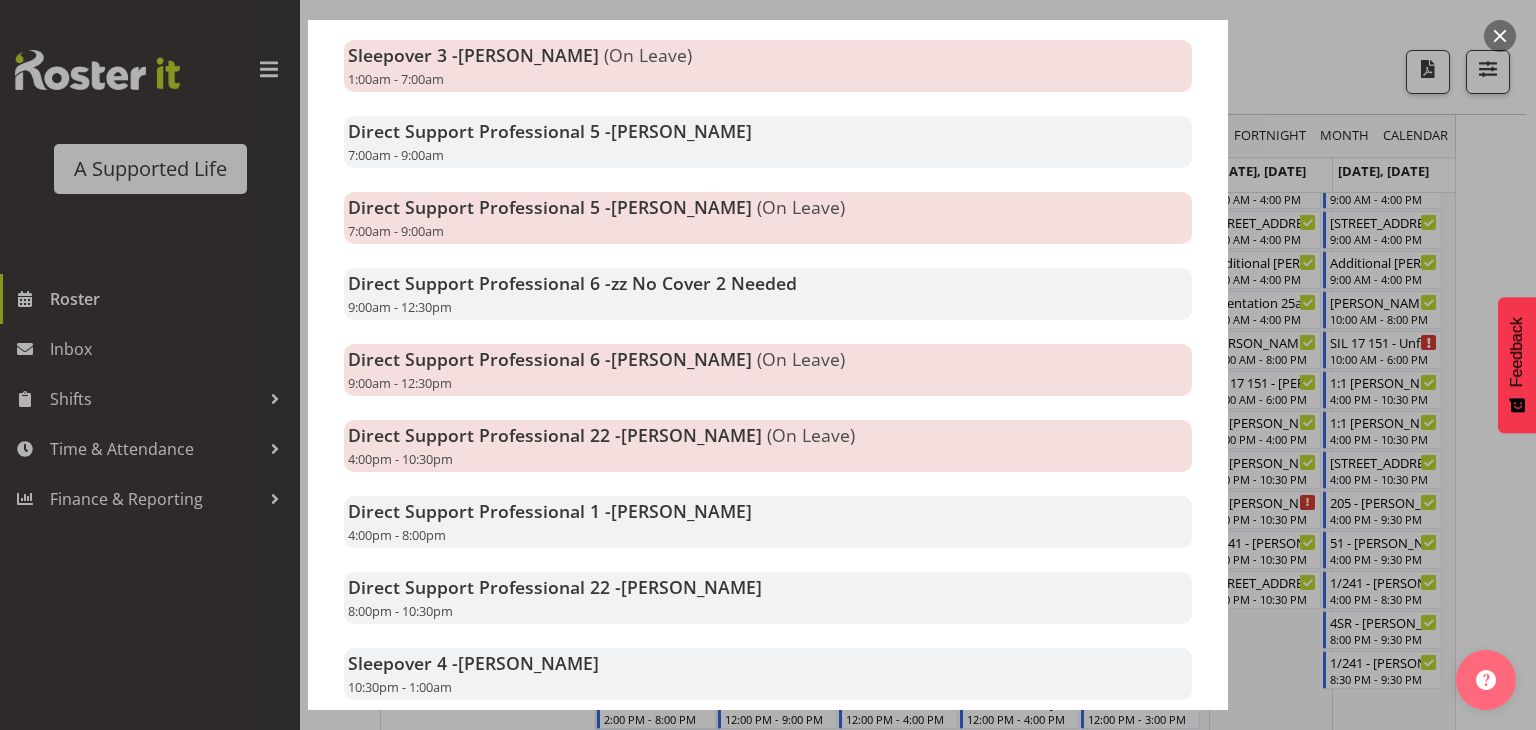 click on "Staff   Sleepover 3 -  [PERSON_NAME]
1:00am - 7:00am
Sleepover 3 -  [PERSON_NAME]   (On Leave)
1:00am - 7:00am
Direct Support Professional 5 -  [PERSON_NAME]
7:00am - 9:00am
Direct Support Professional 5 -  [PERSON_NAME]   (On Leave)
7:00am - 9:00am
Direct Support Professional 6 -  zz No Cover 2 Needed
9:00am - 12:30pm
Direct Support Professional 6 -  [PERSON_NAME]   (On Leave)
9:00am - 12:30pm
Direct Support Professional 22 -  [PERSON_NAME]   (On Leave)
4:00pm - 10:30pm
Direct Support Professional 1 -  [PERSON_NAME]" at bounding box center [768, 353] 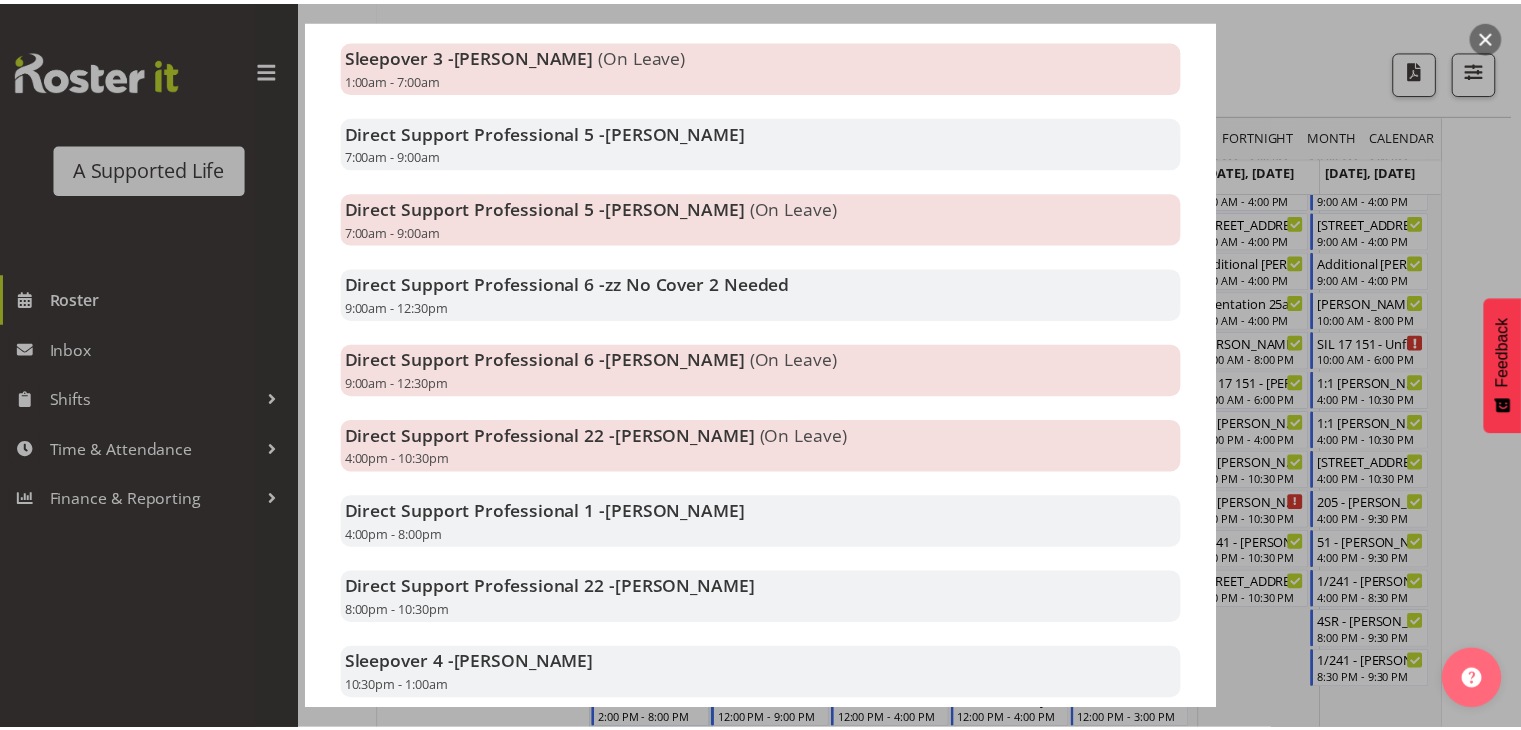 scroll, scrollTop: 616, scrollLeft: 0, axis: vertical 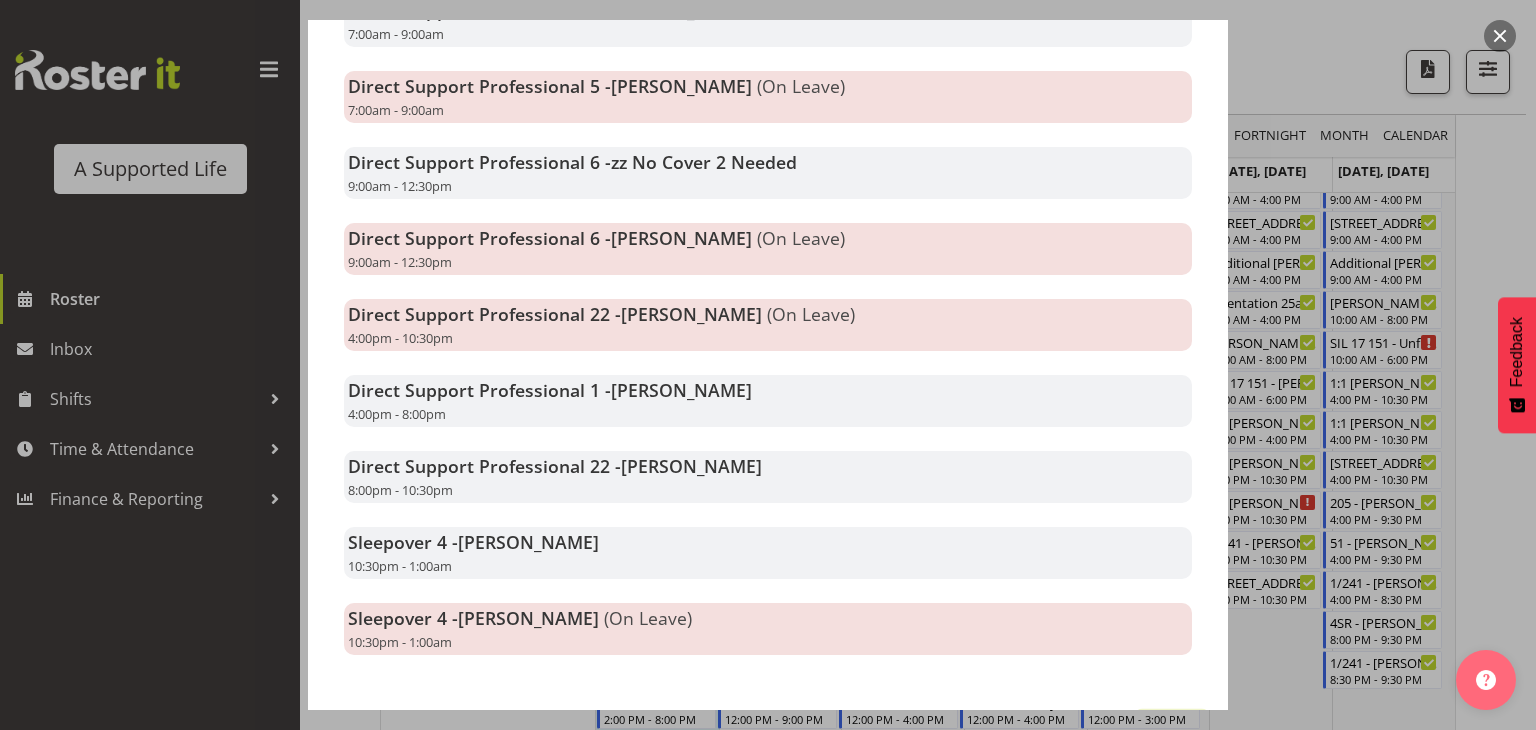 click on "Close" at bounding box center [1172, 732] 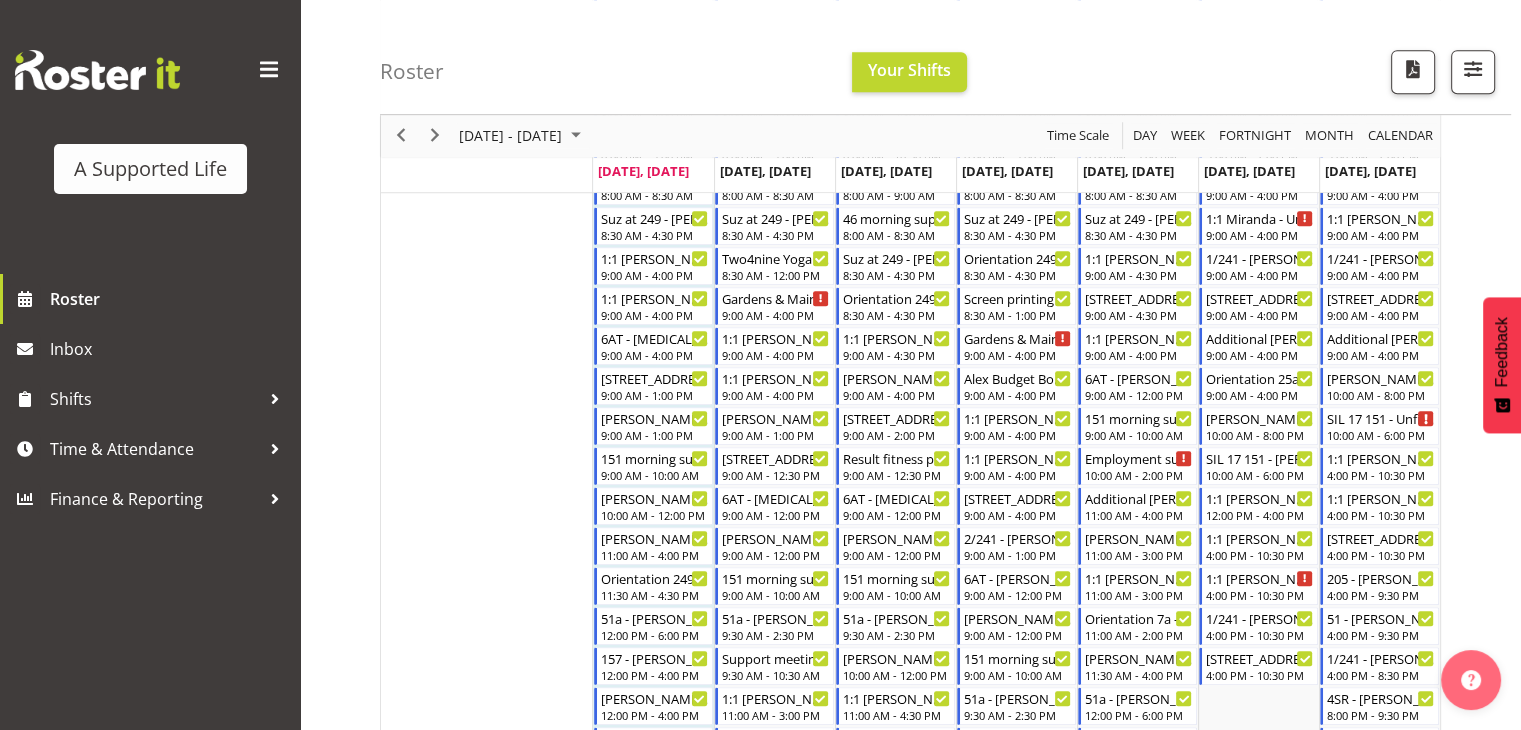 scroll, scrollTop: 936, scrollLeft: 0, axis: vertical 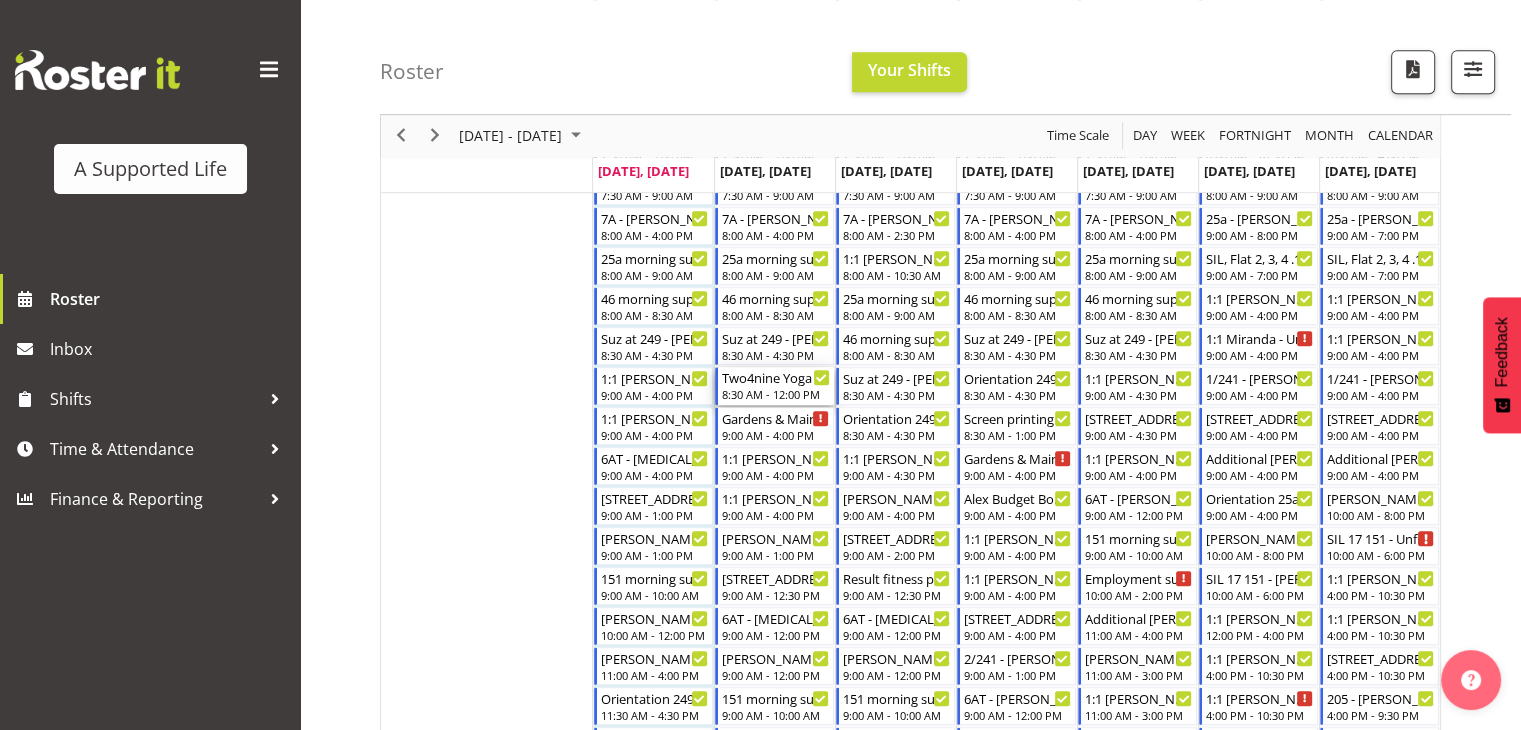 click on "8:30 AM - 12:00 PM" at bounding box center [776, 394] 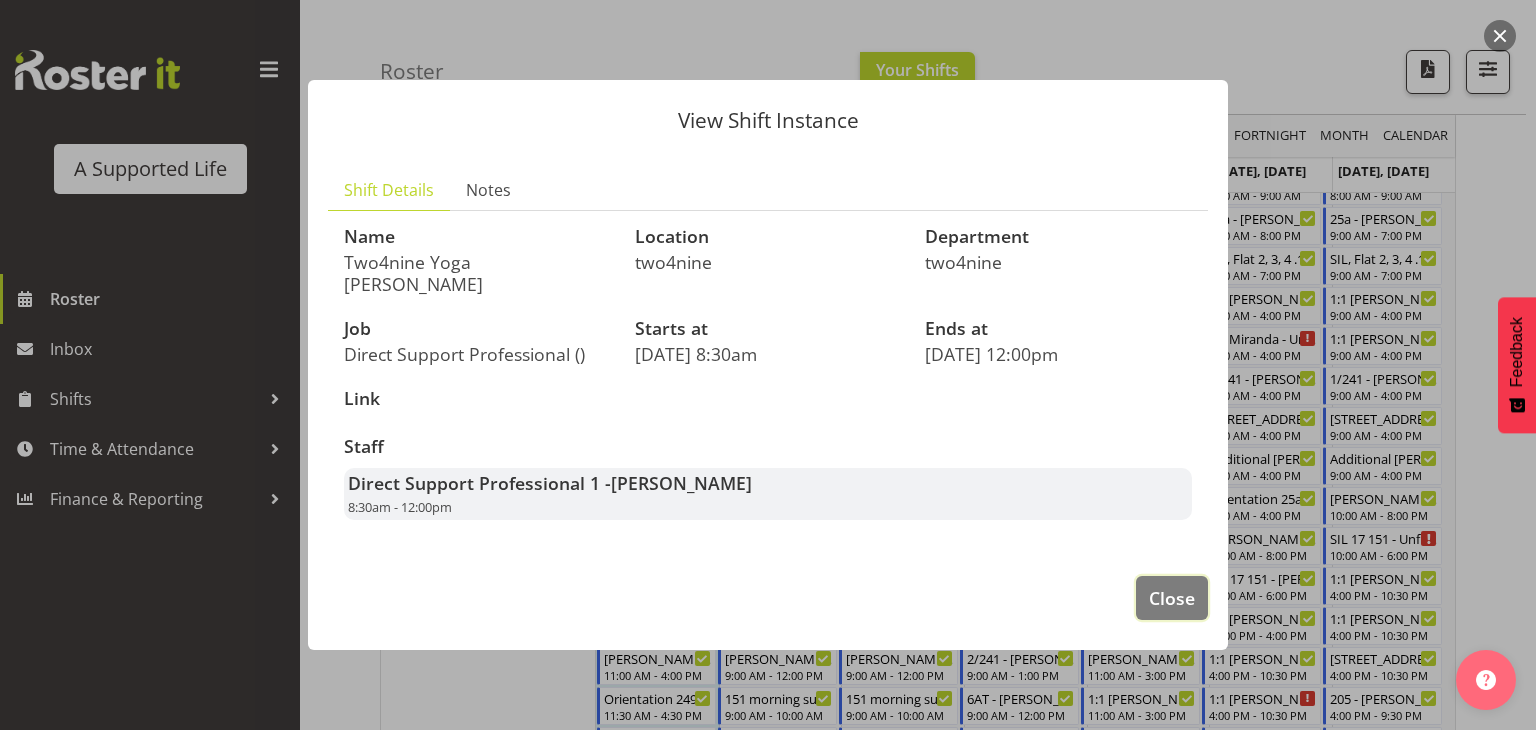 click on "Close" at bounding box center [1172, 598] 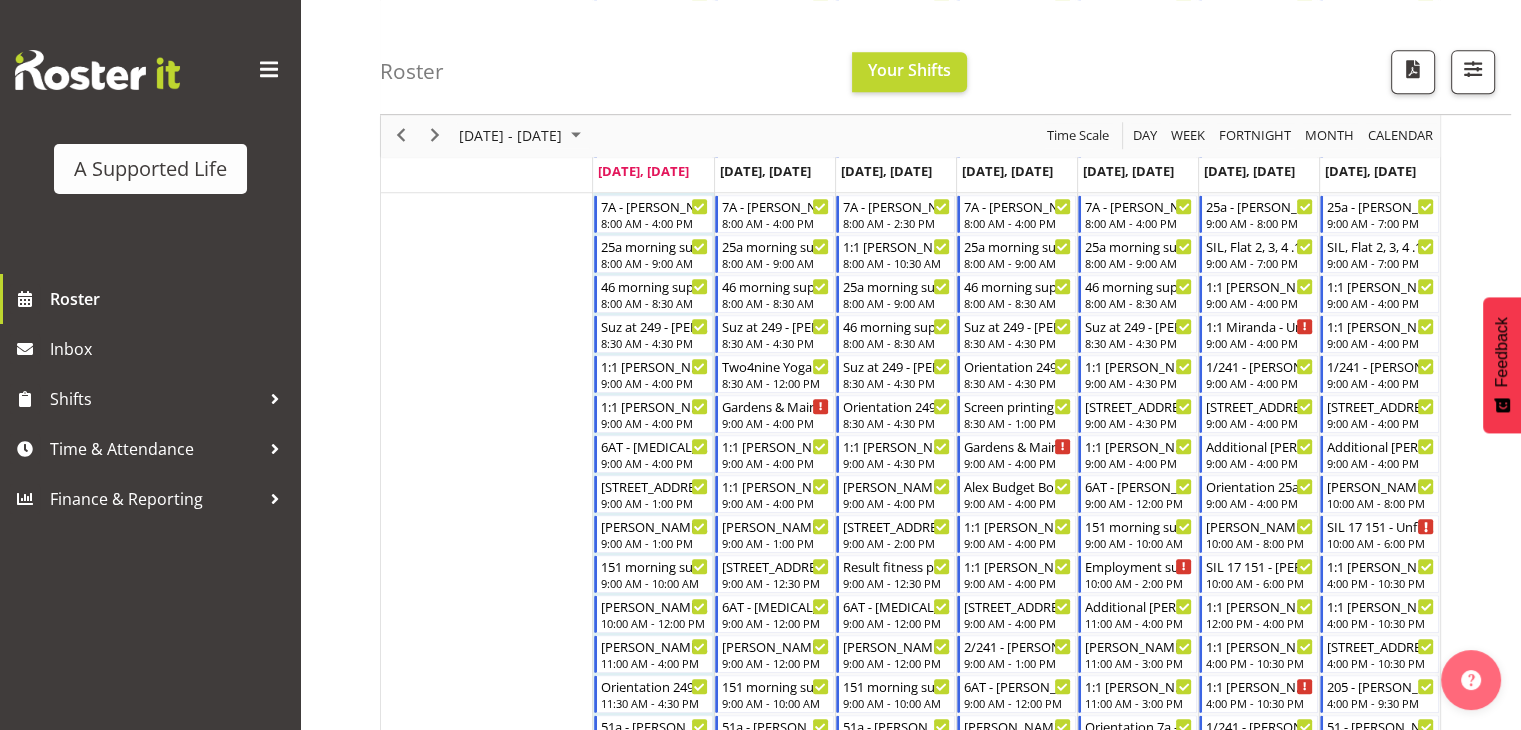 scroll, scrollTop: 986, scrollLeft: 0, axis: vertical 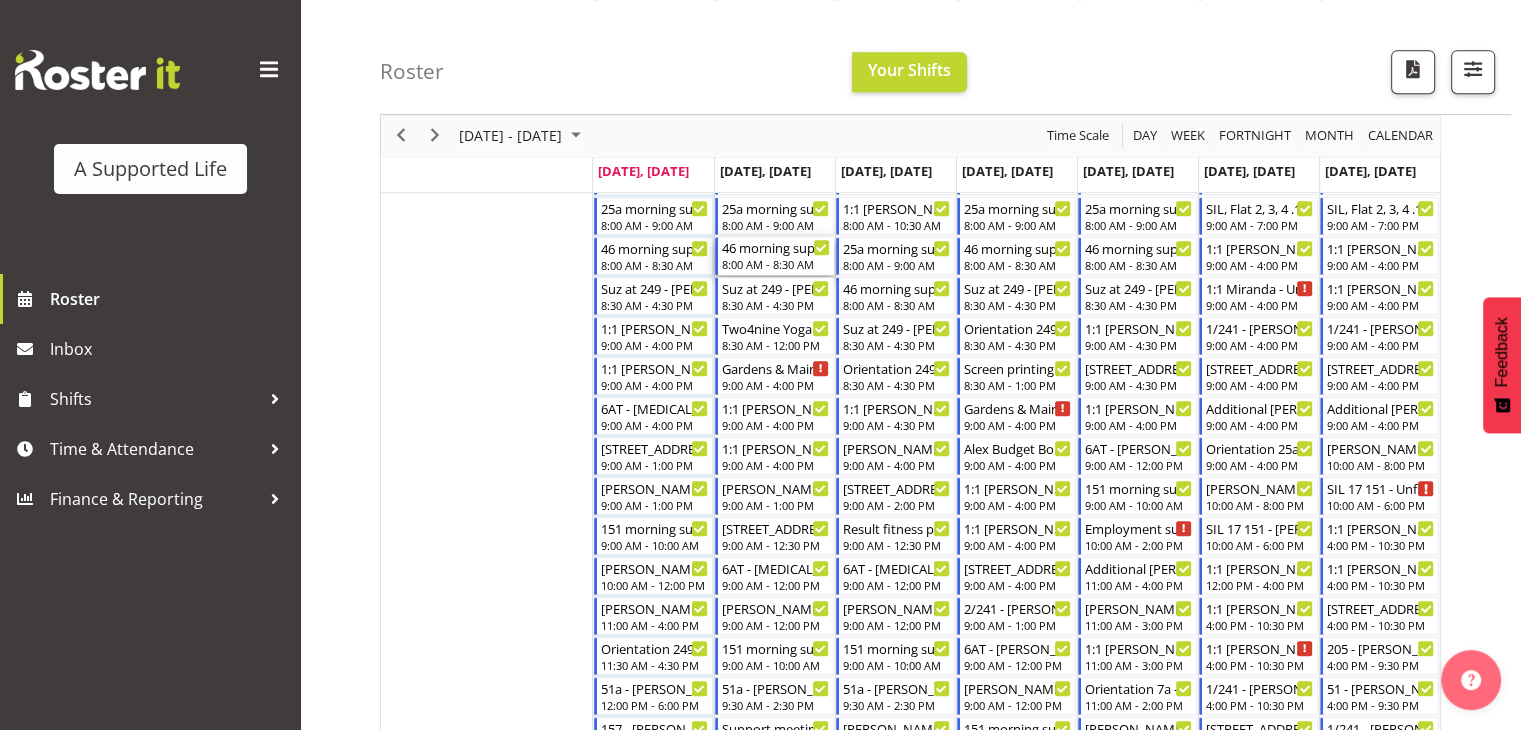 click on "46 morning support - [PERSON_NAME] [PERSON_NAME]" at bounding box center [776, 247] 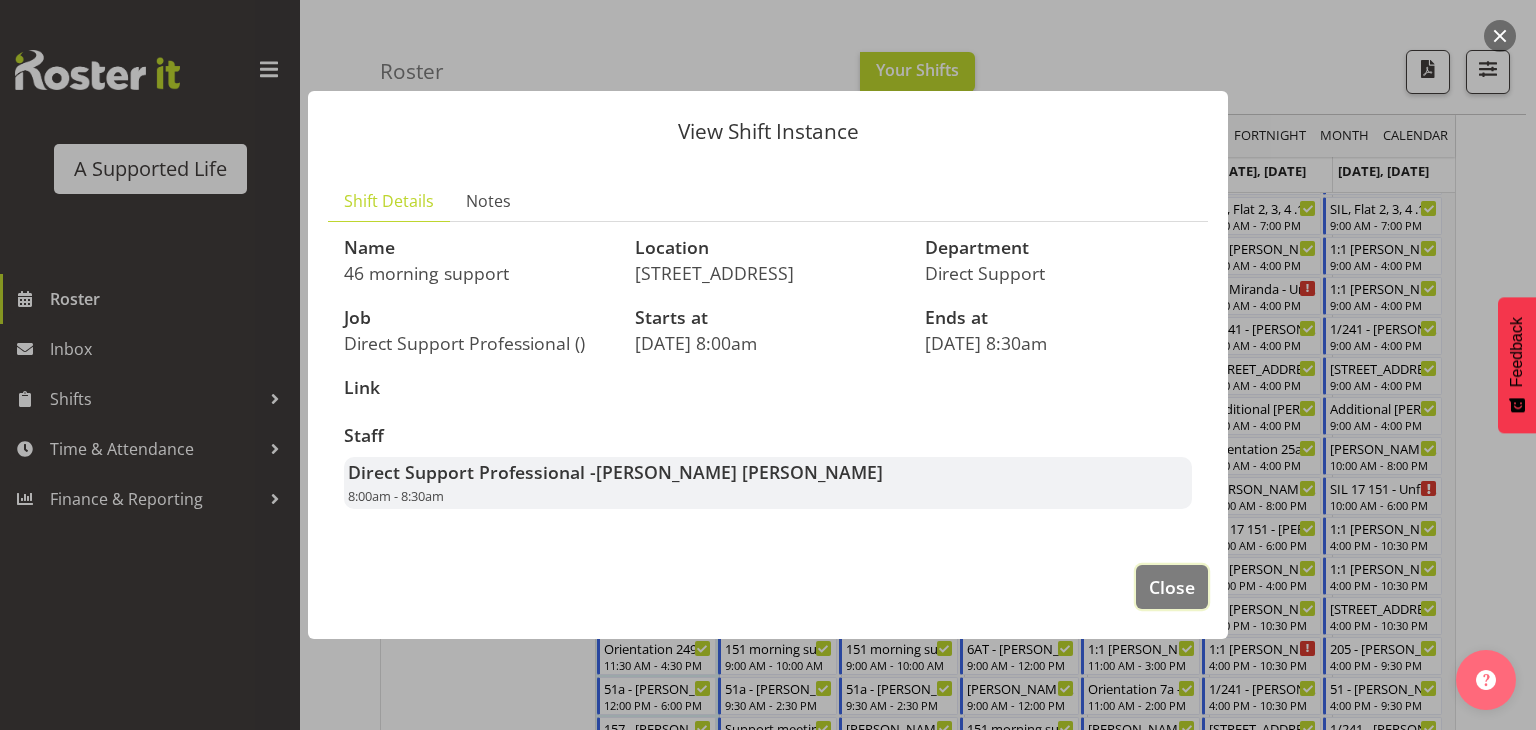 click on "Close" at bounding box center [1172, 587] 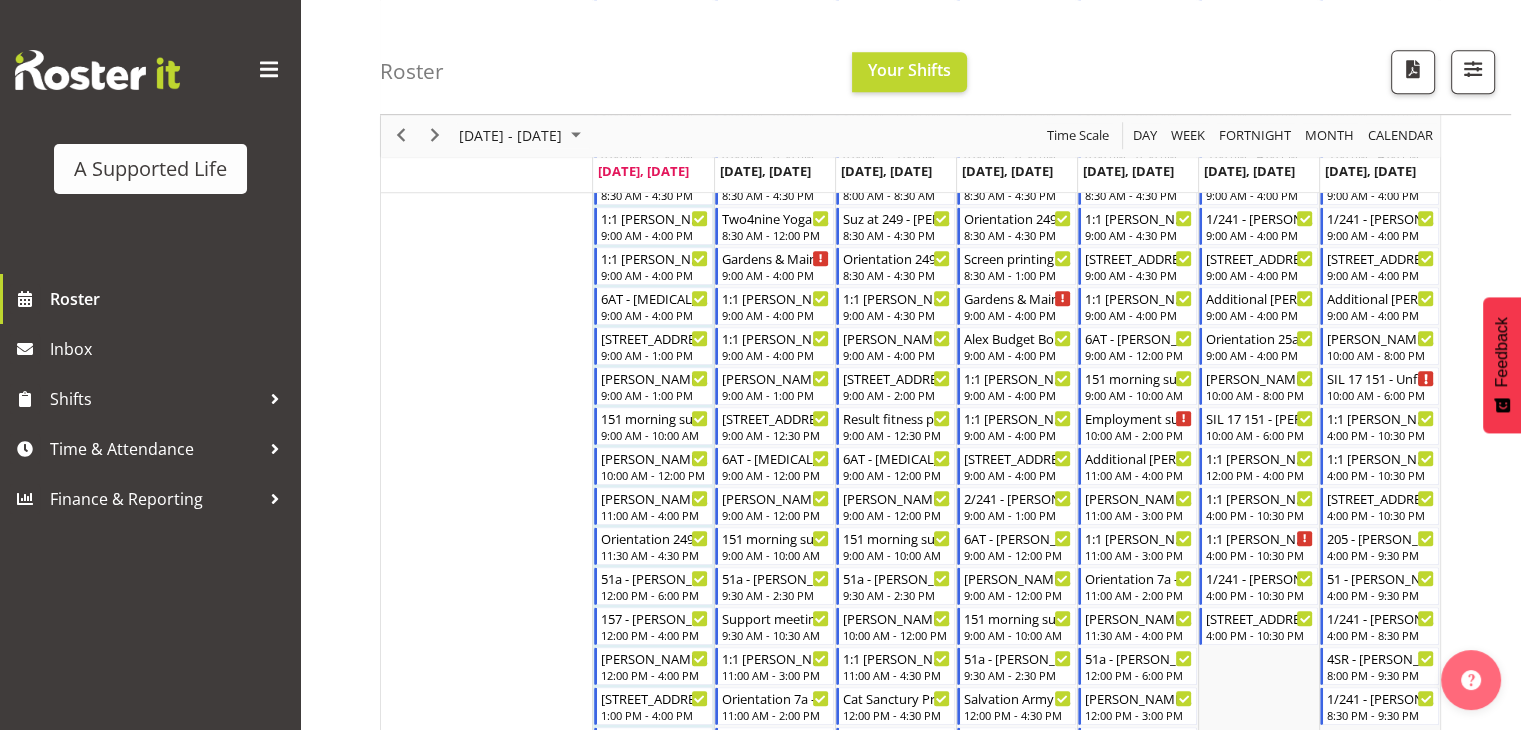 scroll, scrollTop: 1105, scrollLeft: 0, axis: vertical 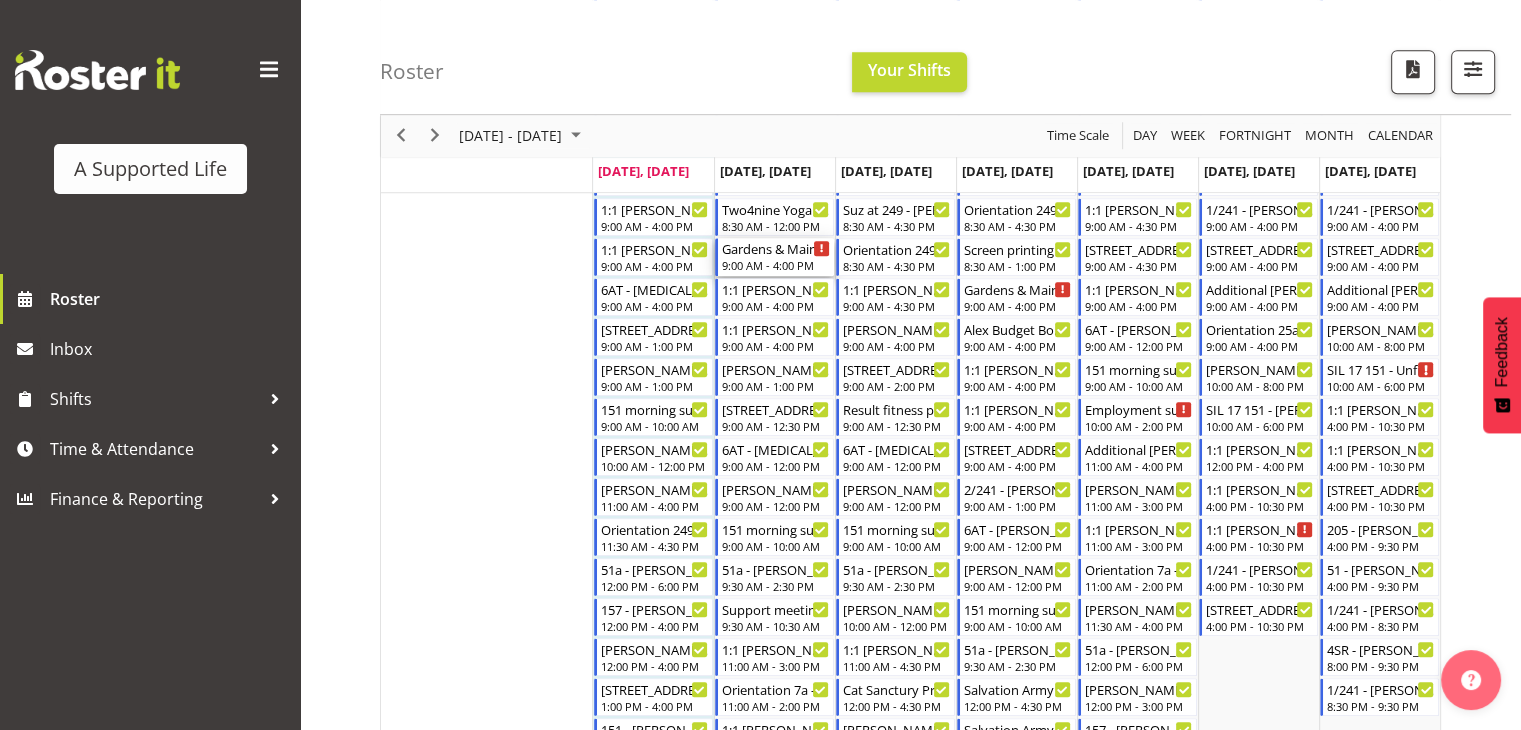 click on "Gardens & Maintenance - Unfilled" at bounding box center (776, 248) 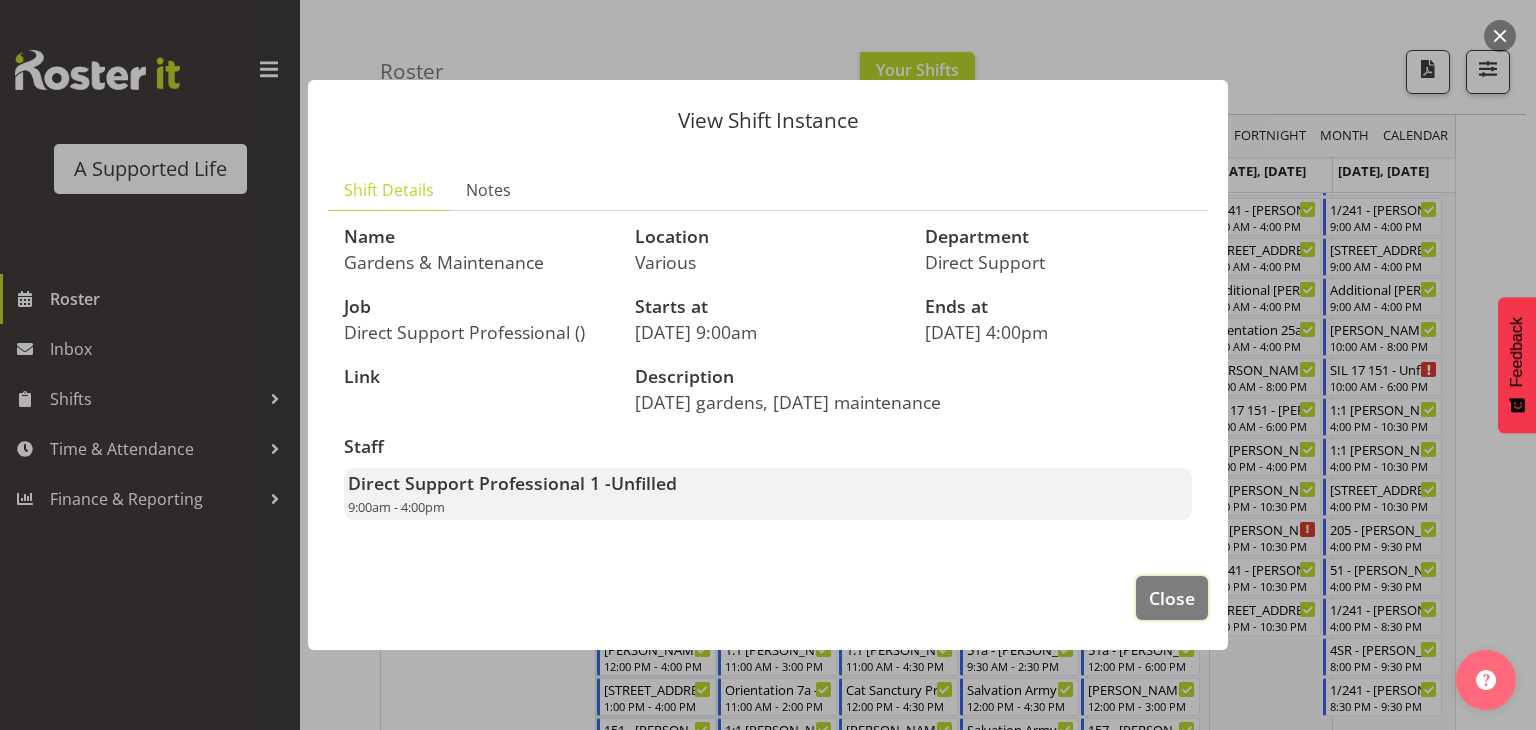 click on "Close" at bounding box center [1172, 598] 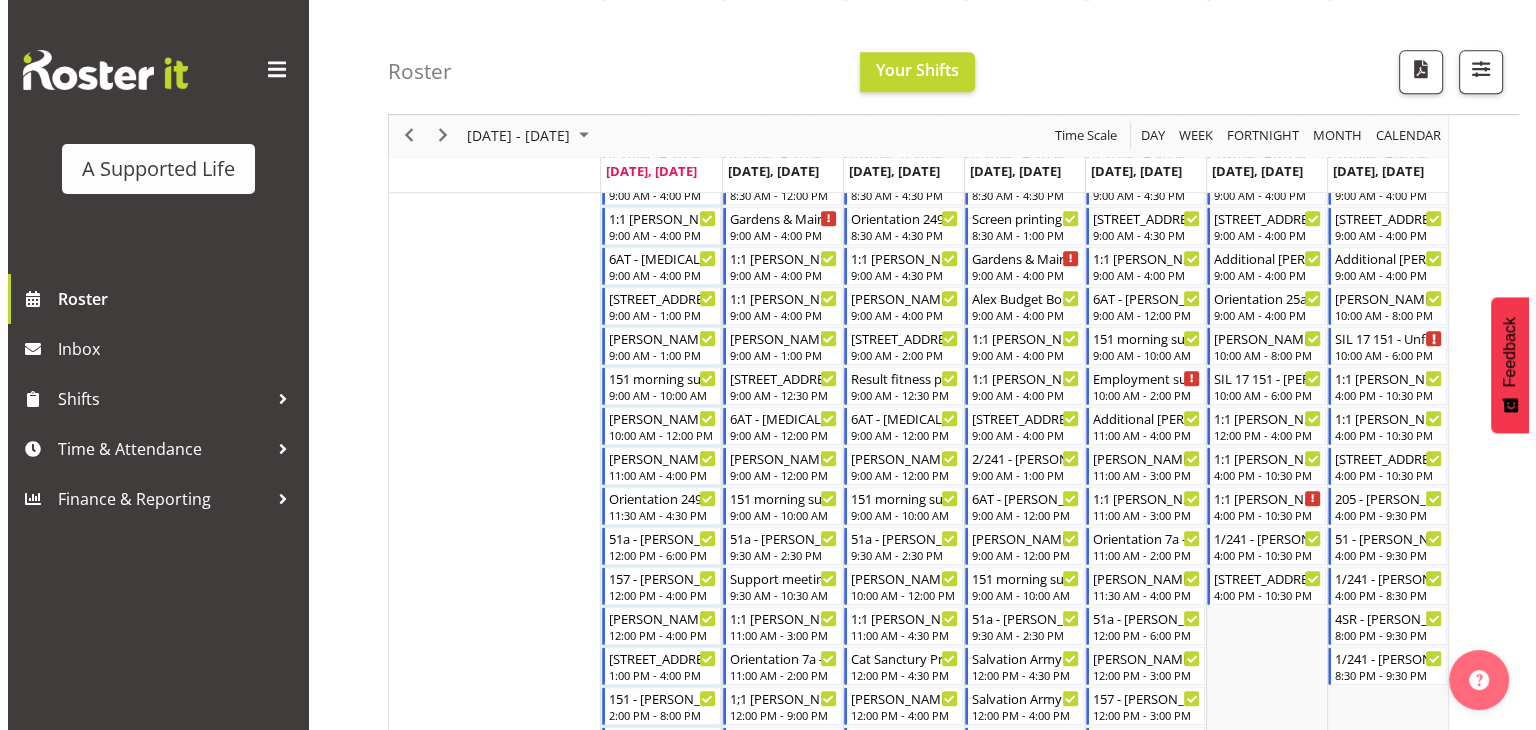 scroll, scrollTop: 1164, scrollLeft: 0, axis: vertical 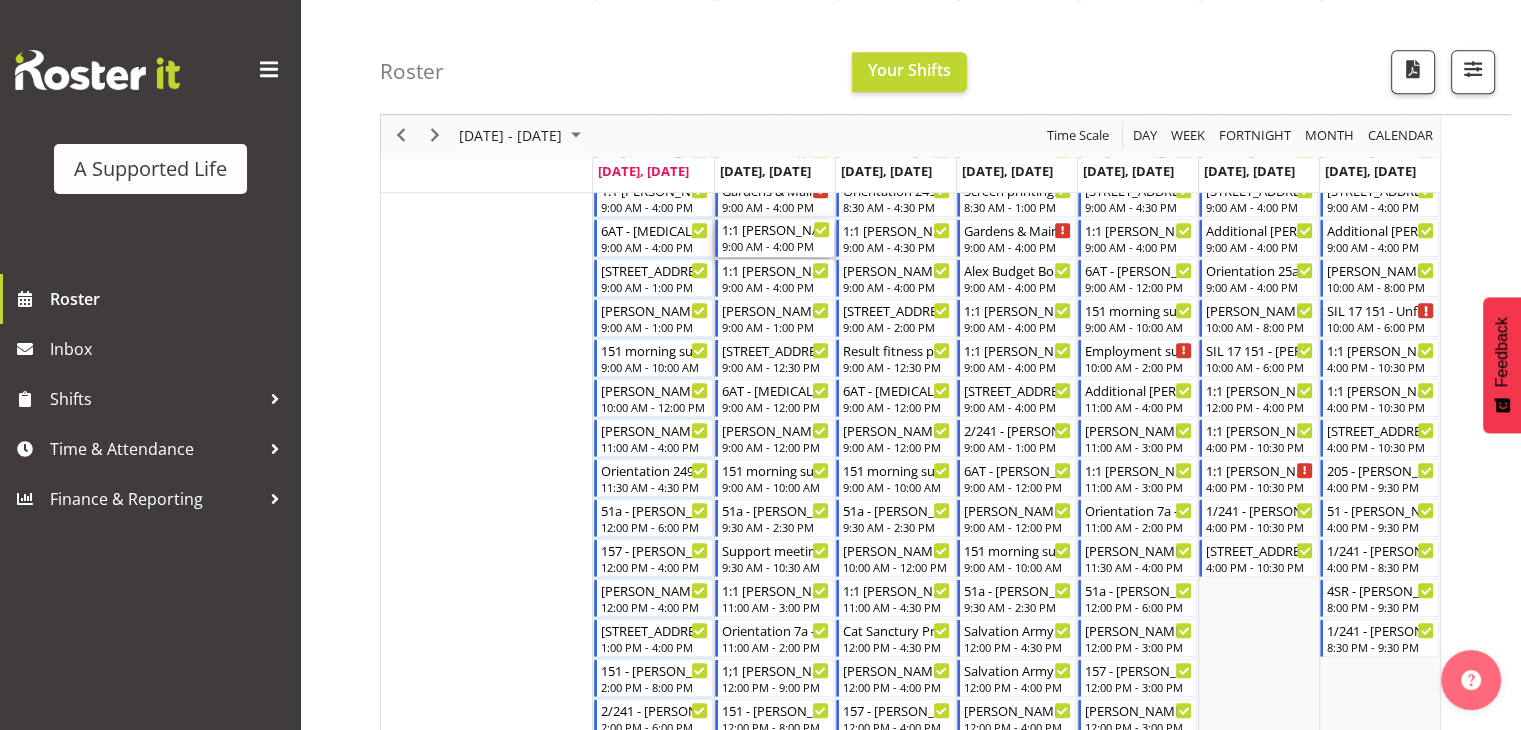 click on "9:00 AM - 4:00 PM" at bounding box center (776, 246) 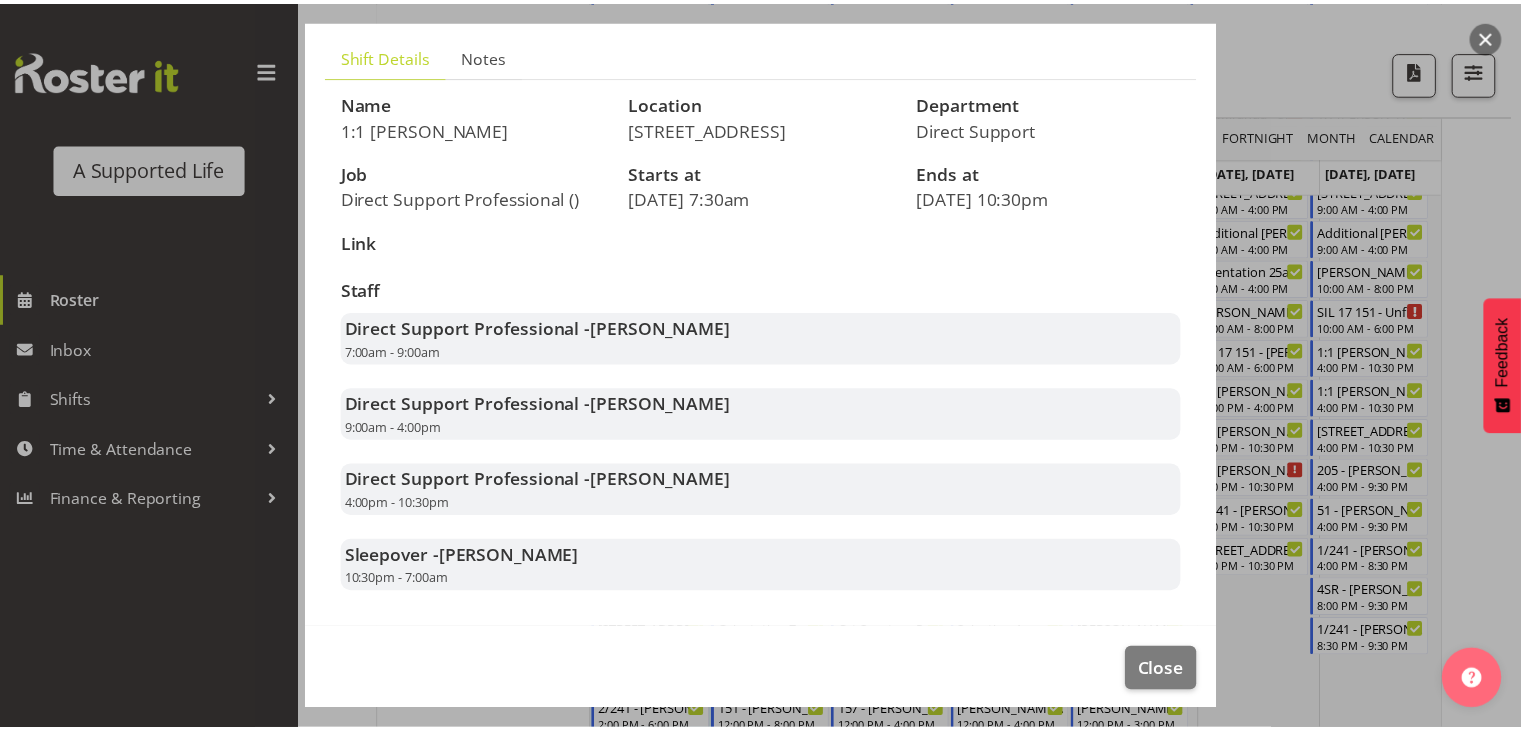 scroll, scrollTop: 136, scrollLeft: 0, axis: vertical 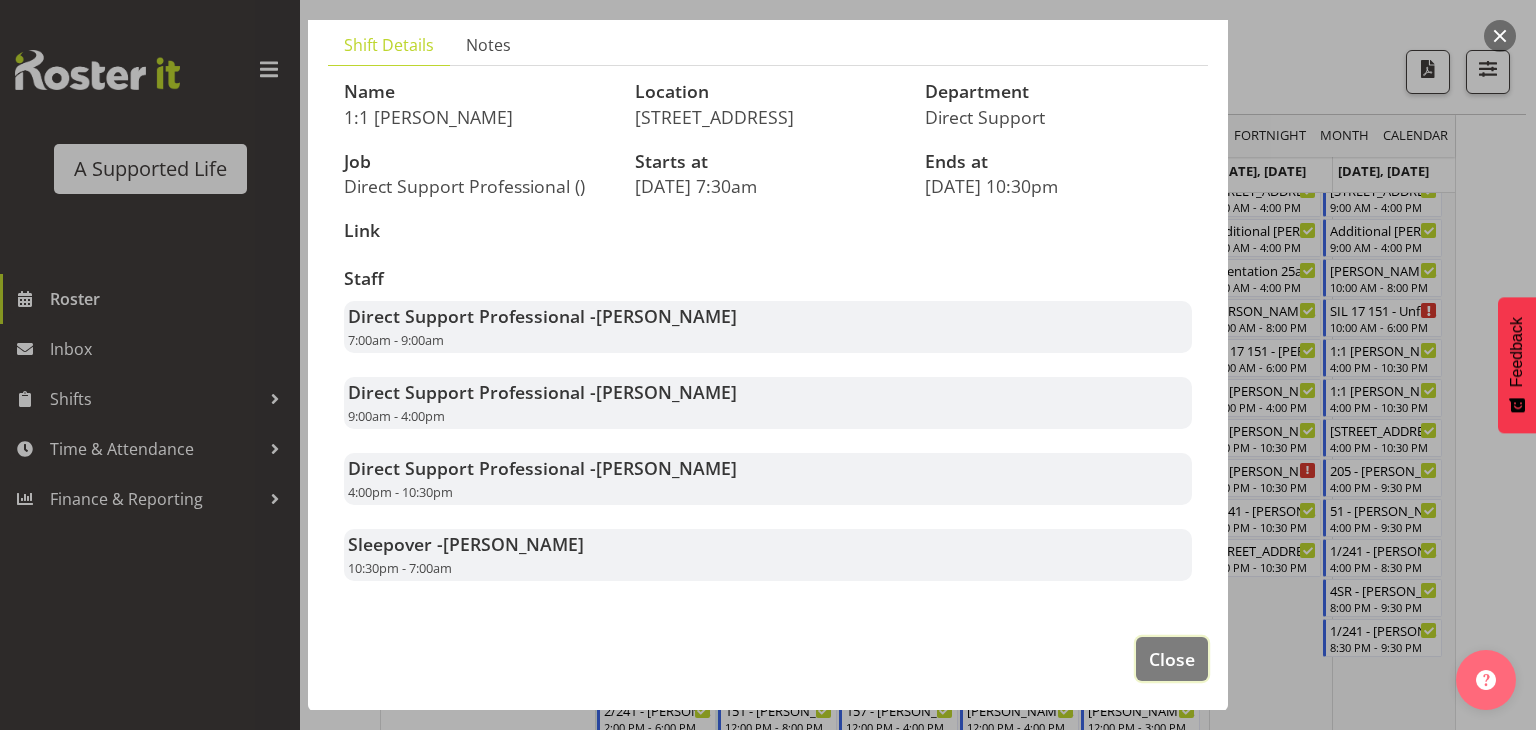 click on "Close" at bounding box center [1172, 659] 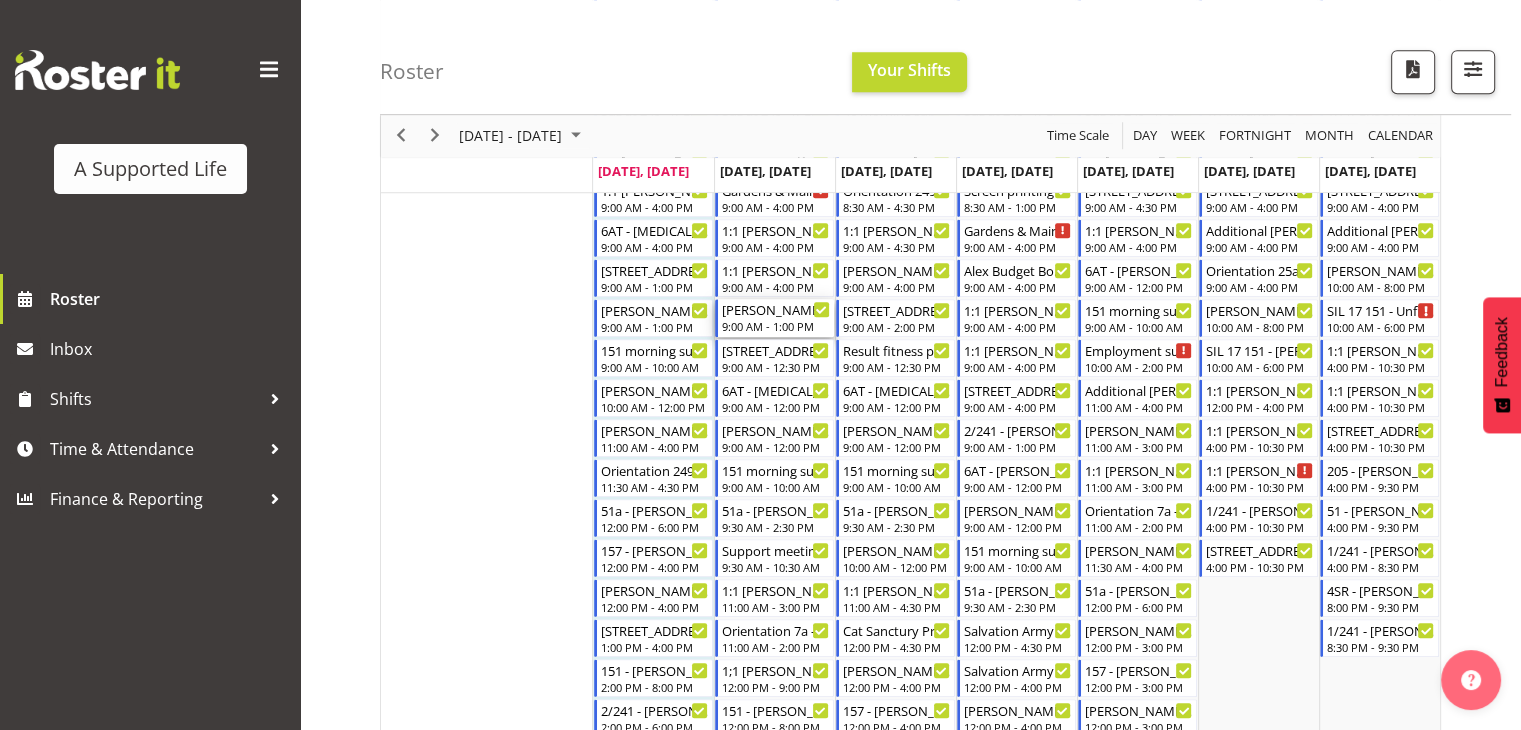 click on "9:00 AM - 1:00 PM" at bounding box center (776, 326) 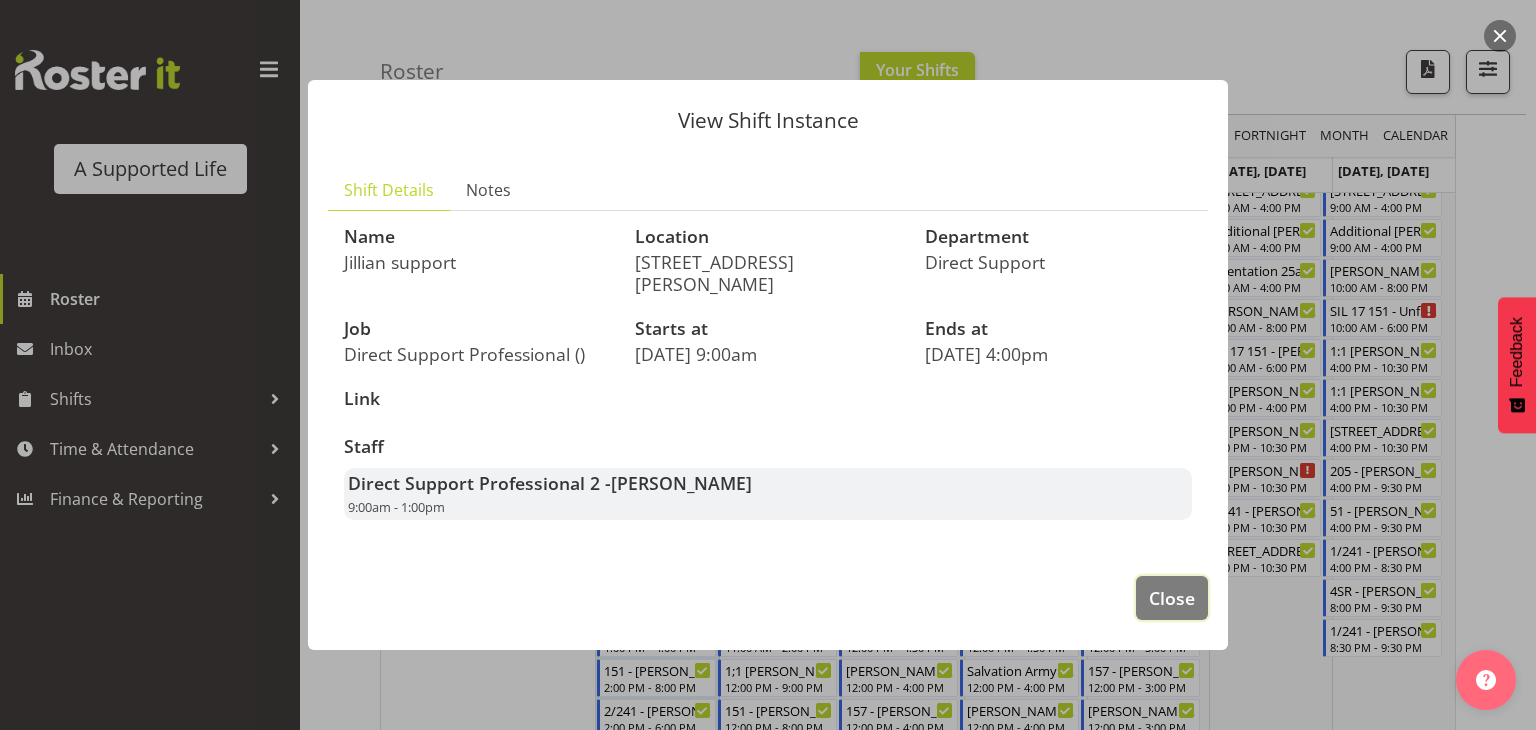 click on "Close" at bounding box center [1172, 598] 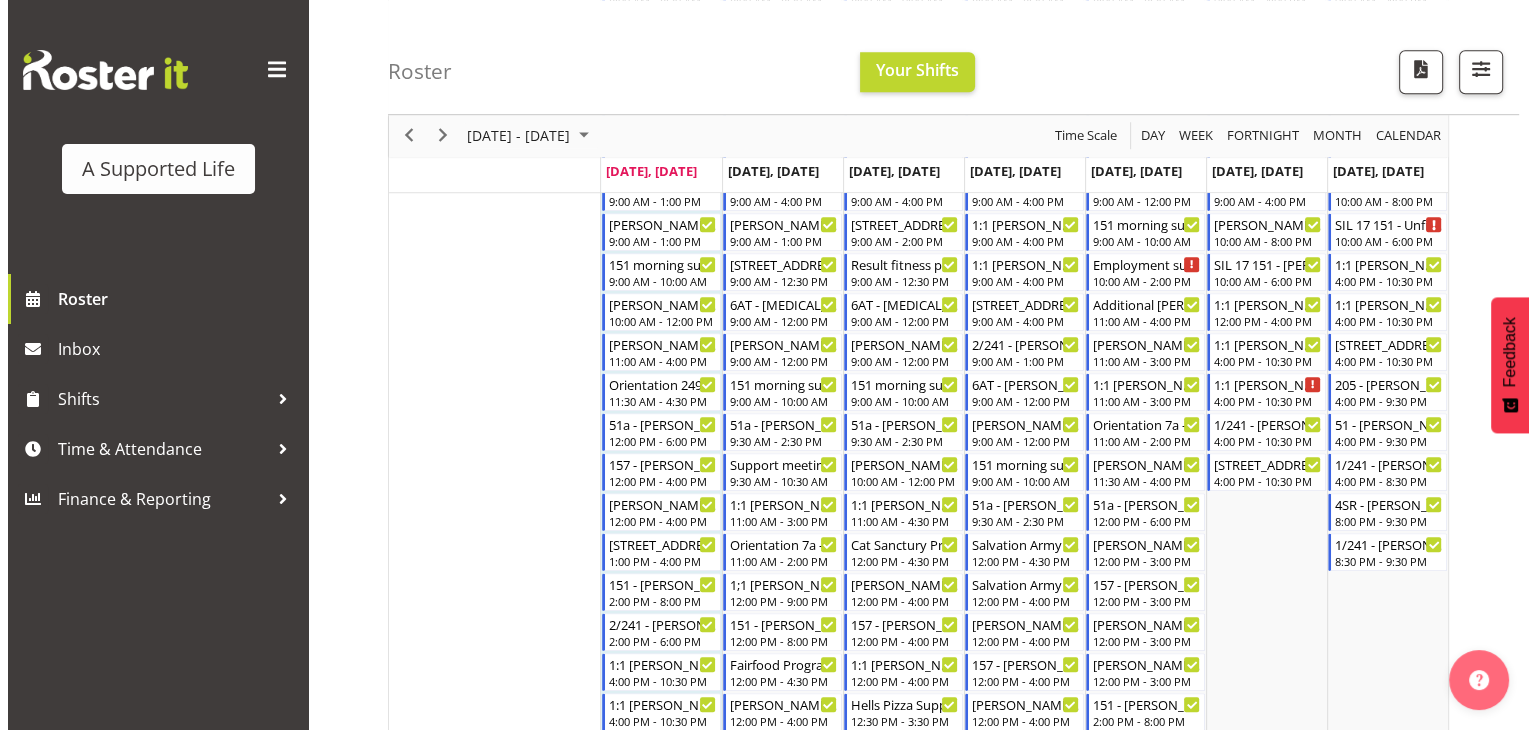 scroll, scrollTop: 1249, scrollLeft: 0, axis: vertical 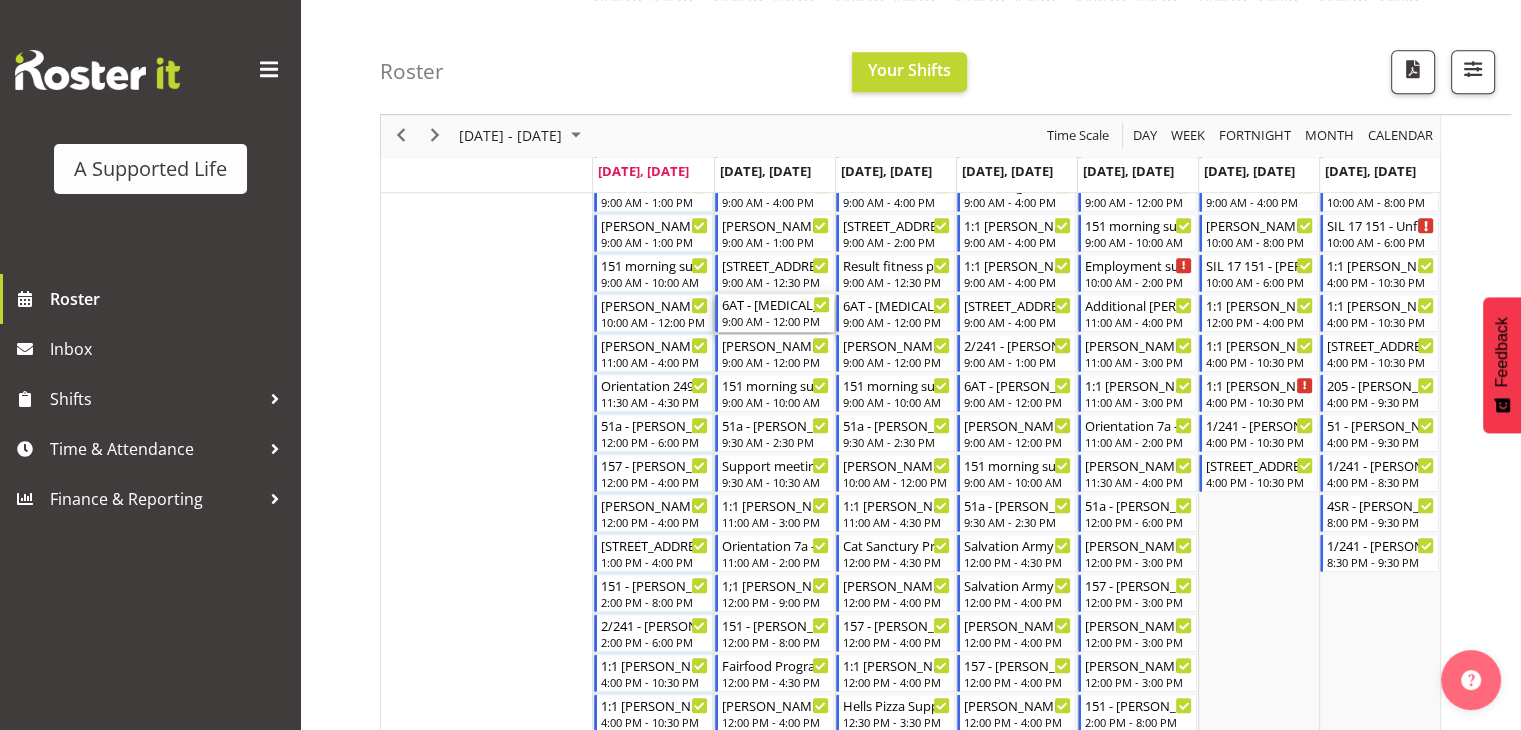 click on "9:00 AM - 12:00 PM" at bounding box center [776, 321] 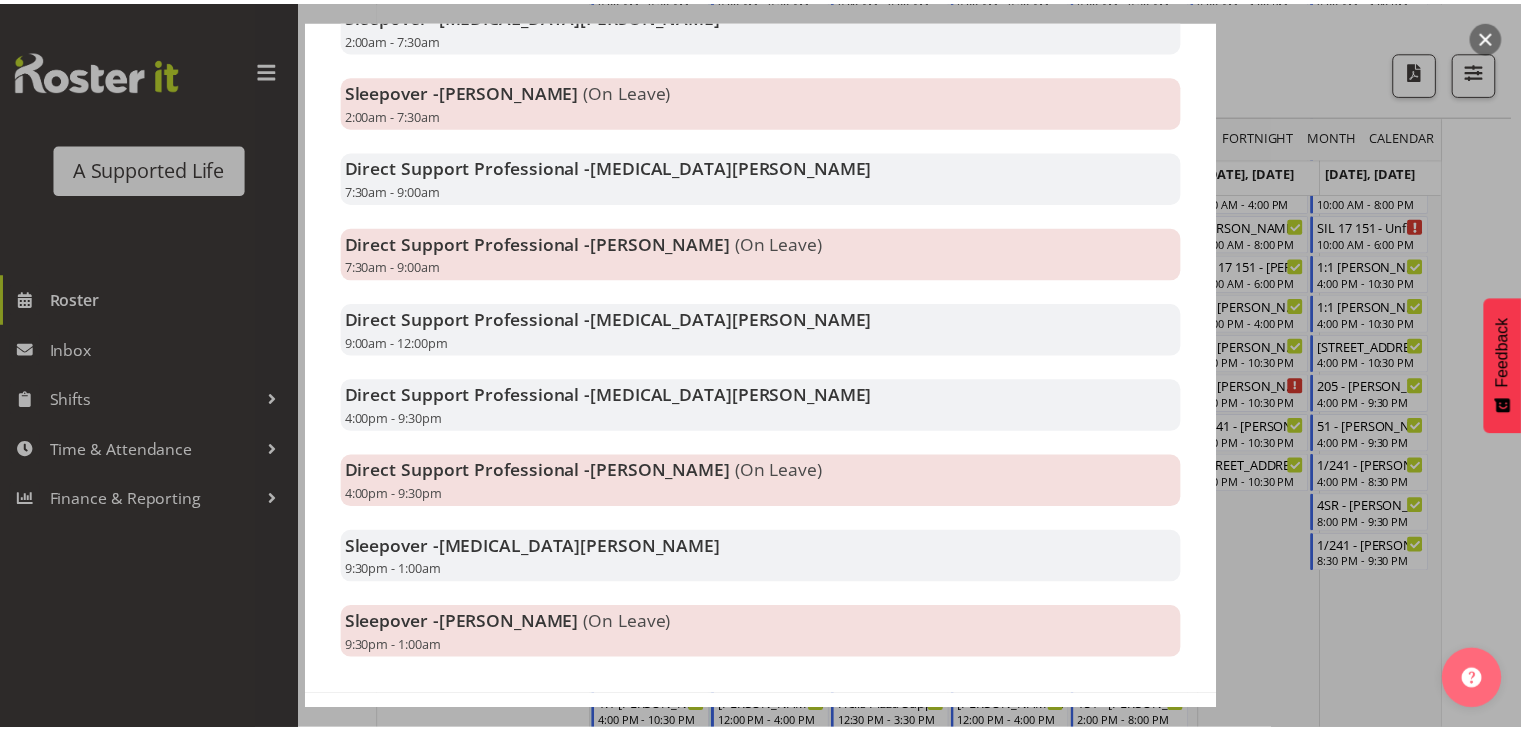 scroll, scrollTop: 668, scrollLeft: 0, axis: vertical 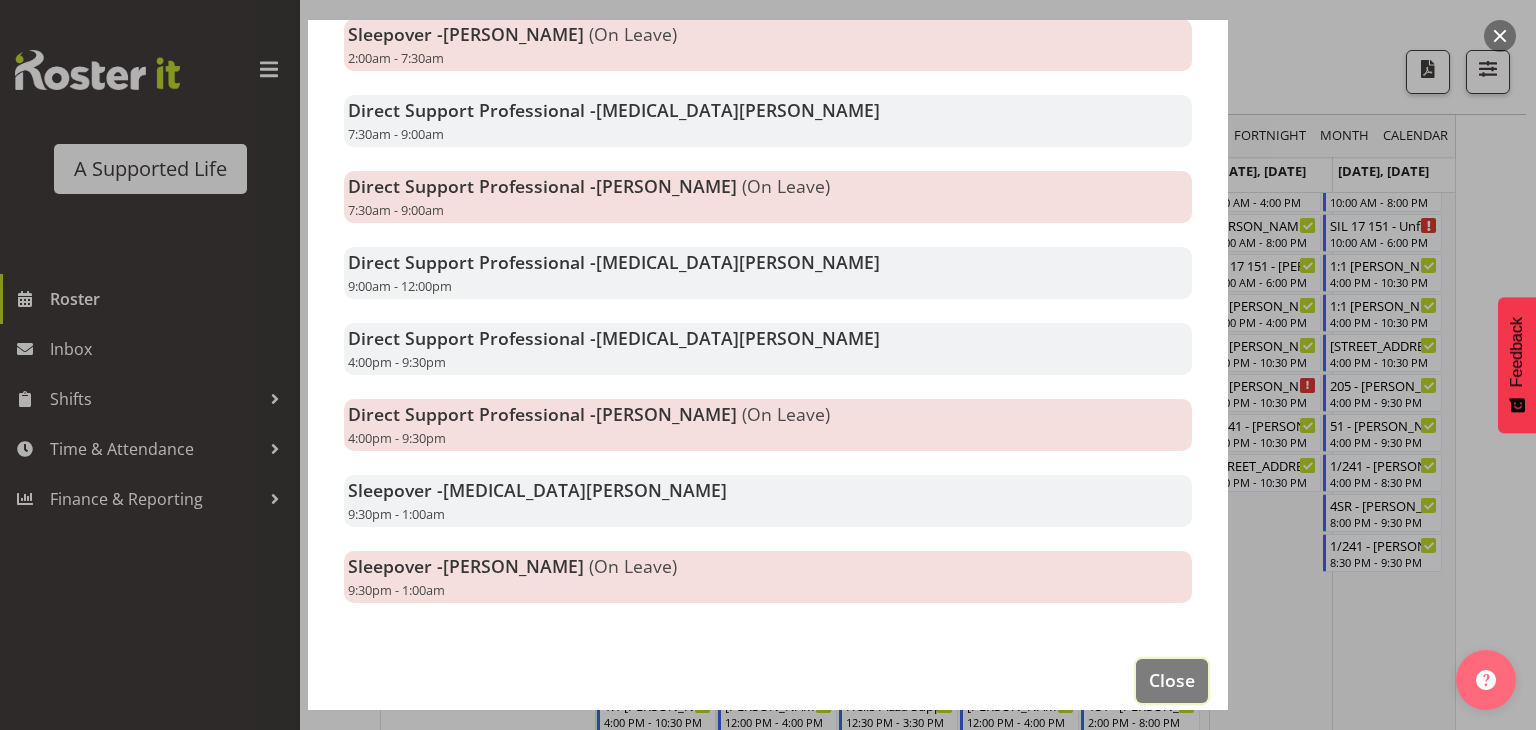 click on "Close" at bounding box center [1172, 680] 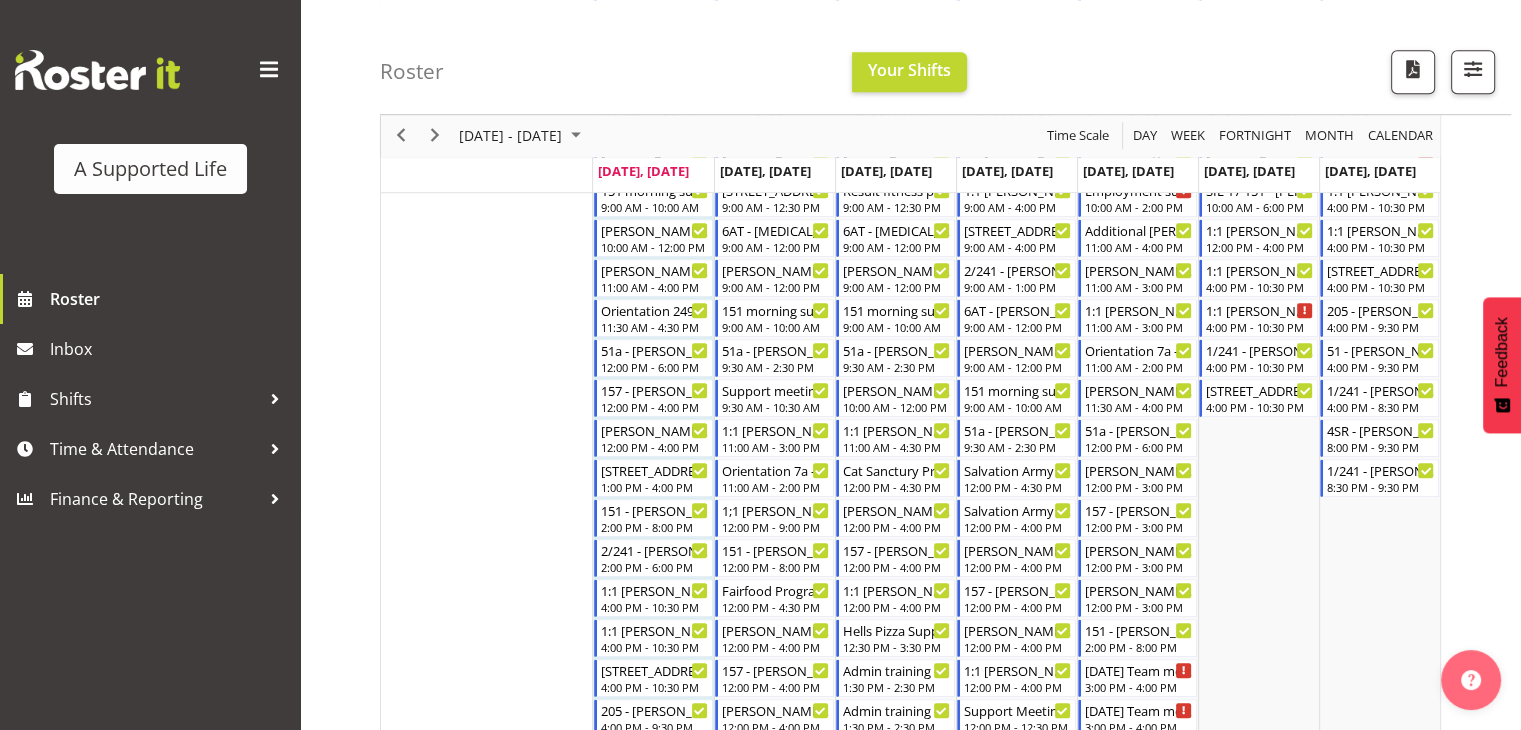scroll, scrollTop: 1325, scrollLeft: 0, axis: vertical 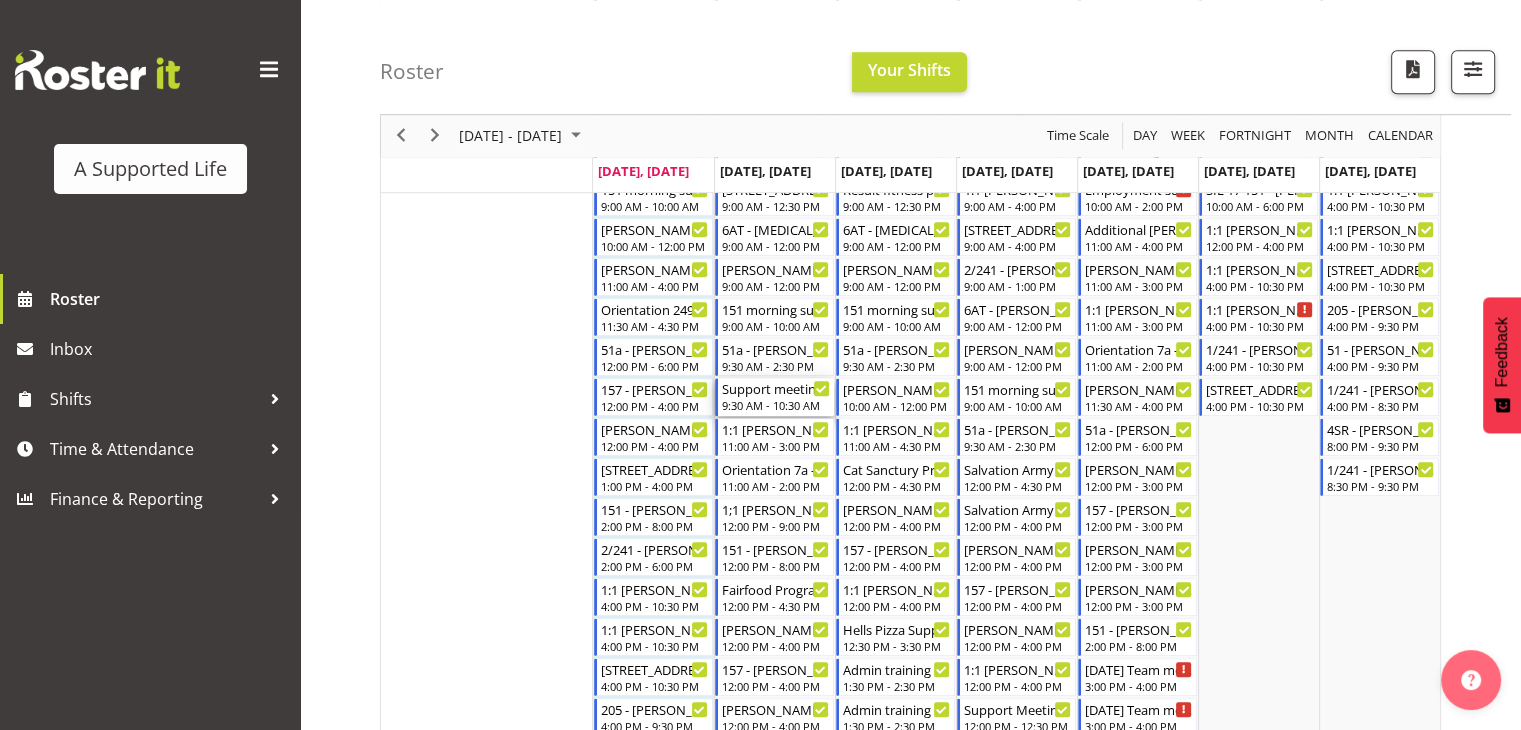 click on "Support meeting w [PERSON_NAME][GEOGRAPHIC_DATA]" at bounding box center [776, 388] 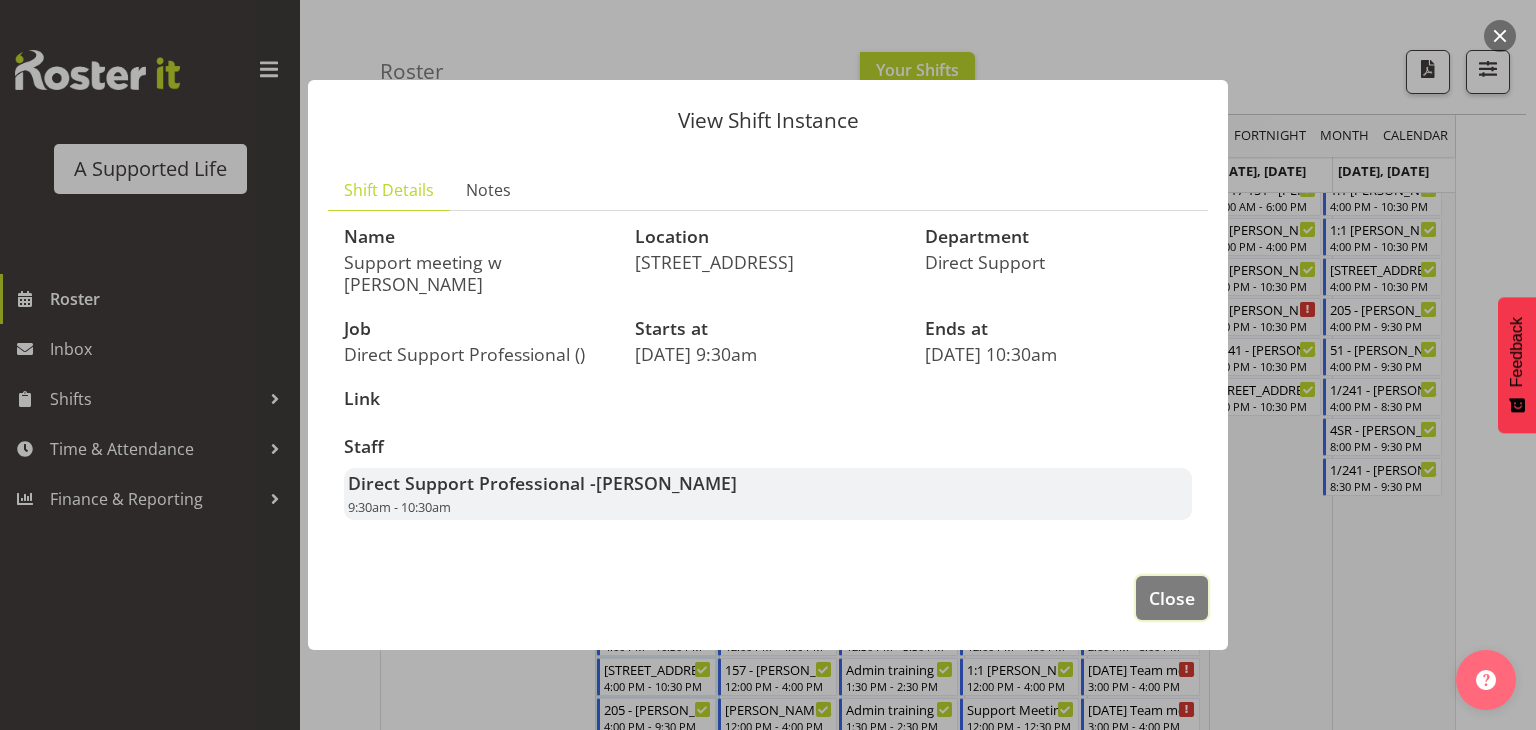 click on "Close" at bounding box center (1172, 598) 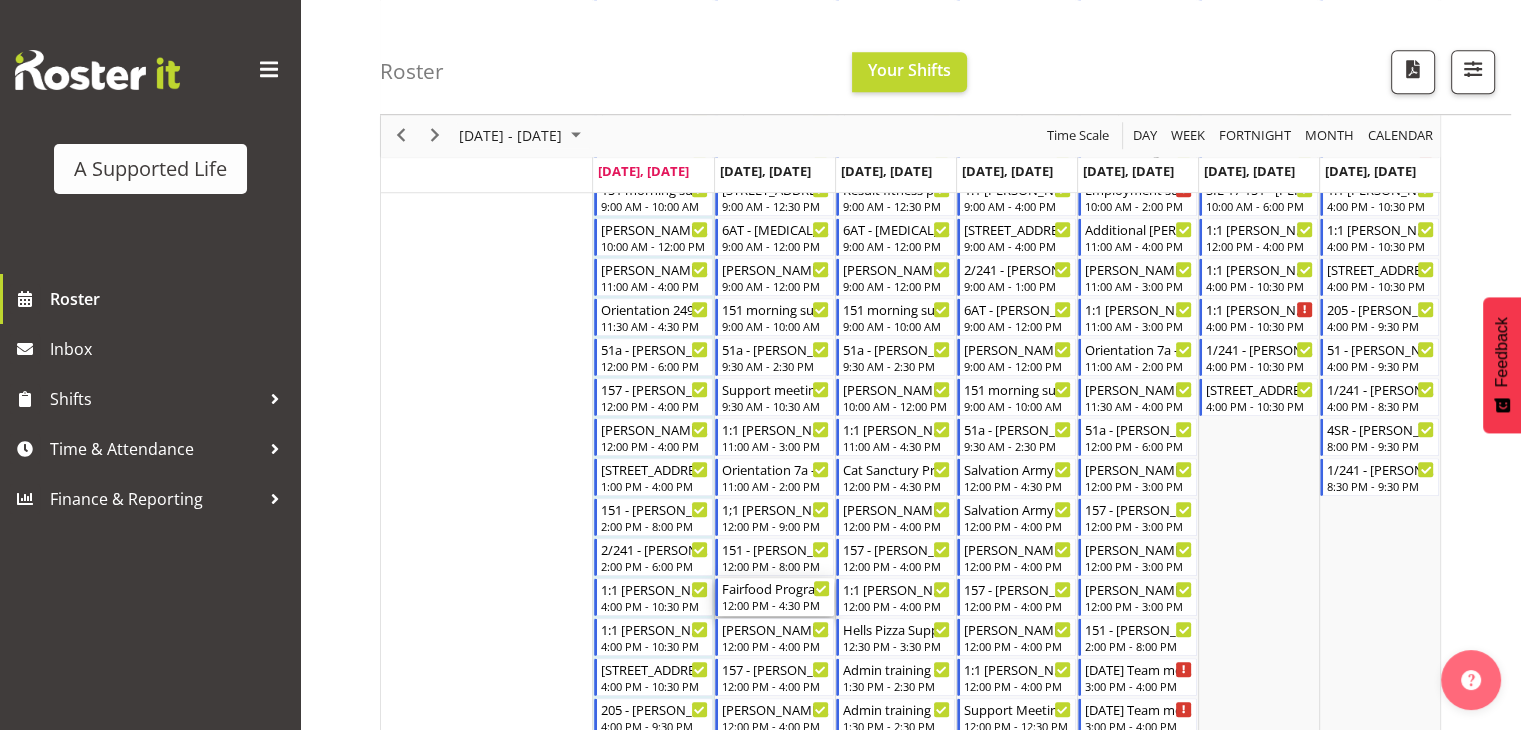 click on "12:00 PM - 4:30 PM" at bounding box center [776, 605] 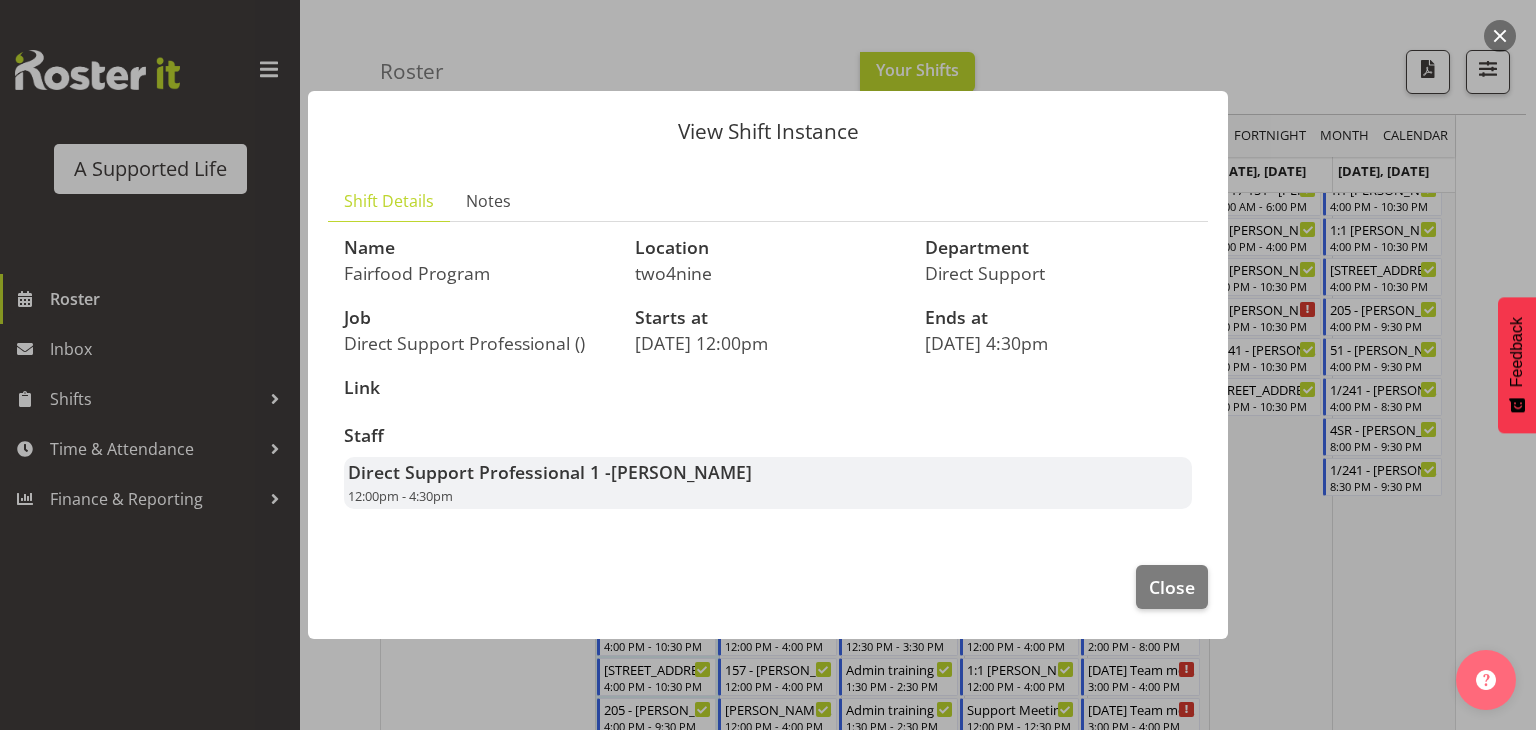click on "Close" at bounding box center (768, 592) 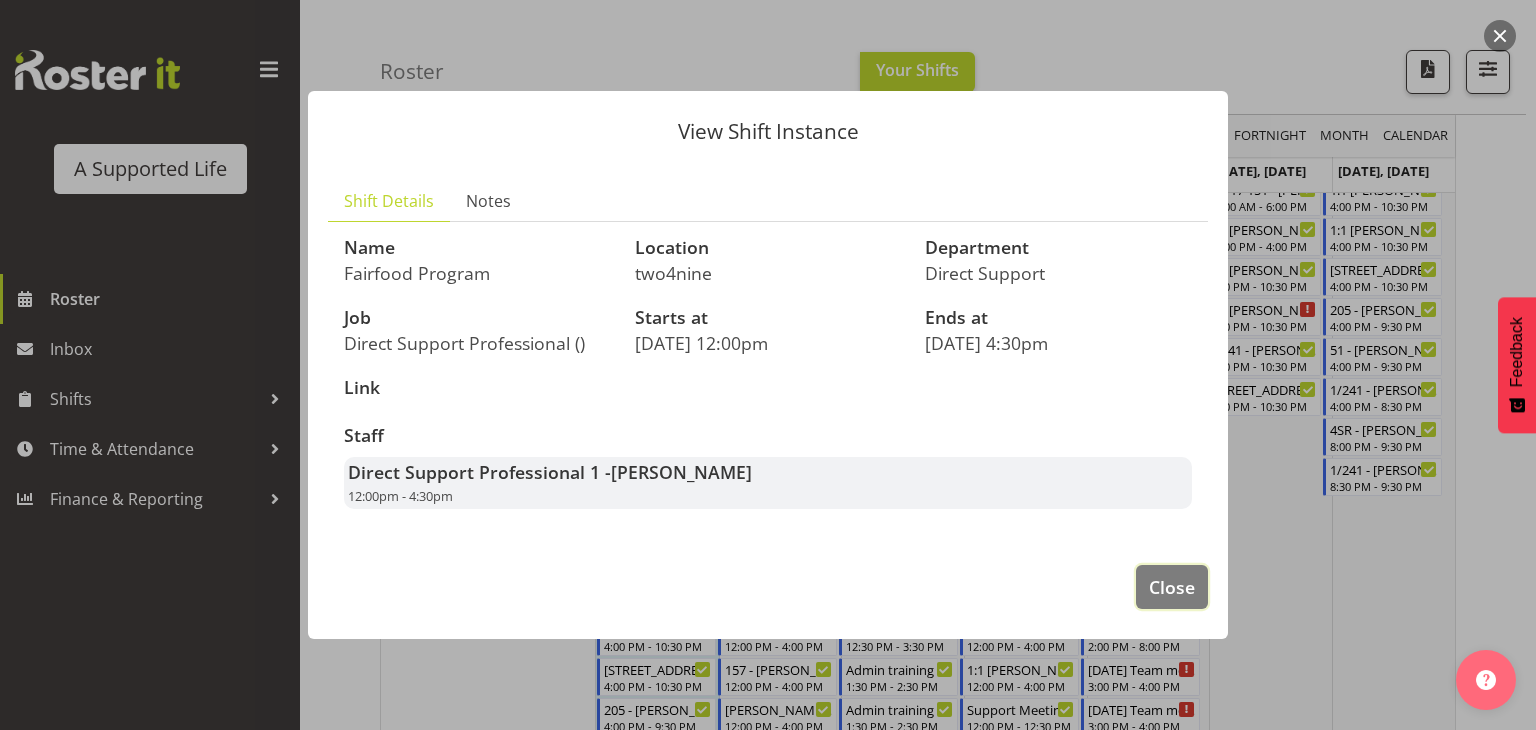 click on "Close" at bounding box center [1172, 587] 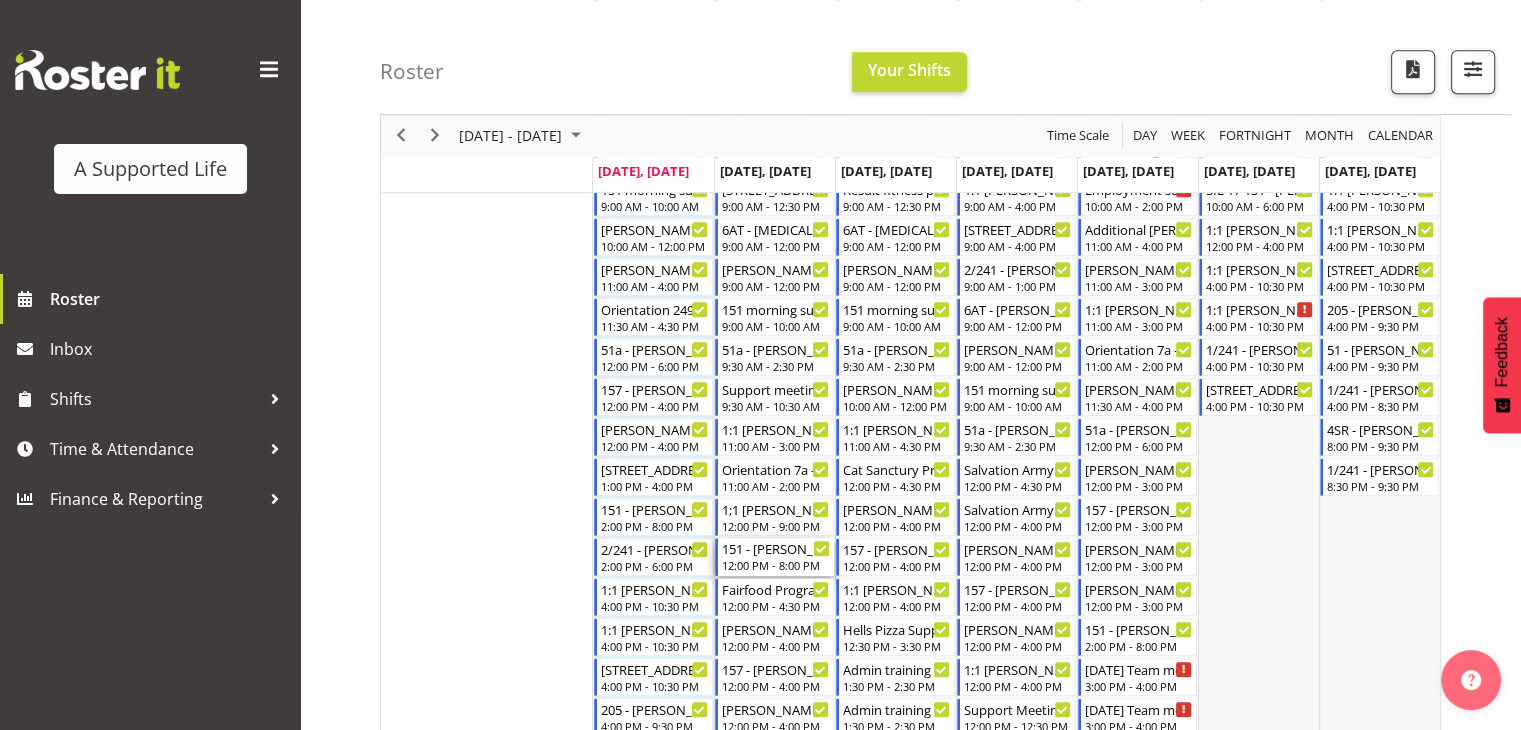 click on "12:00 PM - 8:00 PM" at bounding box center [776, 565] 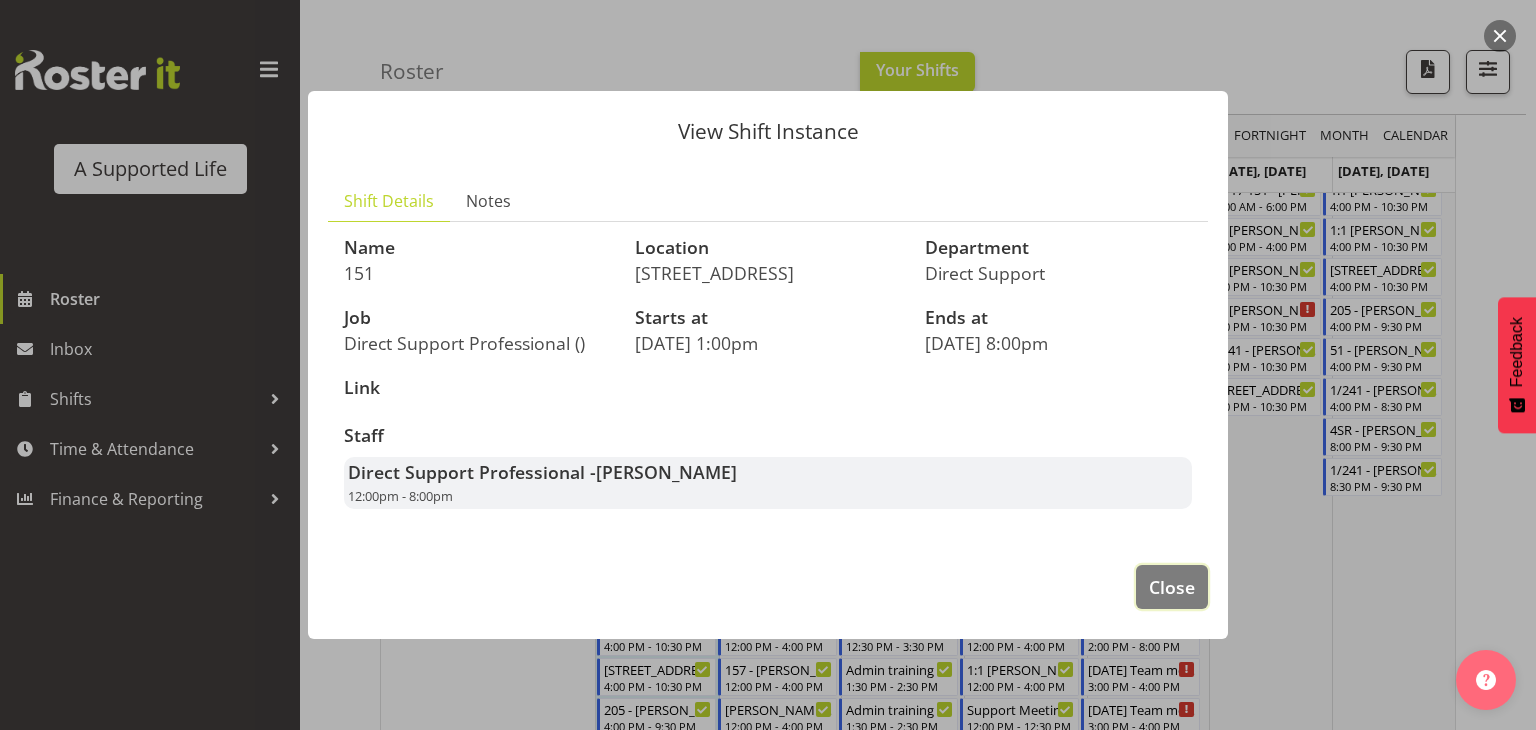 click on "Close" at bounding box center [1172, 587] 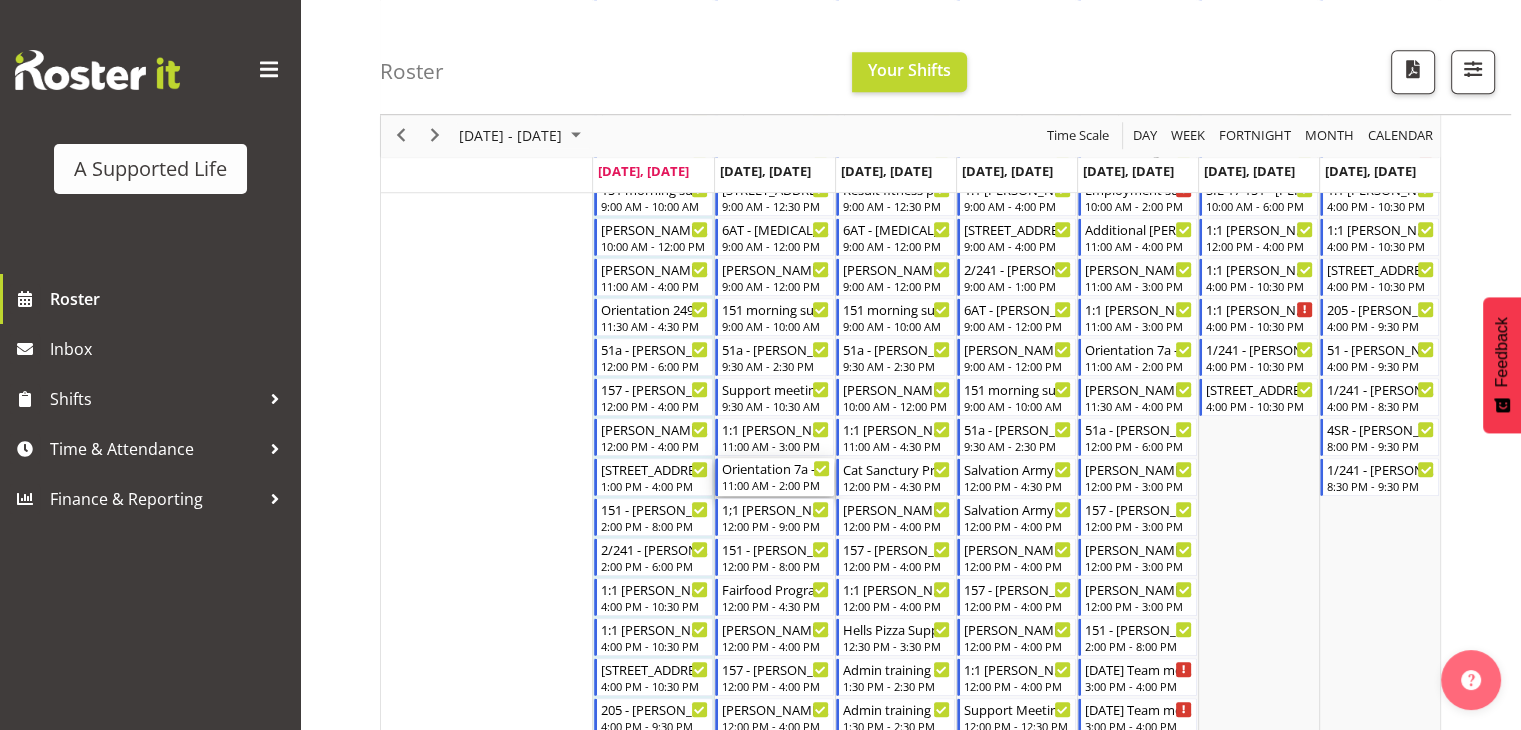 click on "Orientation 7a - [PERSON_NAME]" at bounding box center [776, 468] 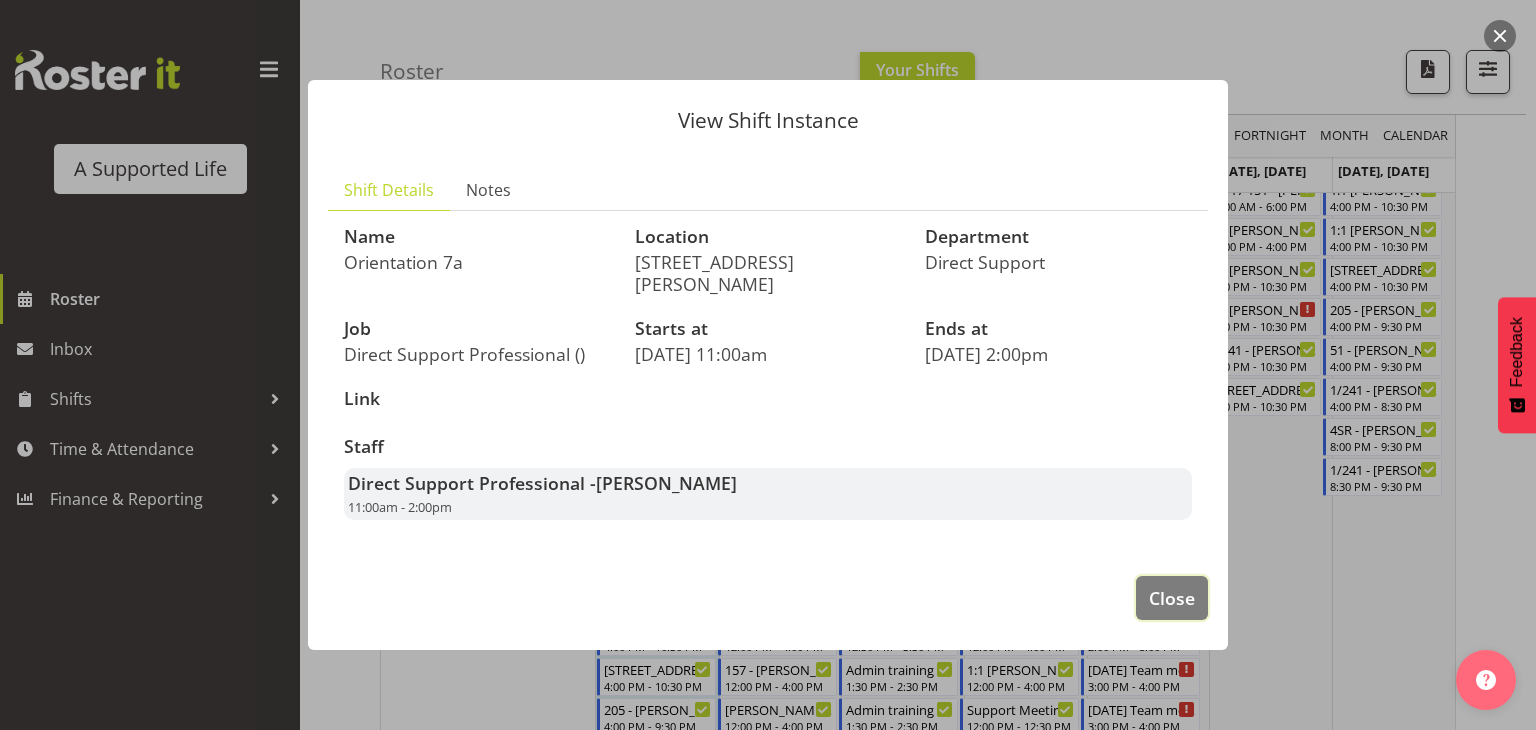 click on "Close" at bounding box center (1172, 598) 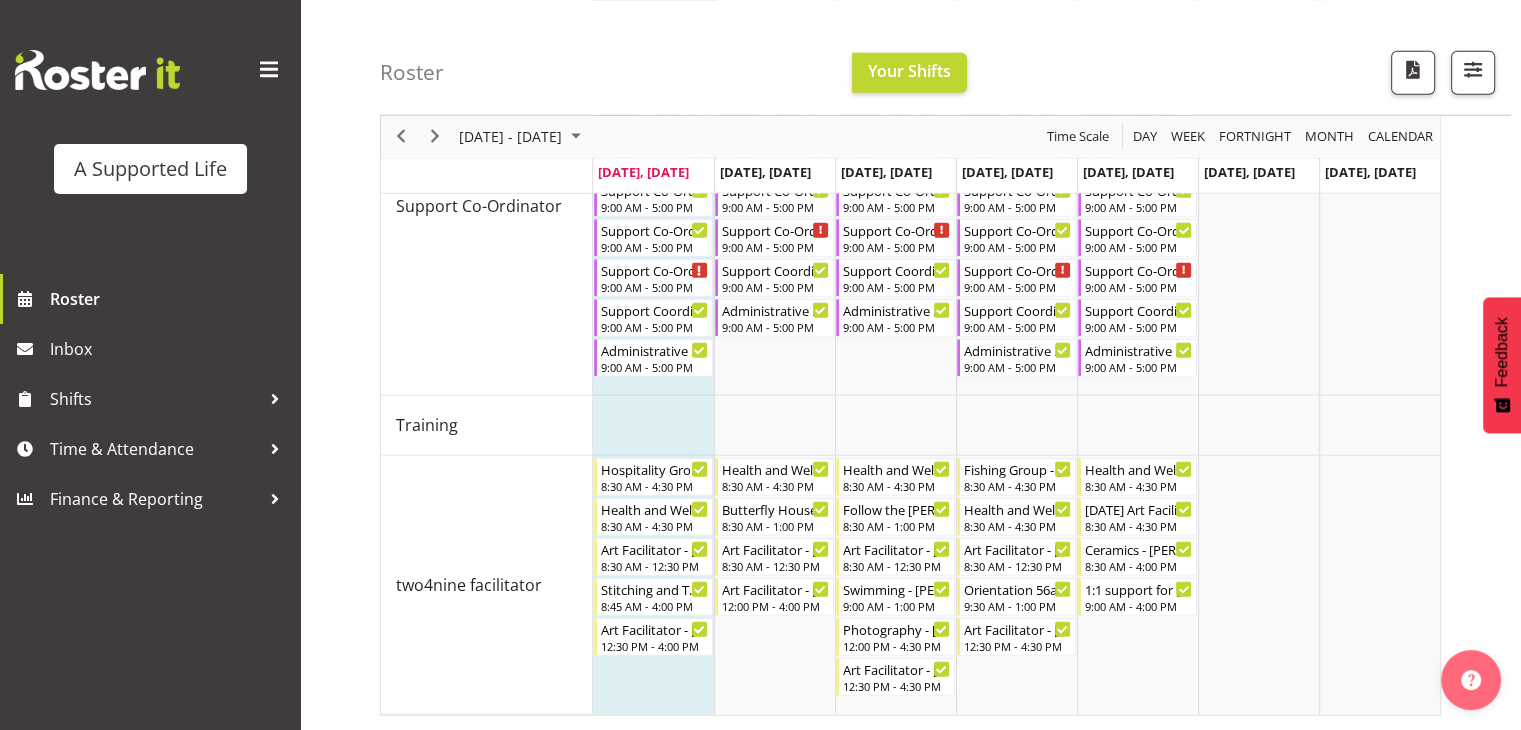 scroll, scrollTop: 870, scrollLeft: 0, axis: vertical 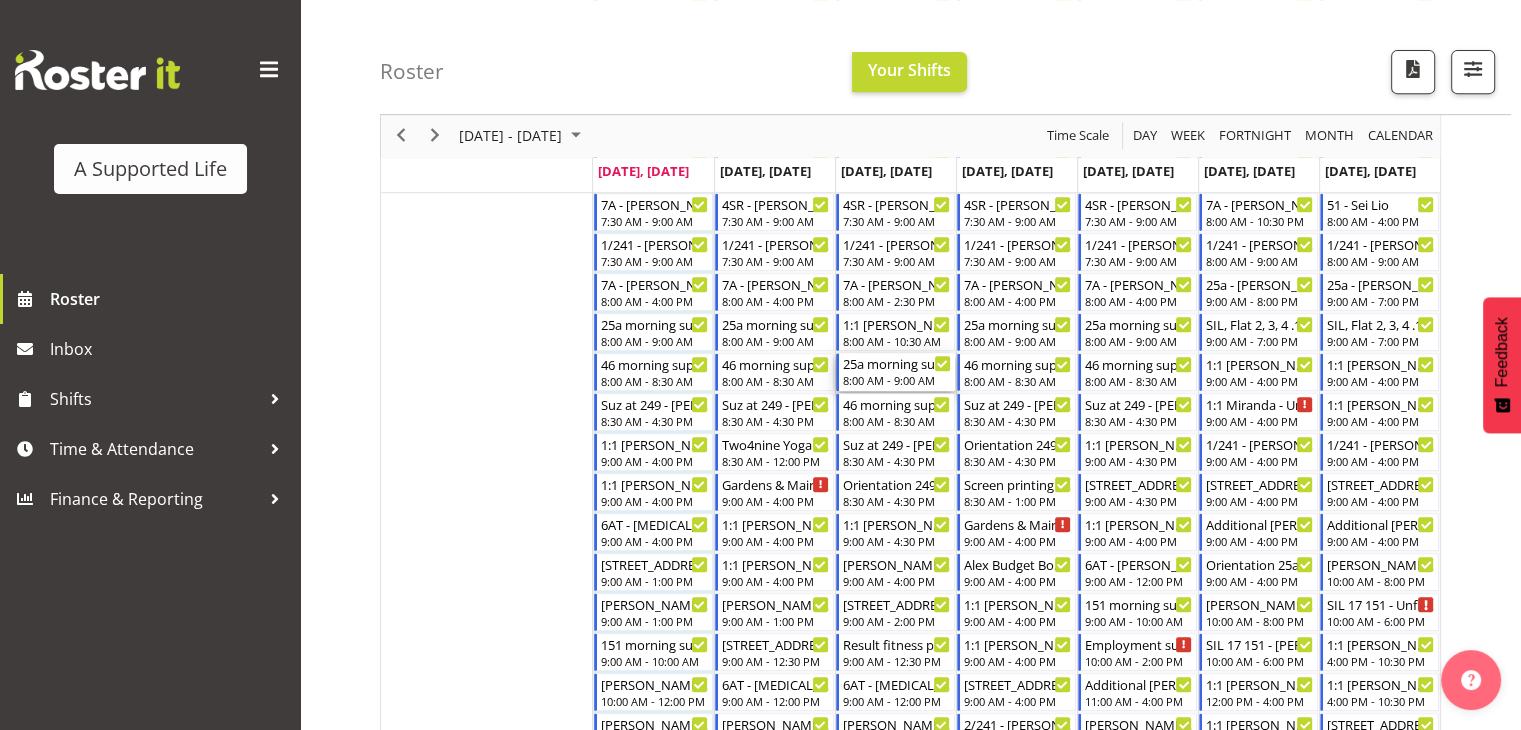 click on "8:00 AM - 9:00 AM" at bounding box center [897, 380] 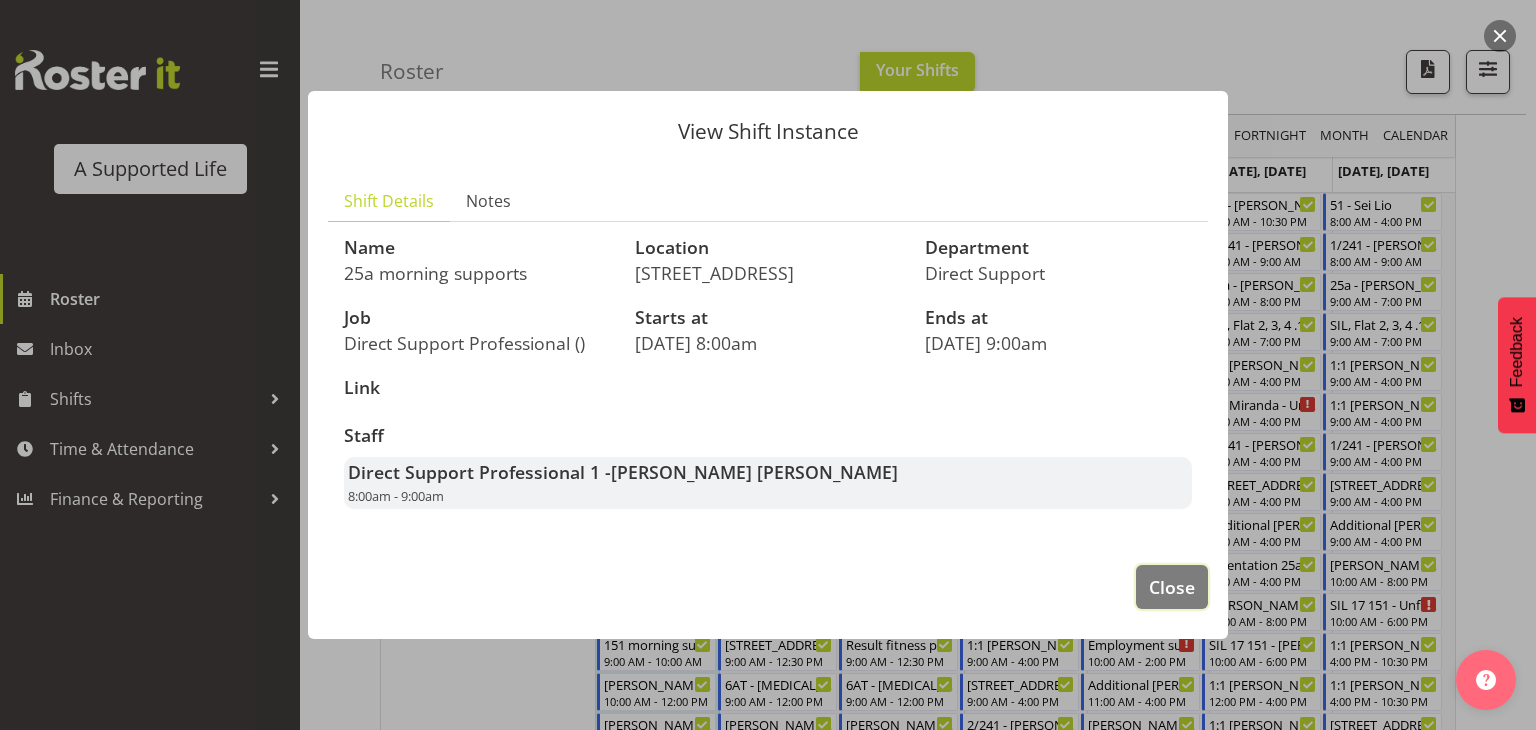 click on "Close" at bounding box center (1172, 587) 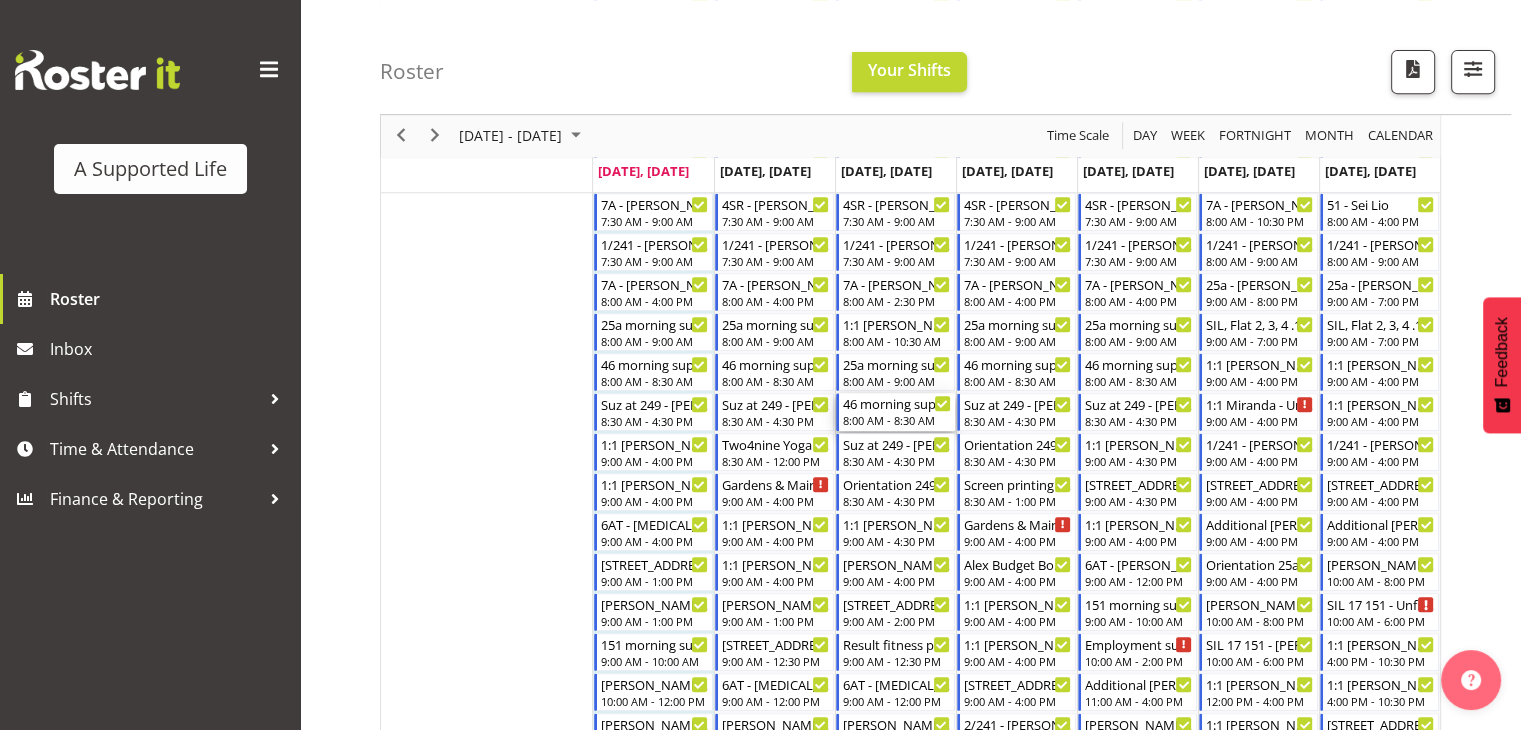click on "46 morning support - [PERSON_NAME] [PERSON_NAME]" at bounding box center (897, 403) 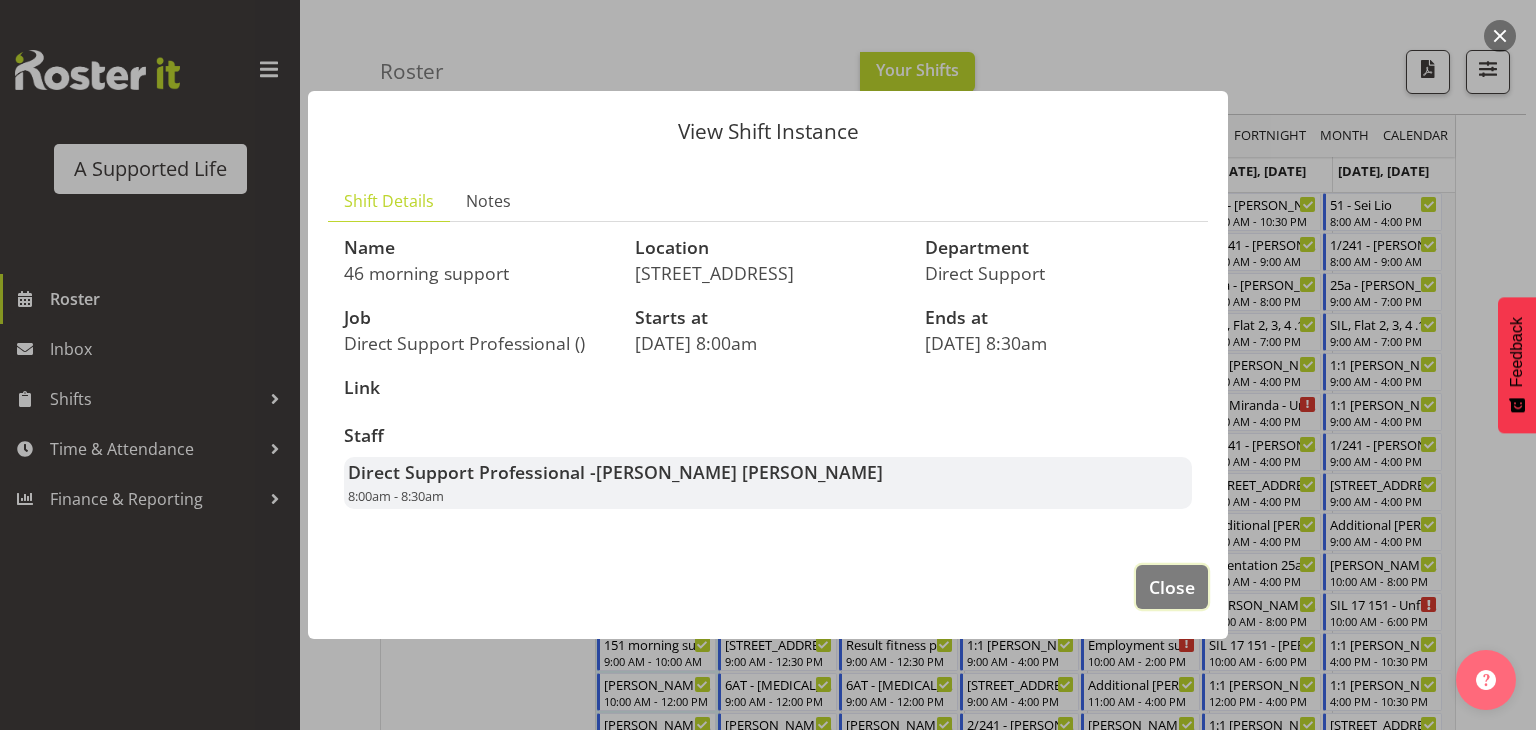 click on "Close" at bounding box center (1172, 587) 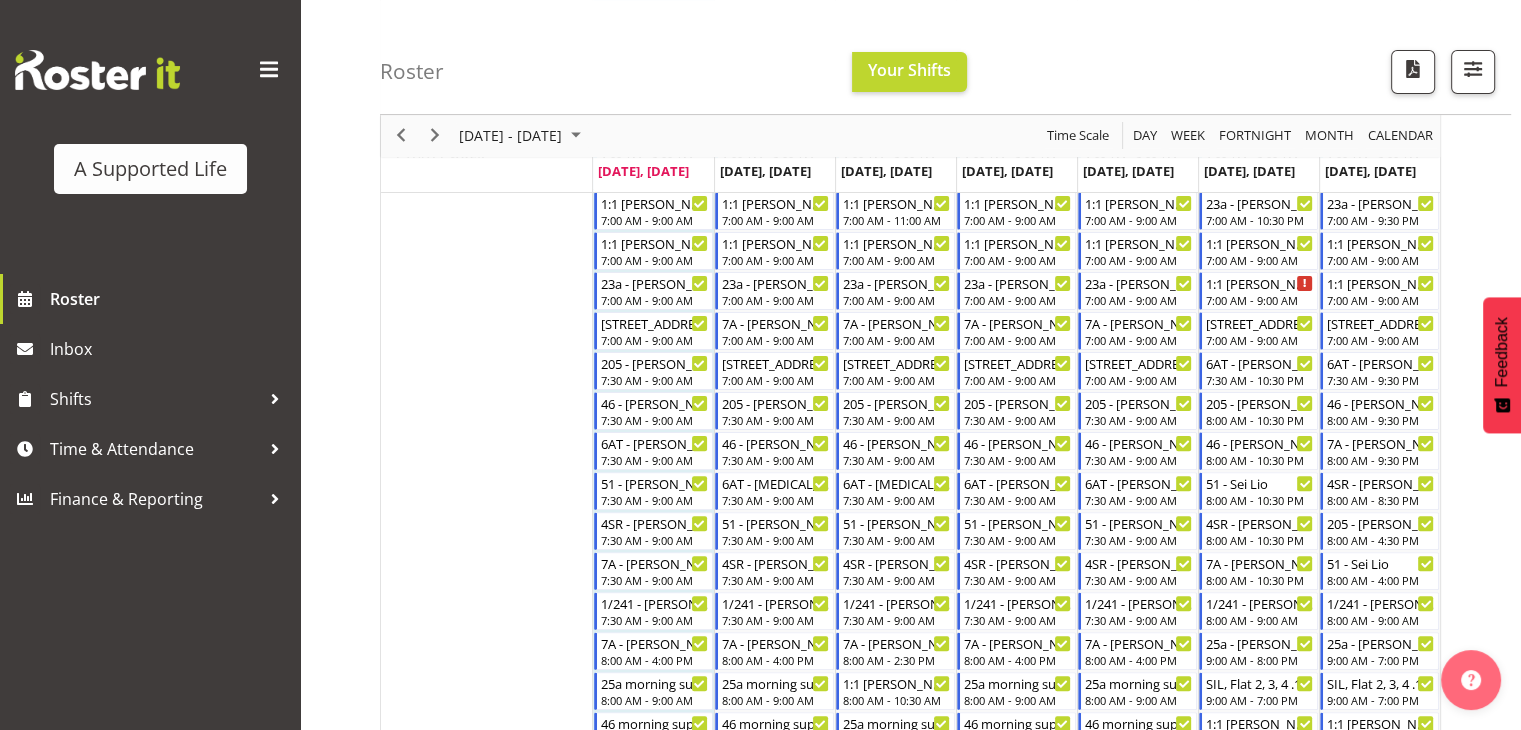 scroll, scrollTop: 510, scrollLeft: 0, axis: vertical 